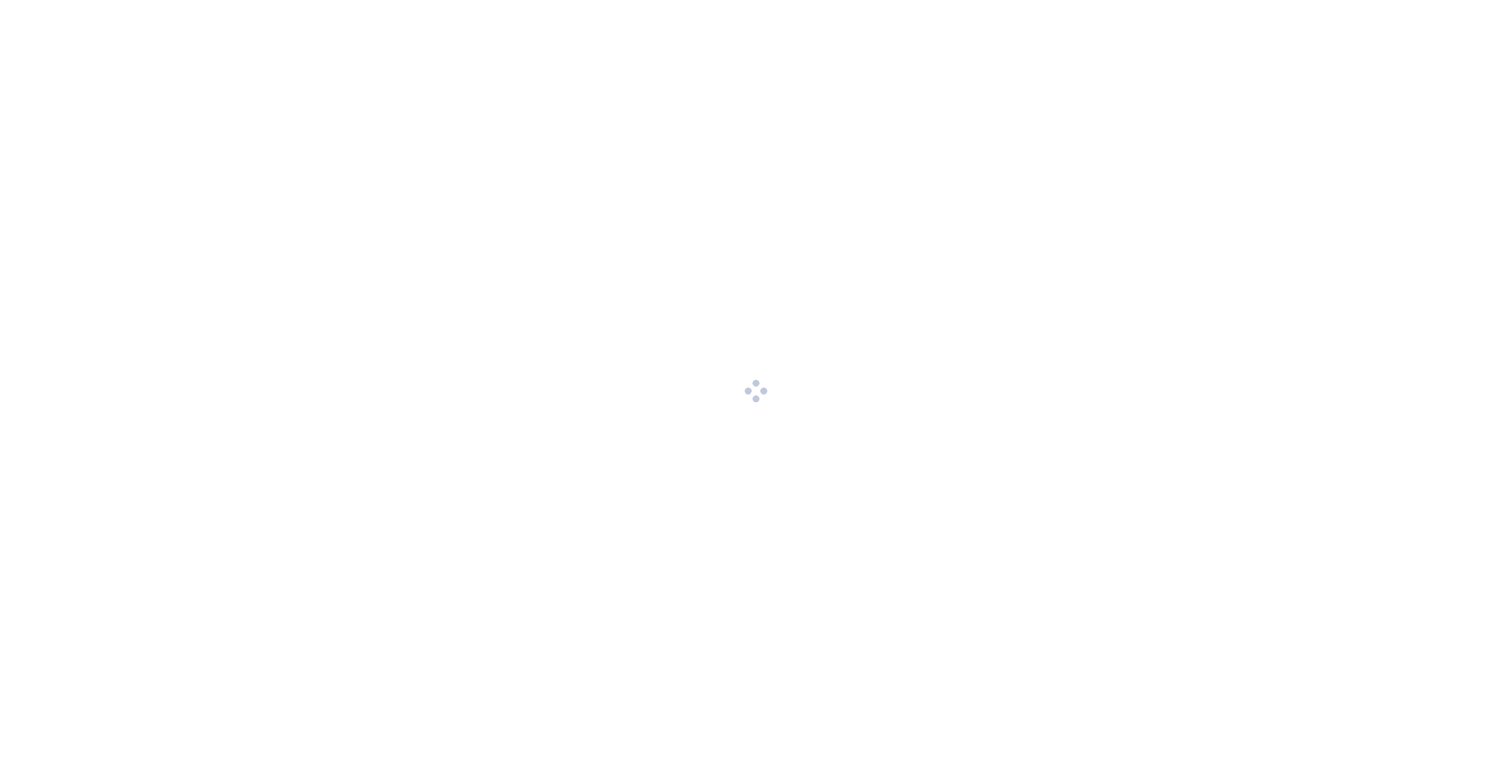 scroll, scrollTop: 0, scrollLeft: 0, axis: both 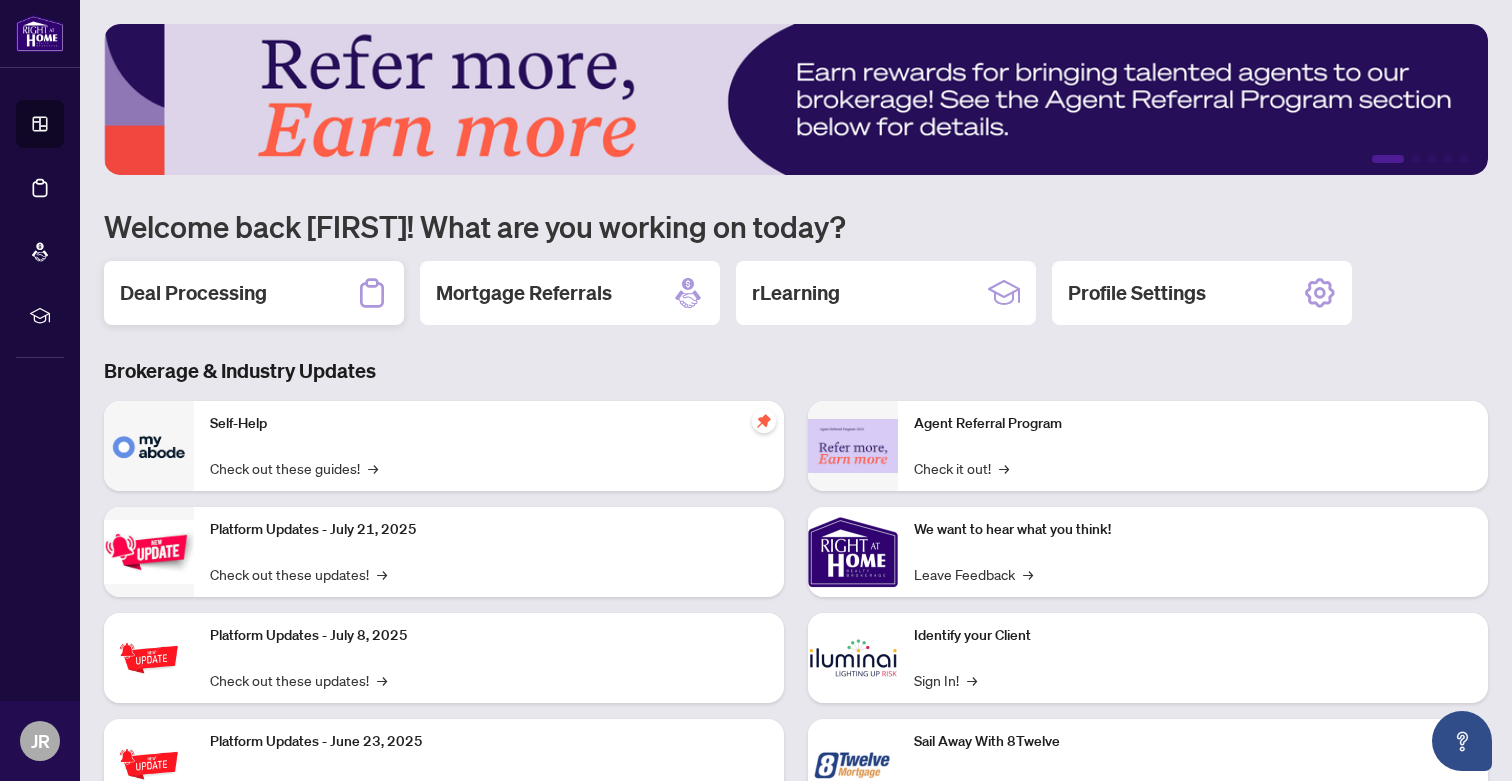 click on "Deal Processing" at bounding box center (254, 293) 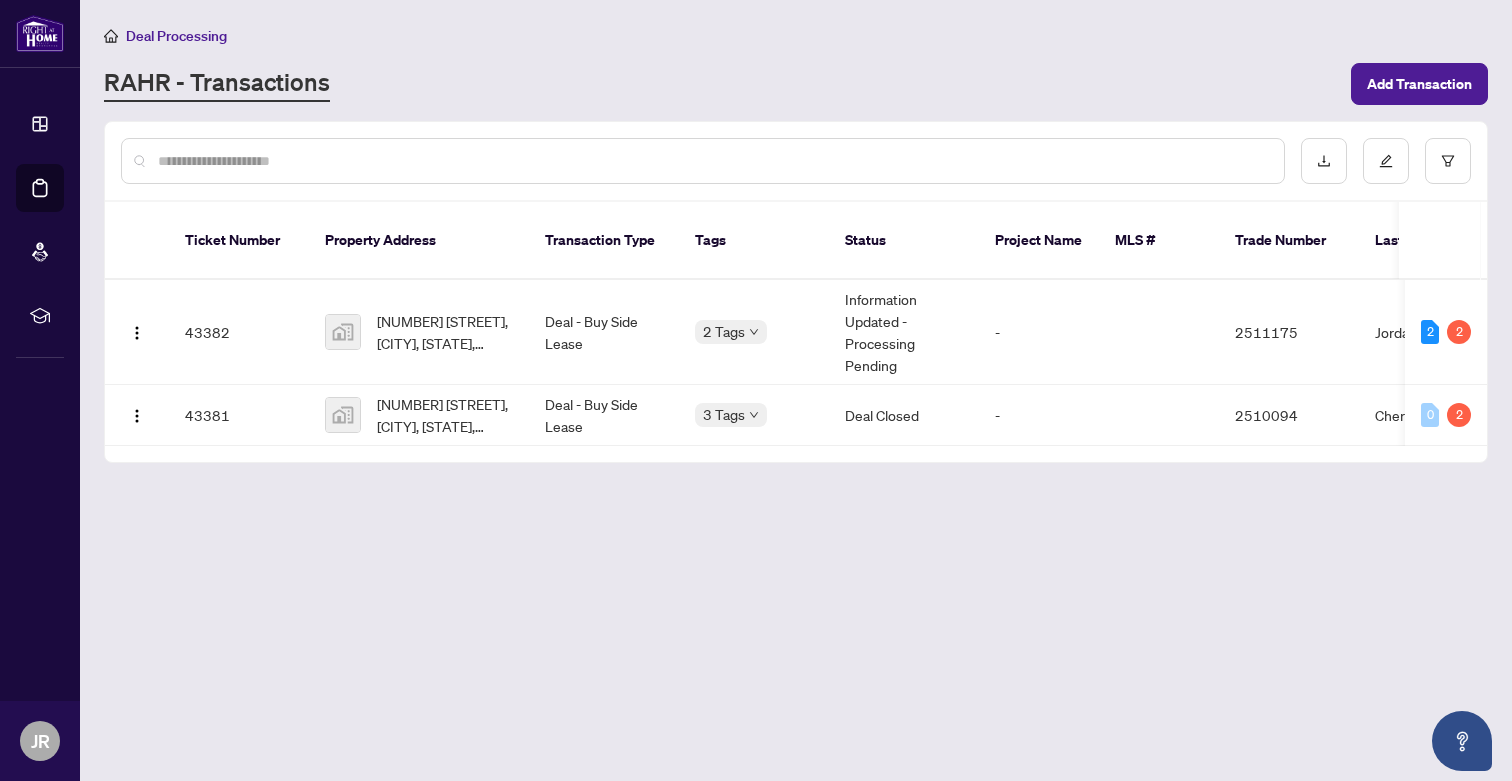 click on "Deal Processing RAHR - Transactions Add Transaction Ticket Number Property Address Transaction Type Tags Status Project Name MLS # Trade Number Last Updated By Last Modified Date Created By Created Date                             43382 [NUMBER] [STREET], [CITY], [STATE], [COUNTRY] Deal - Buy Side Lease 2 Tags Information Updated - Processing Pending - 2511175 [FIRST] [LAST] [DATE] [FIRST] [LAST] [DATE] 0 2 43381 832 Bay Street #2507, Toronto, ON, Canada Deal - Buy Side Lease 3 Tags Deal Closed - 2510094 [FIRST] [LAST] [DATE] [FIRST] [LAST] [DATE] 0 2" at bounding box center (796, 390) 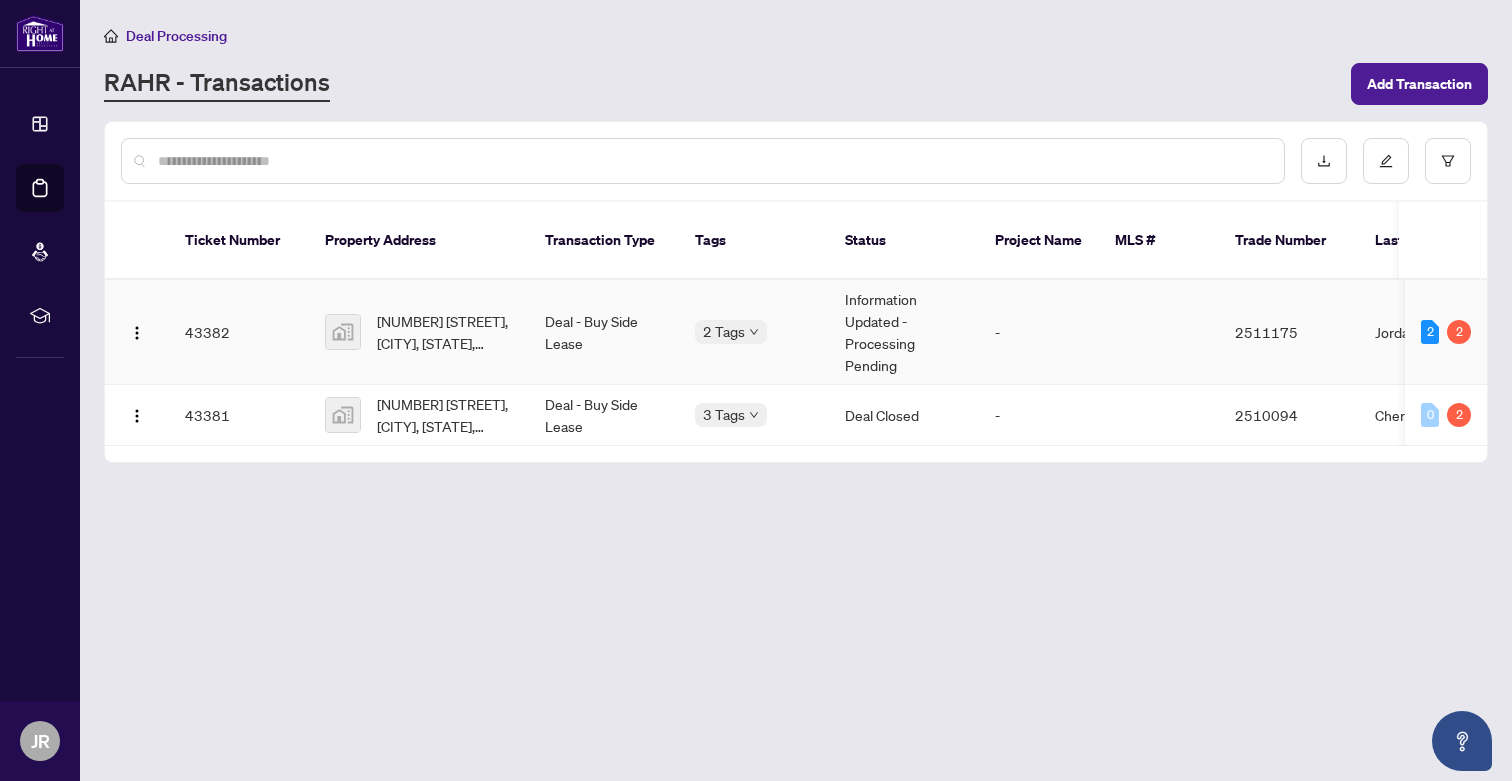 click on "-" at bounding box center (1039, 332) 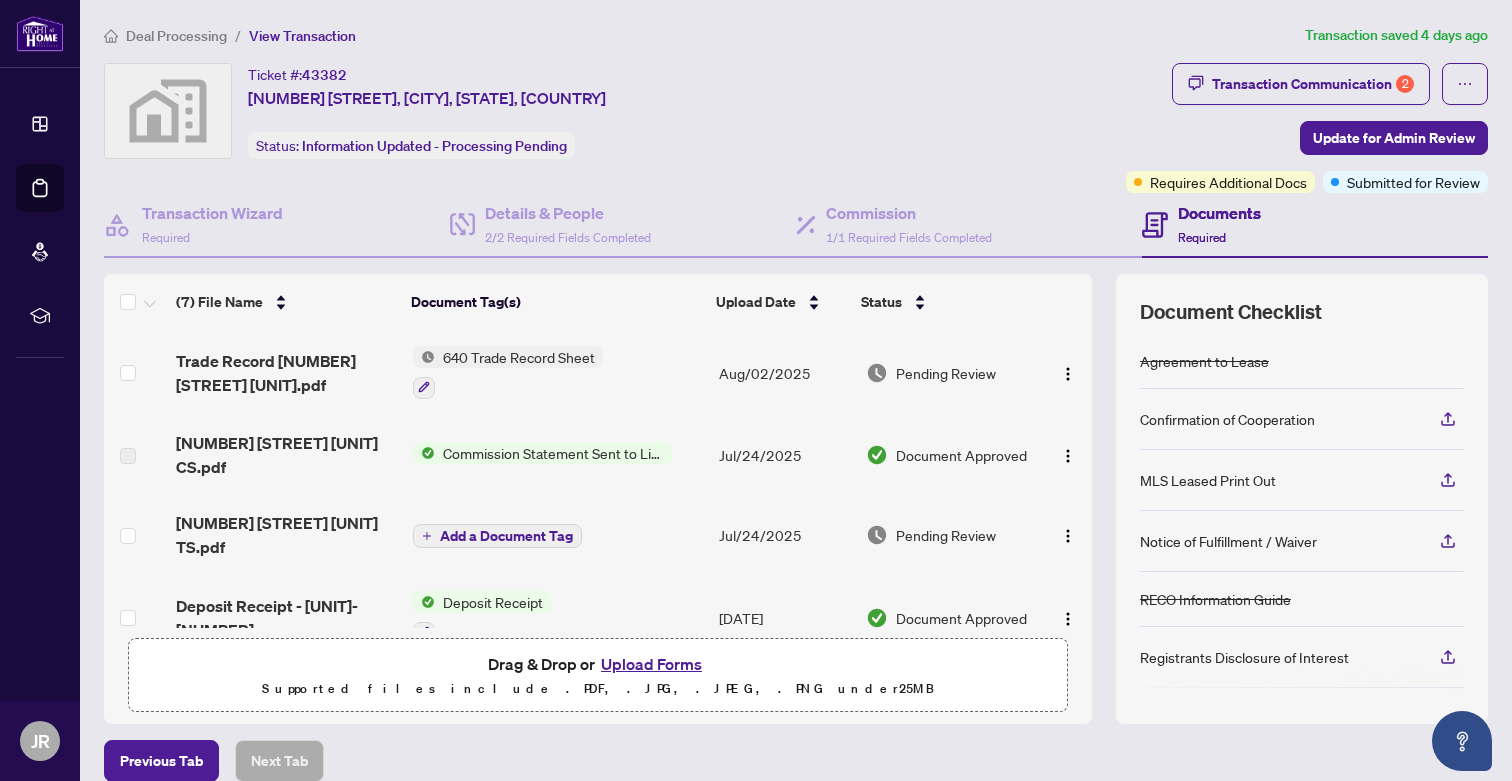 click on "Commission Statement Sent to Listing Brokerage" at bounding box center [553, 453] 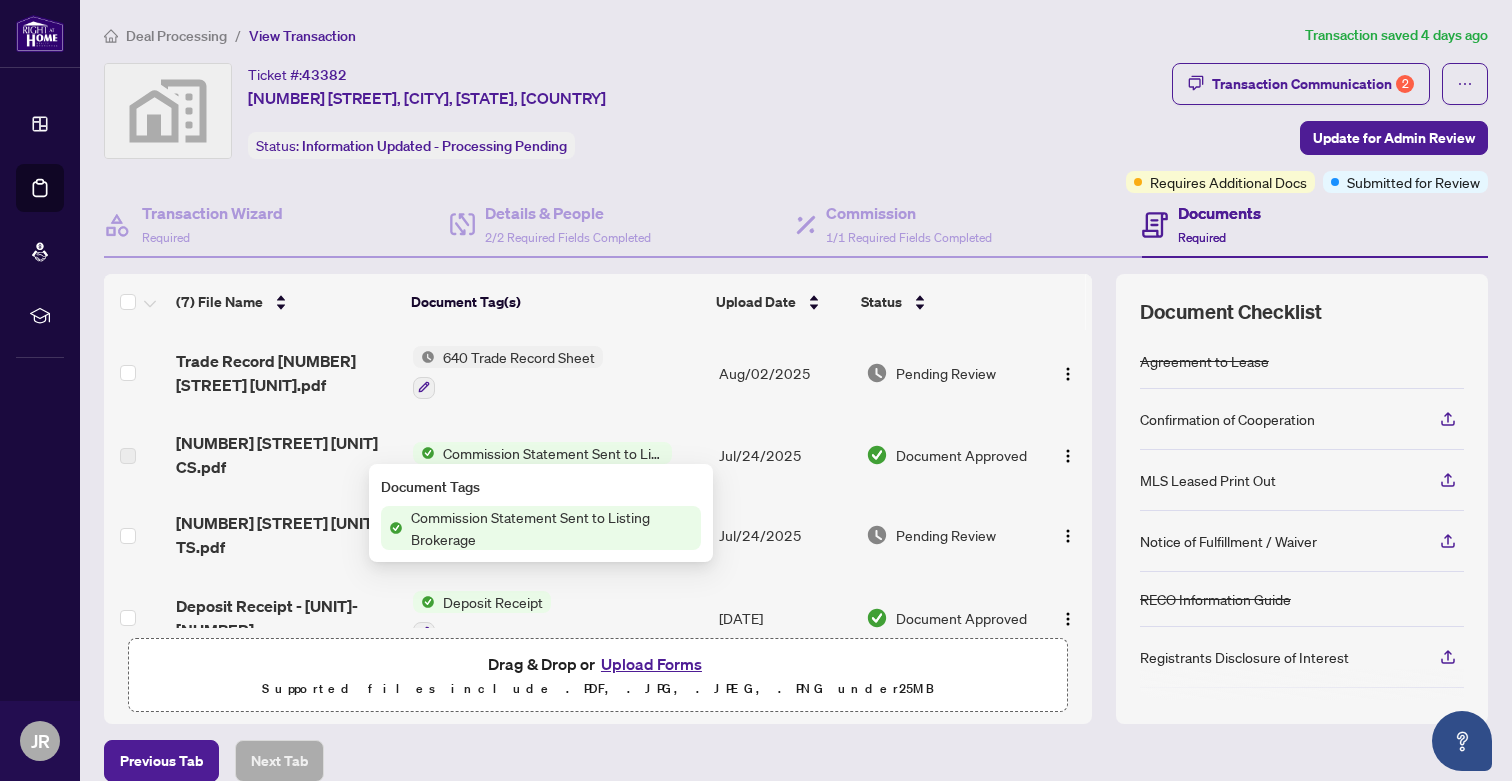 click on "Commission Statement Sent to Listing Brokerage" at bounding box center (553, 453) 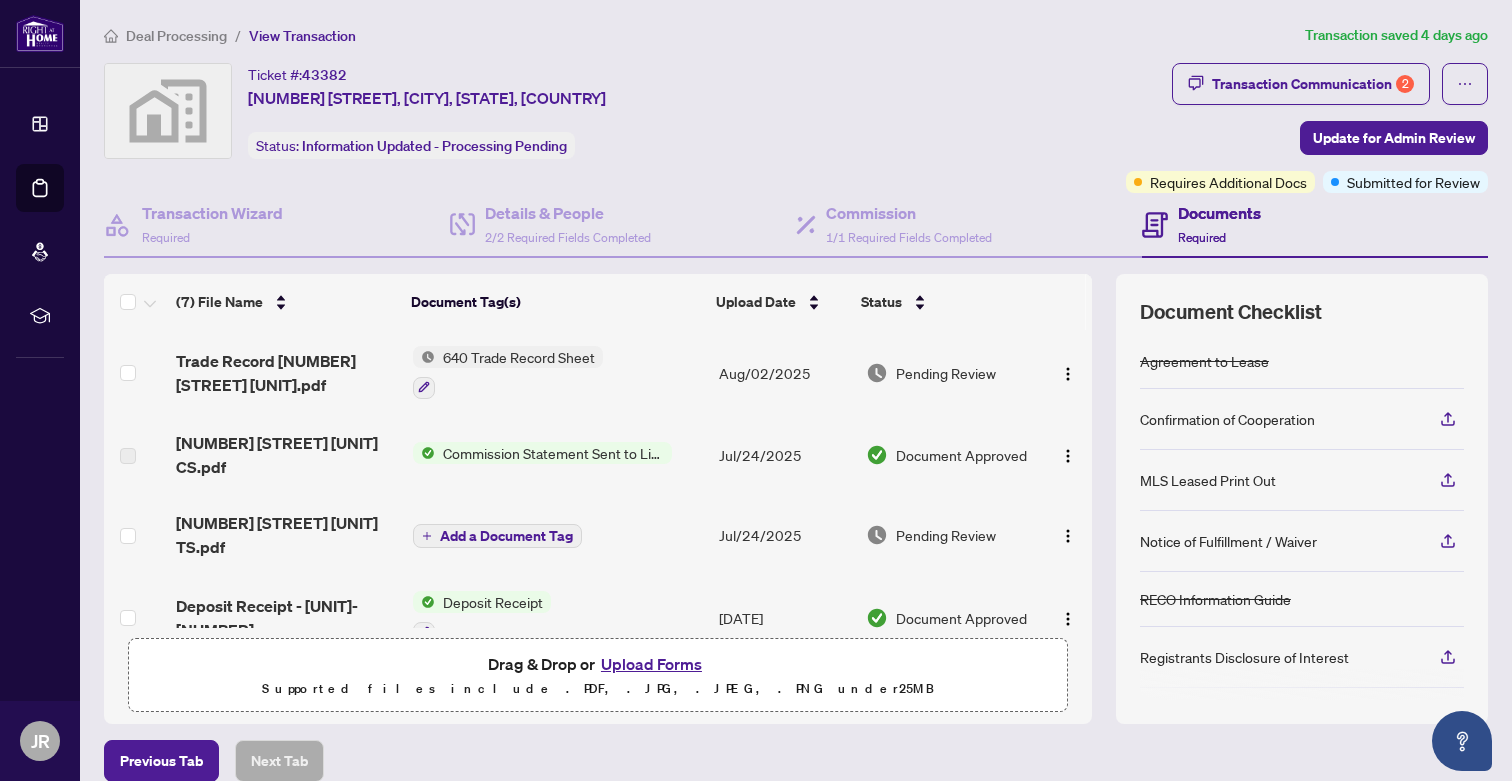click on "640 Trade Record Sheet" at bounding box center (519, 357) 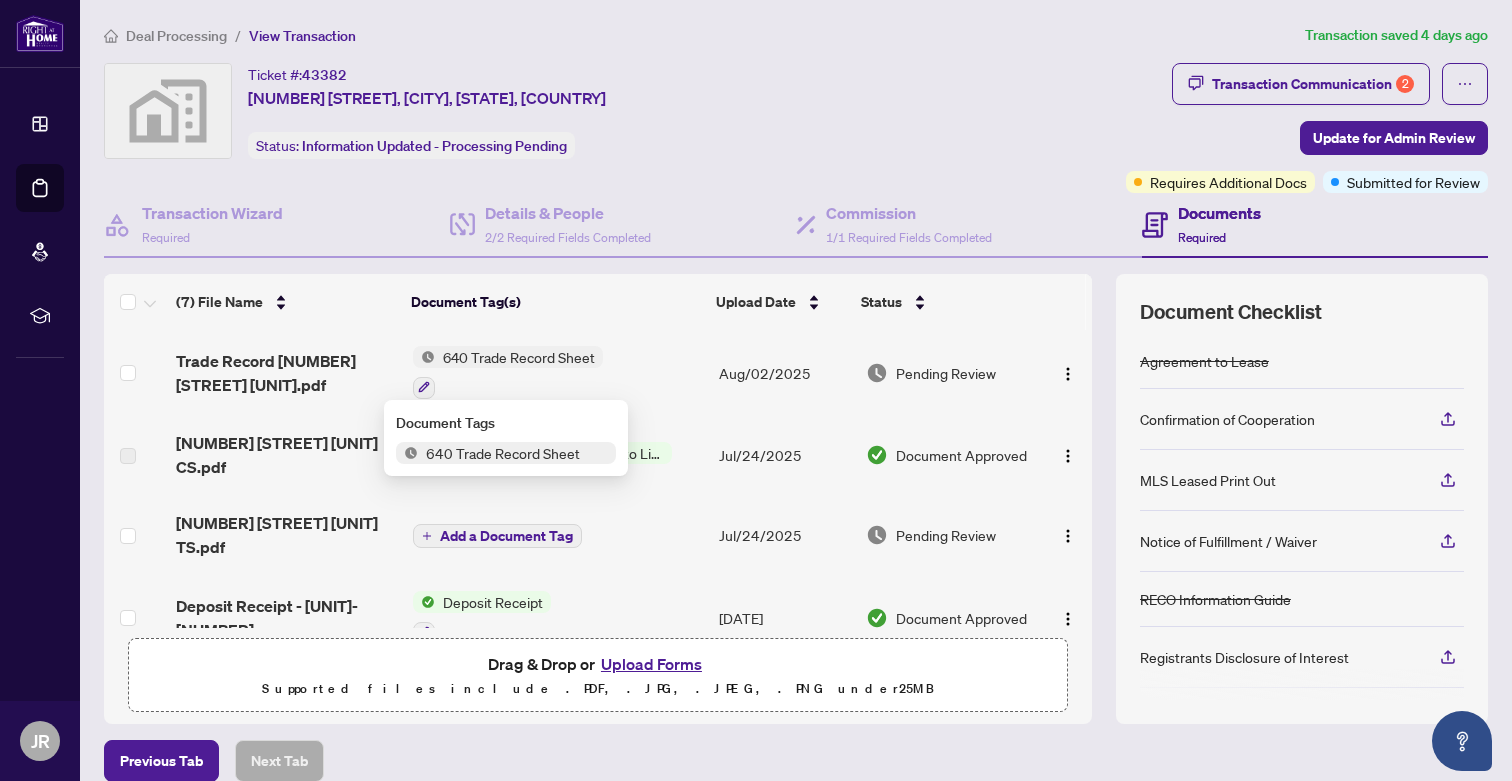 click on "640 Trade Record Sheet" at bounding box center (519, 357) 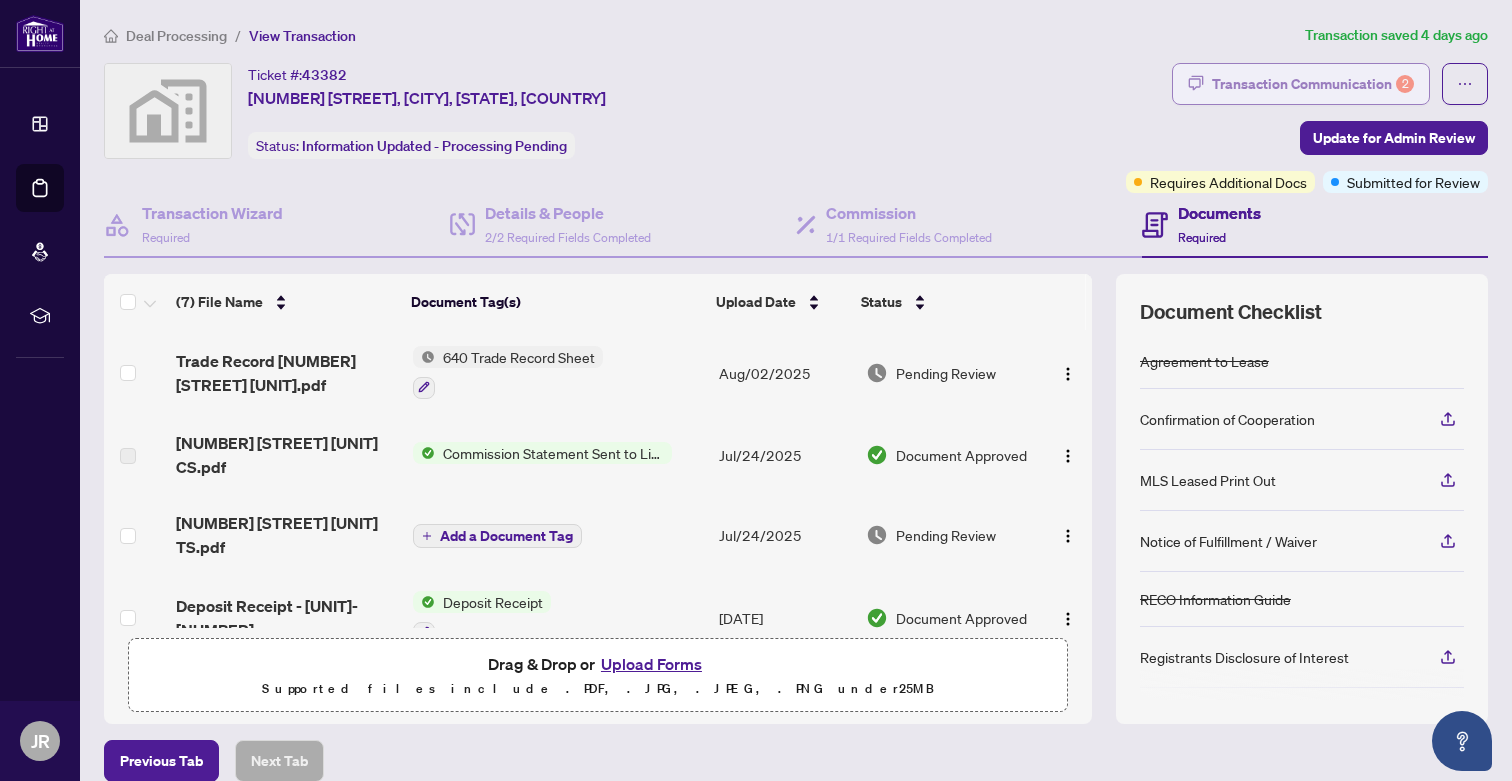 click on "Transaction Communication 2" at bounding box center [1313, 84] 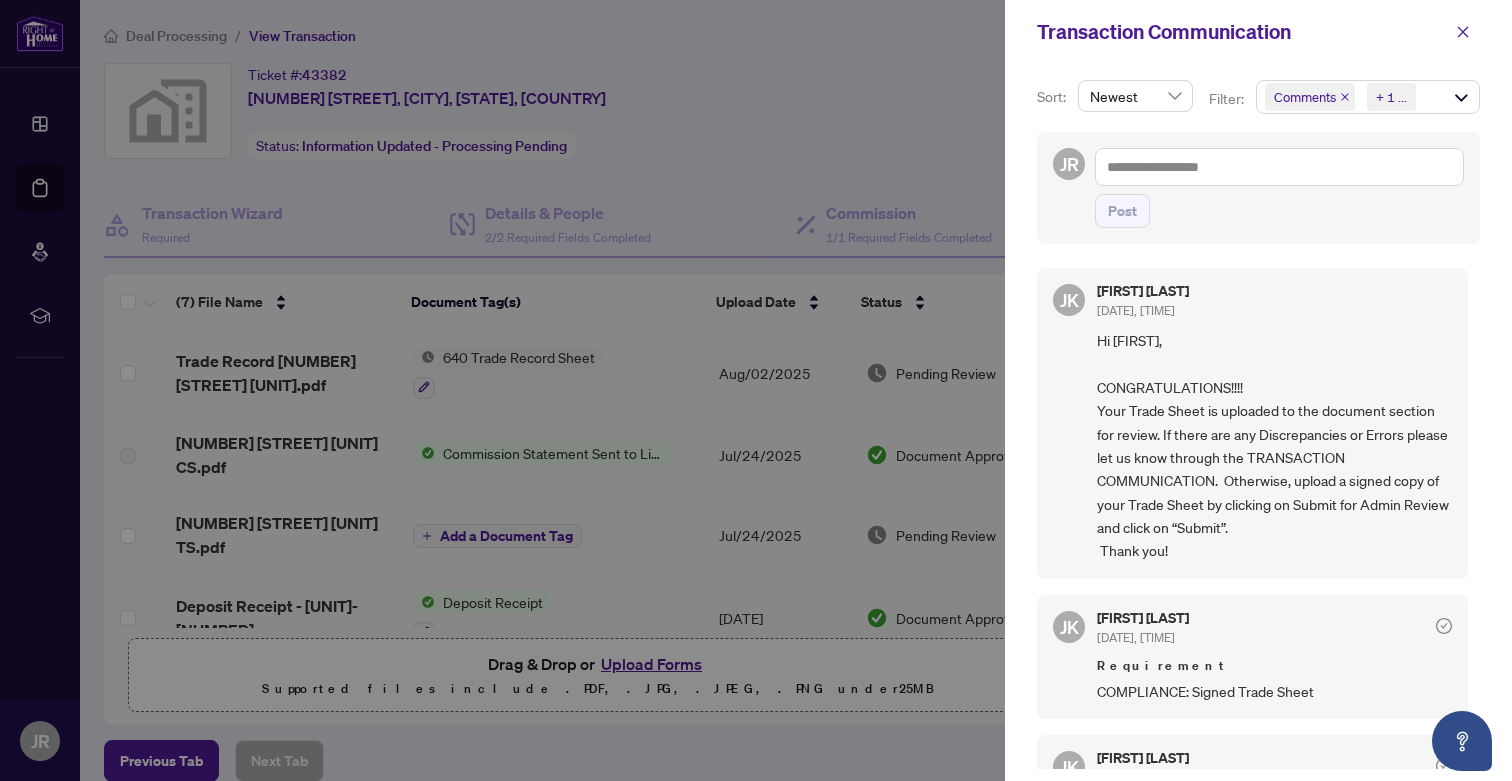 scroll, scrollTop: 87, scrollLeft: 0, axis: vertical 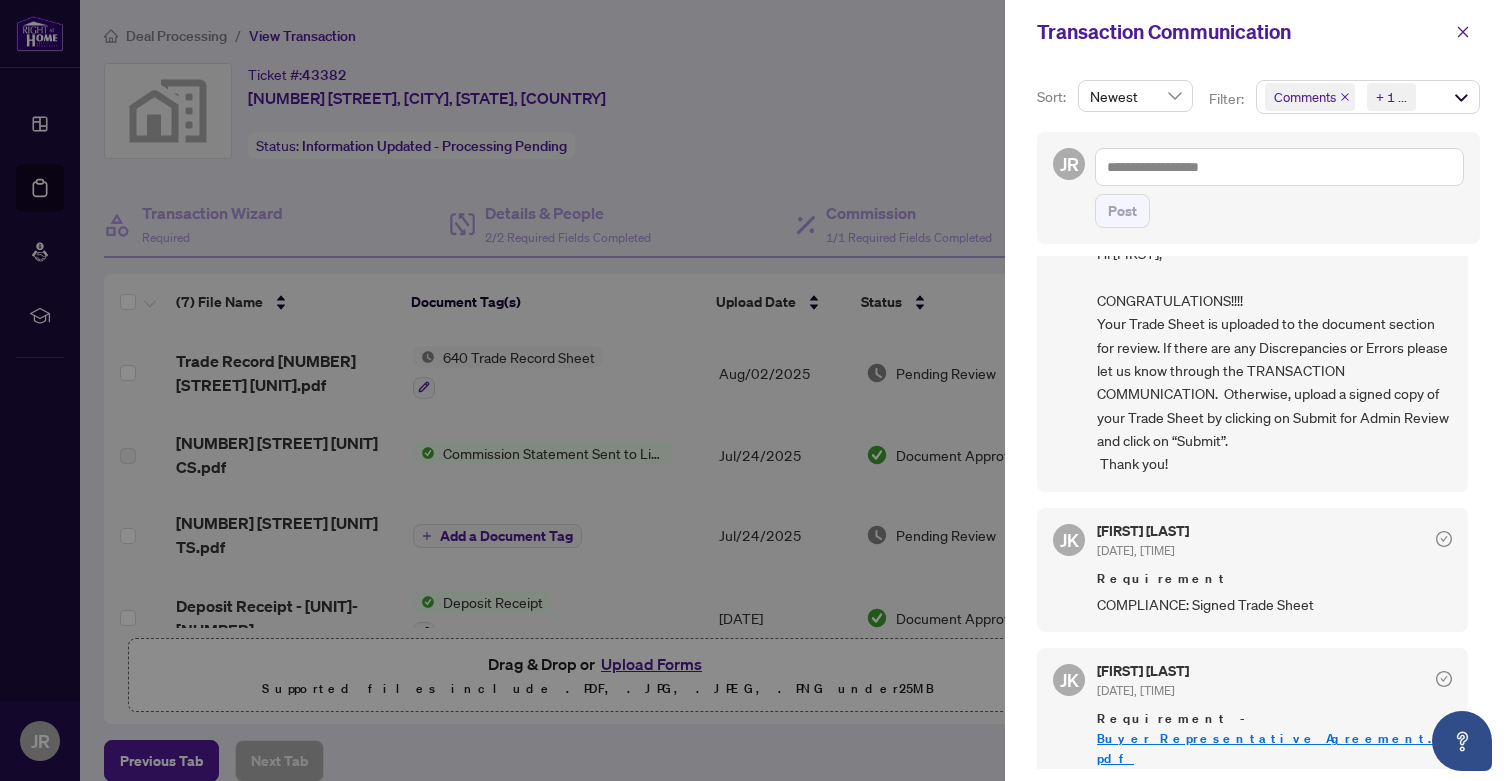 click on "Buyer_Representative_Agreement.pdf" at bounding box center (1272, 748) 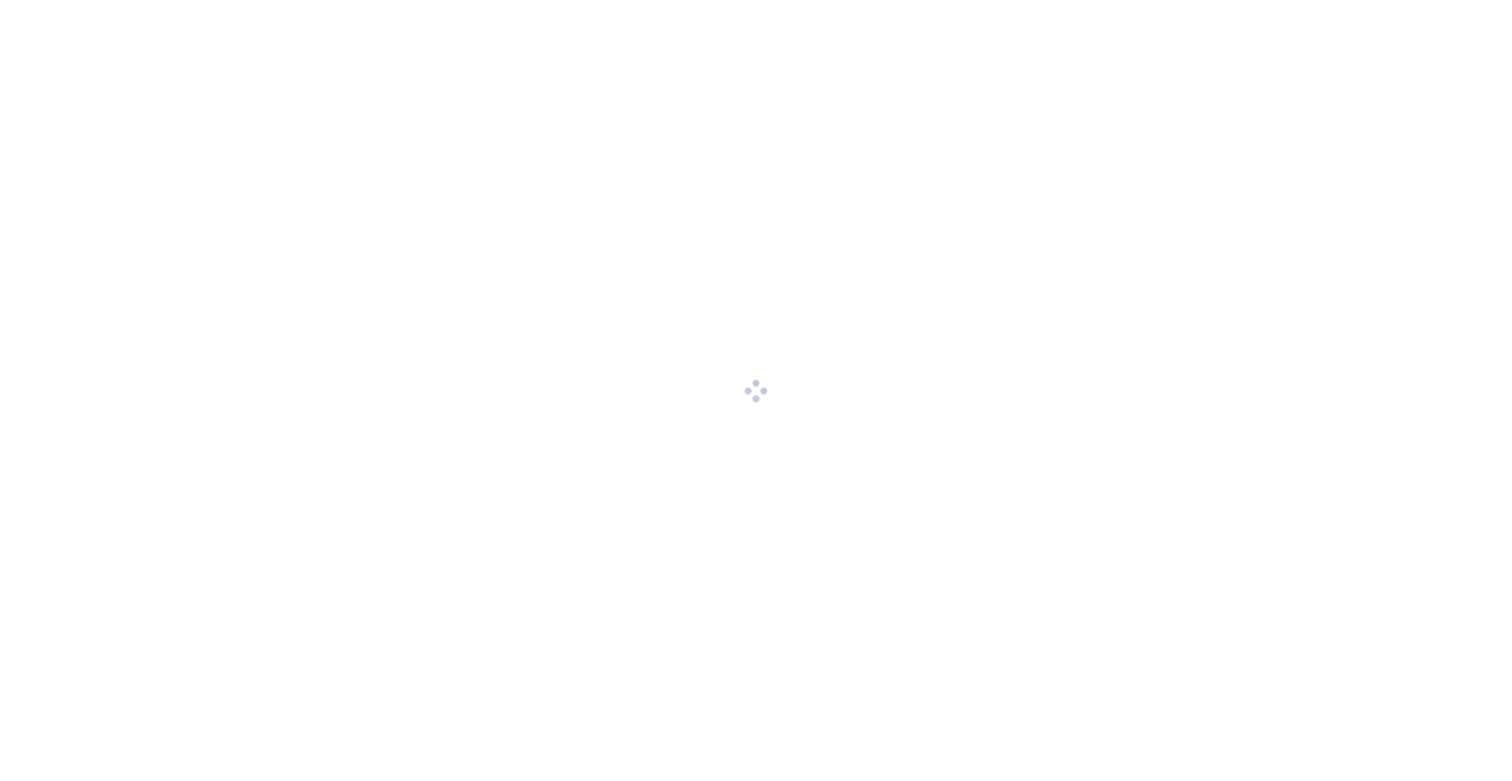 scroll, scrollTop: 0, scrollLeft: 0, axis: both 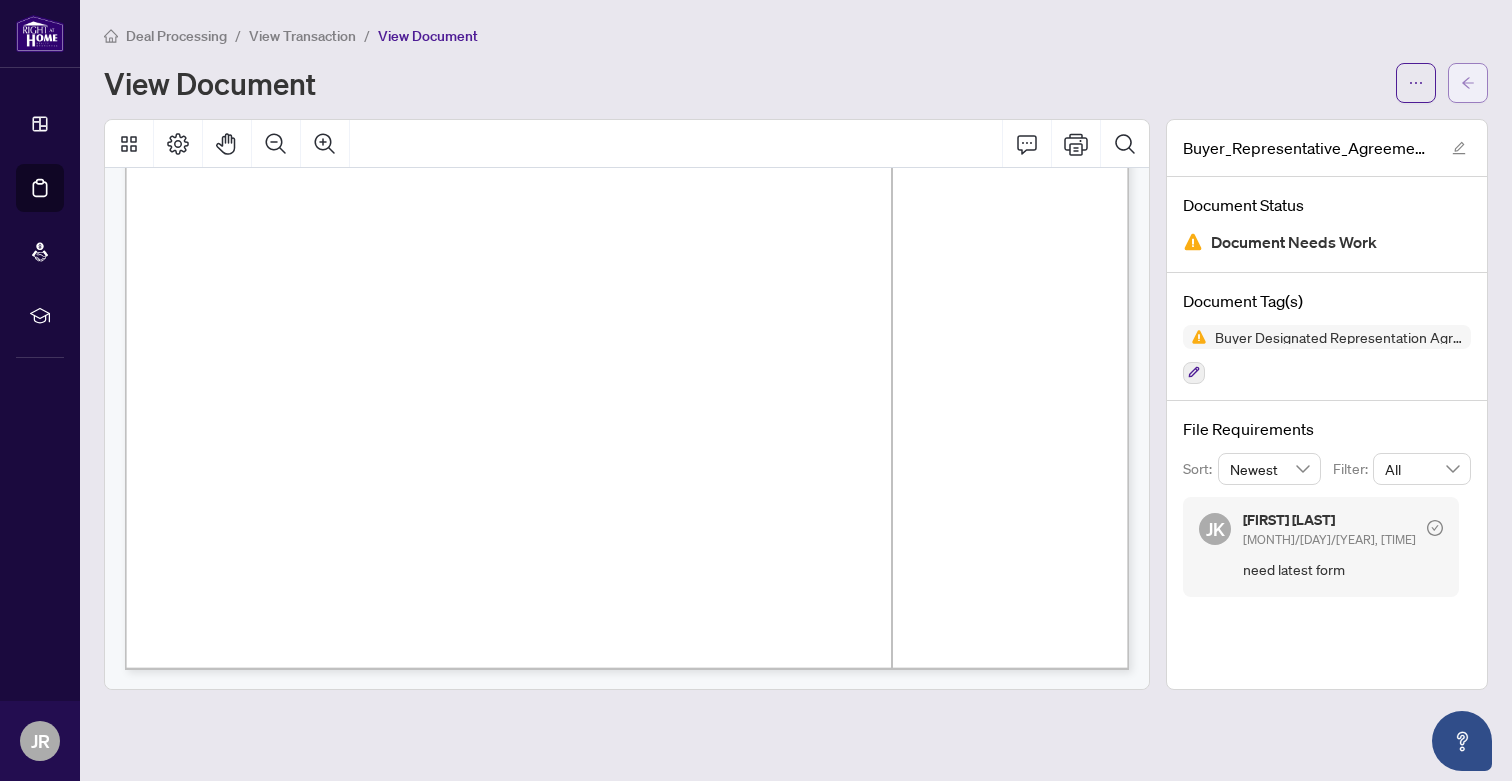 click at bounding box center (1468, 83) 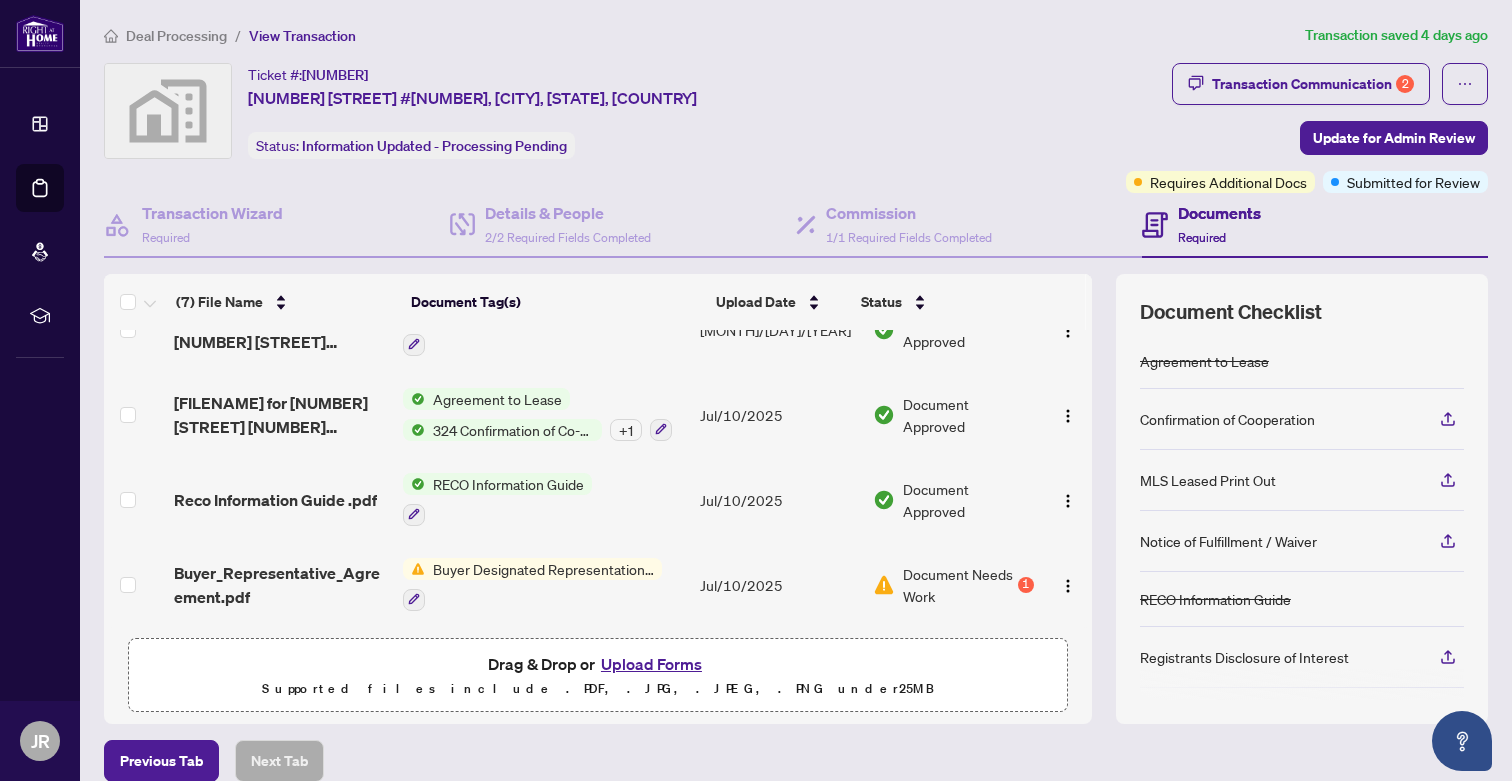 scroll, scrollTop: 0, scrollLeft: 0, axis: both 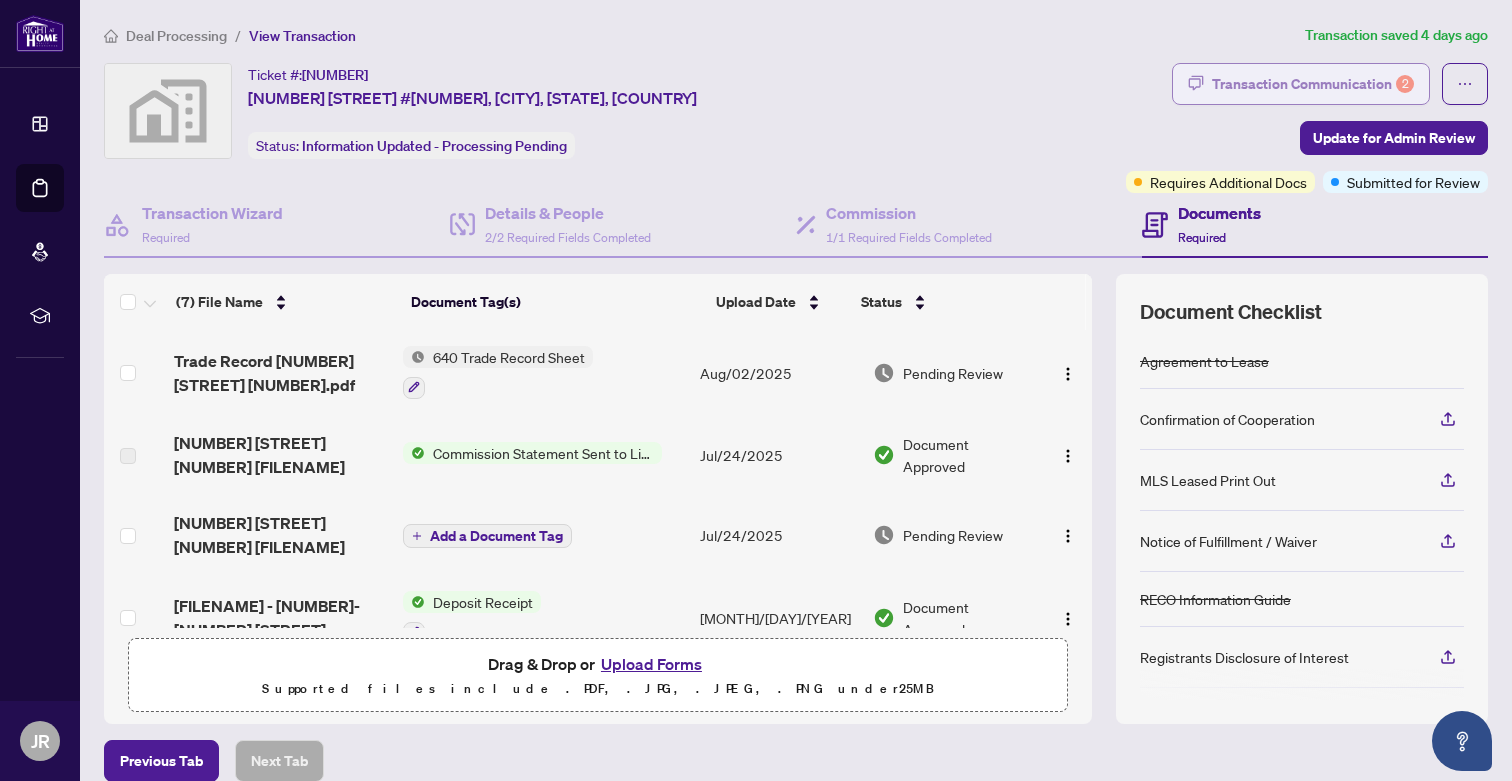 click on "Transaction Communication 2" at bounding box center (1313, 84) 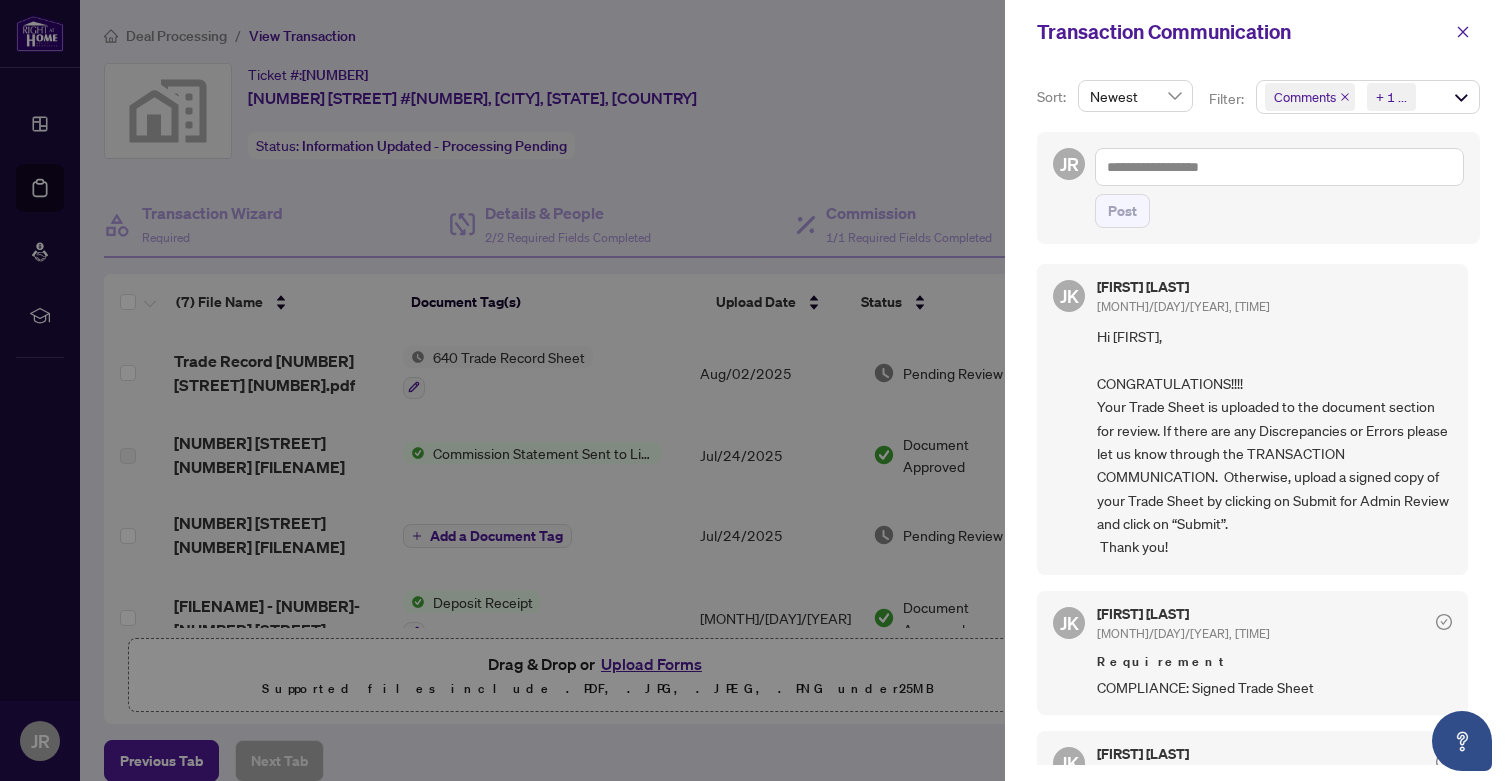 scroll, scrollTop: 0, scrollLeft: 0, axis: both 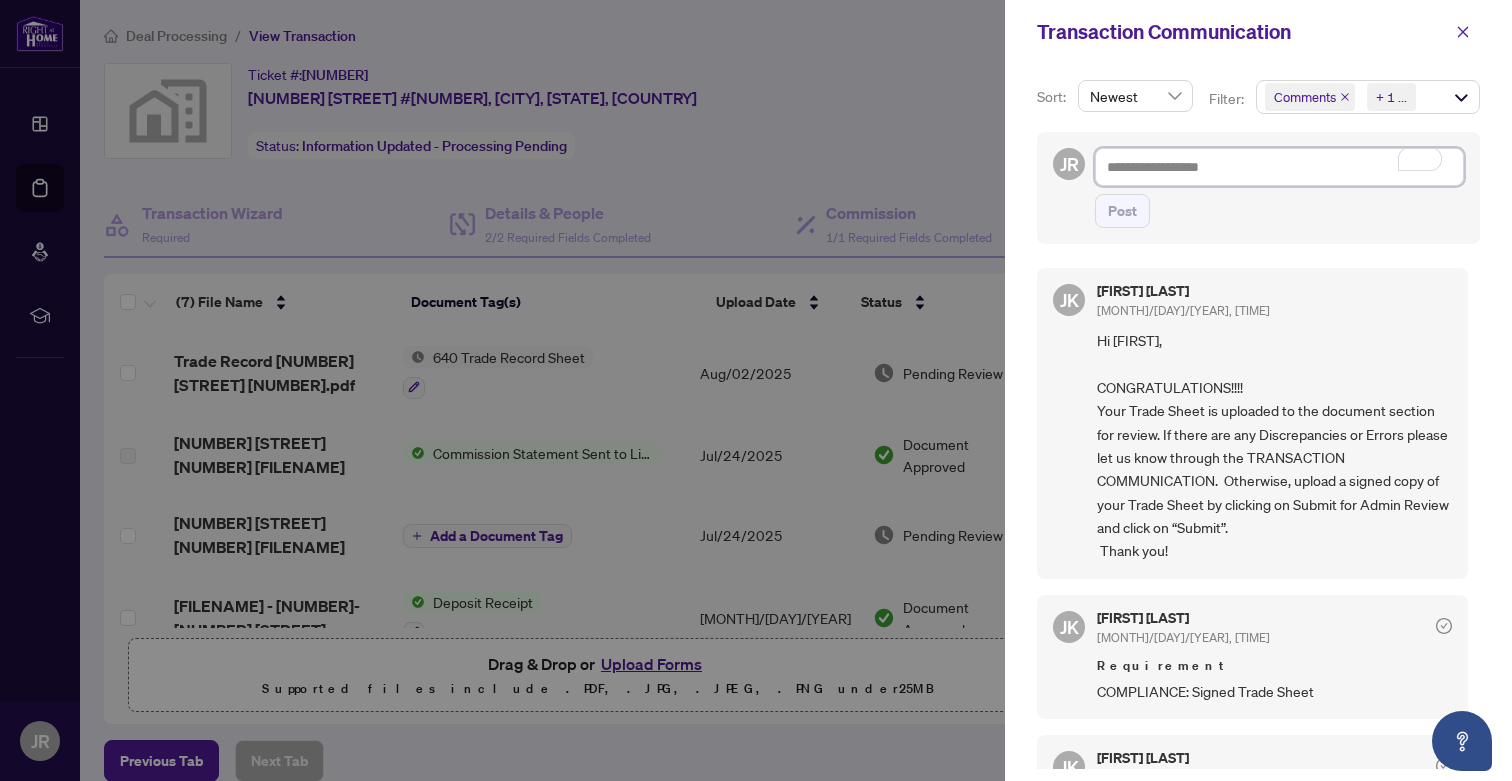 type on "*" 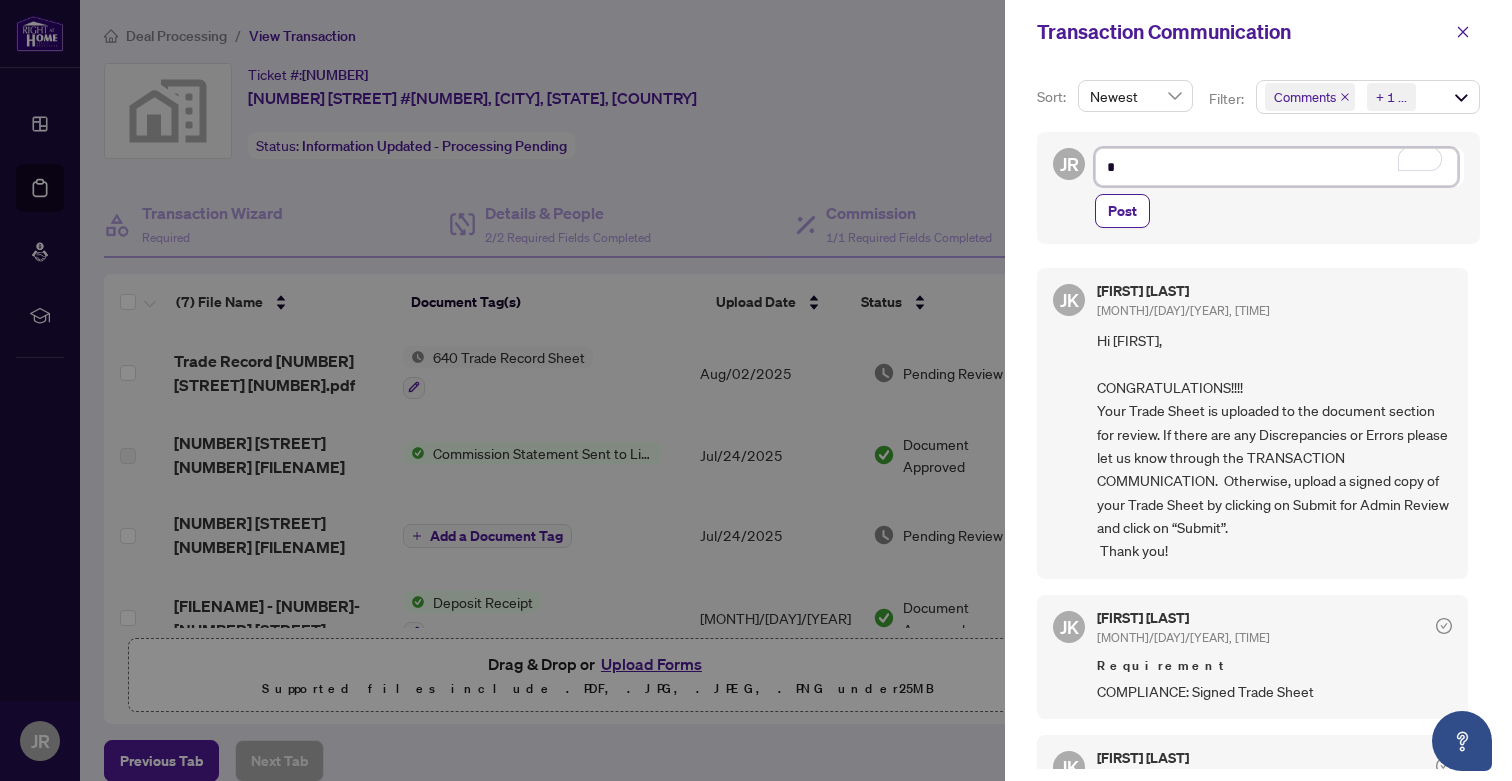 type on "**" 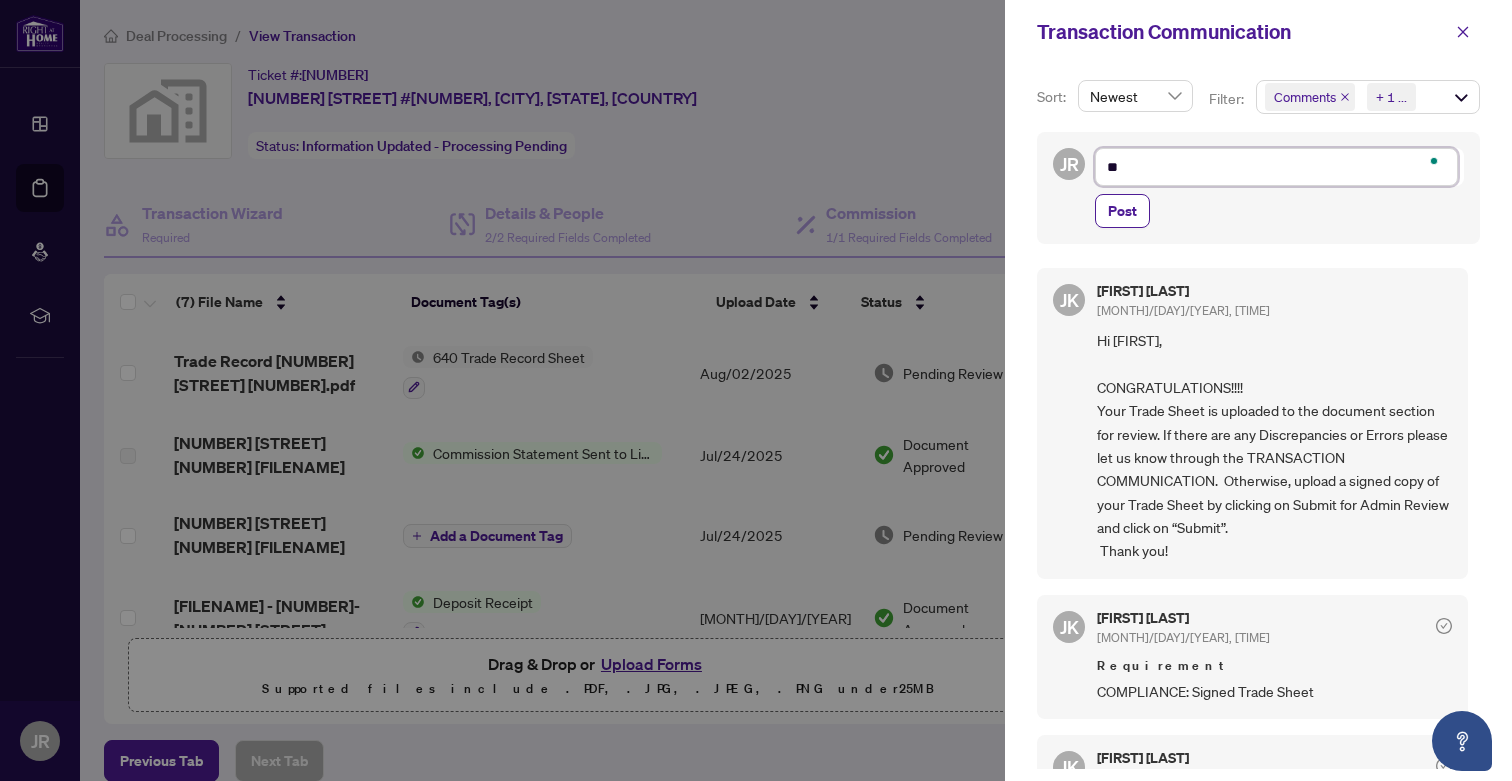 type on "**" 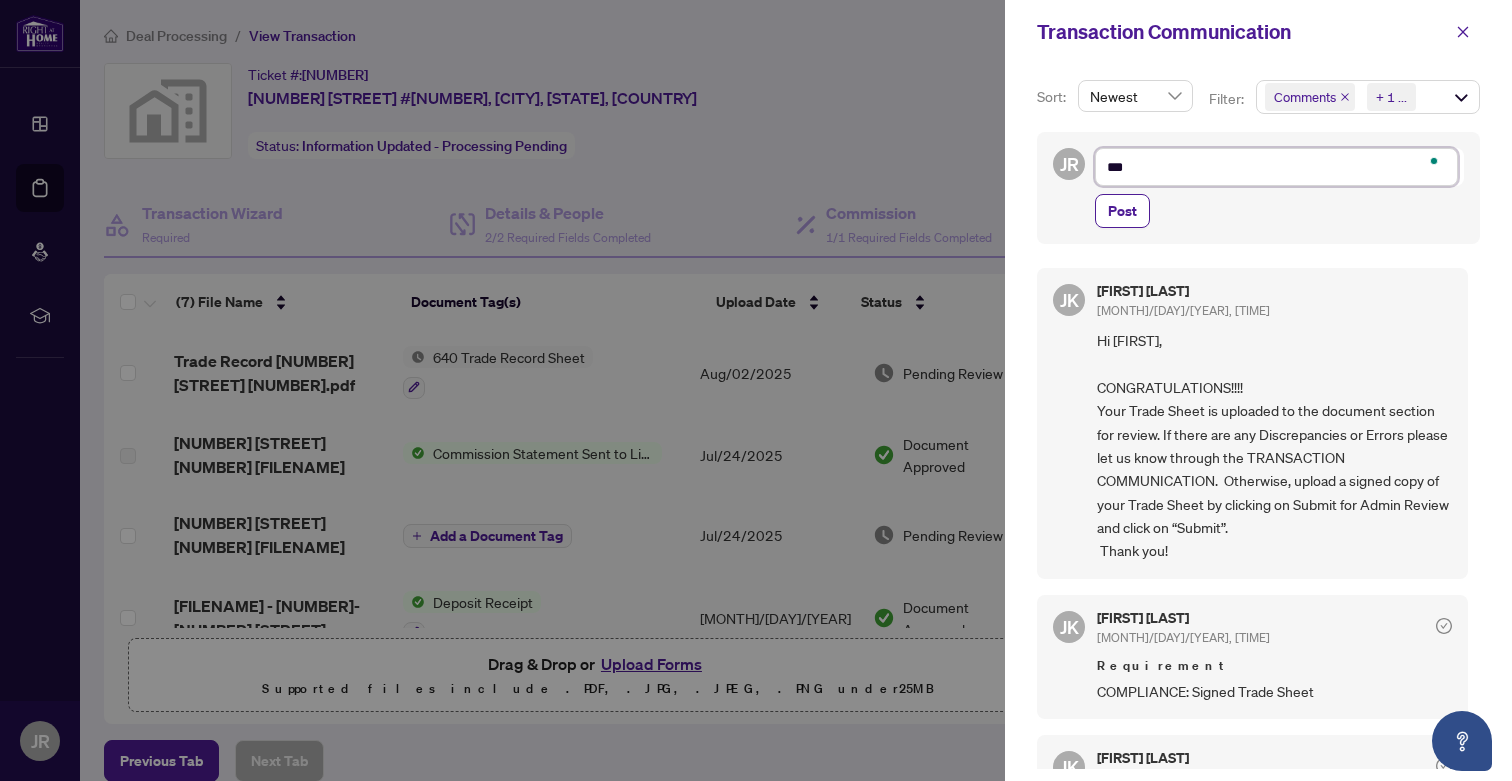 type on "****" 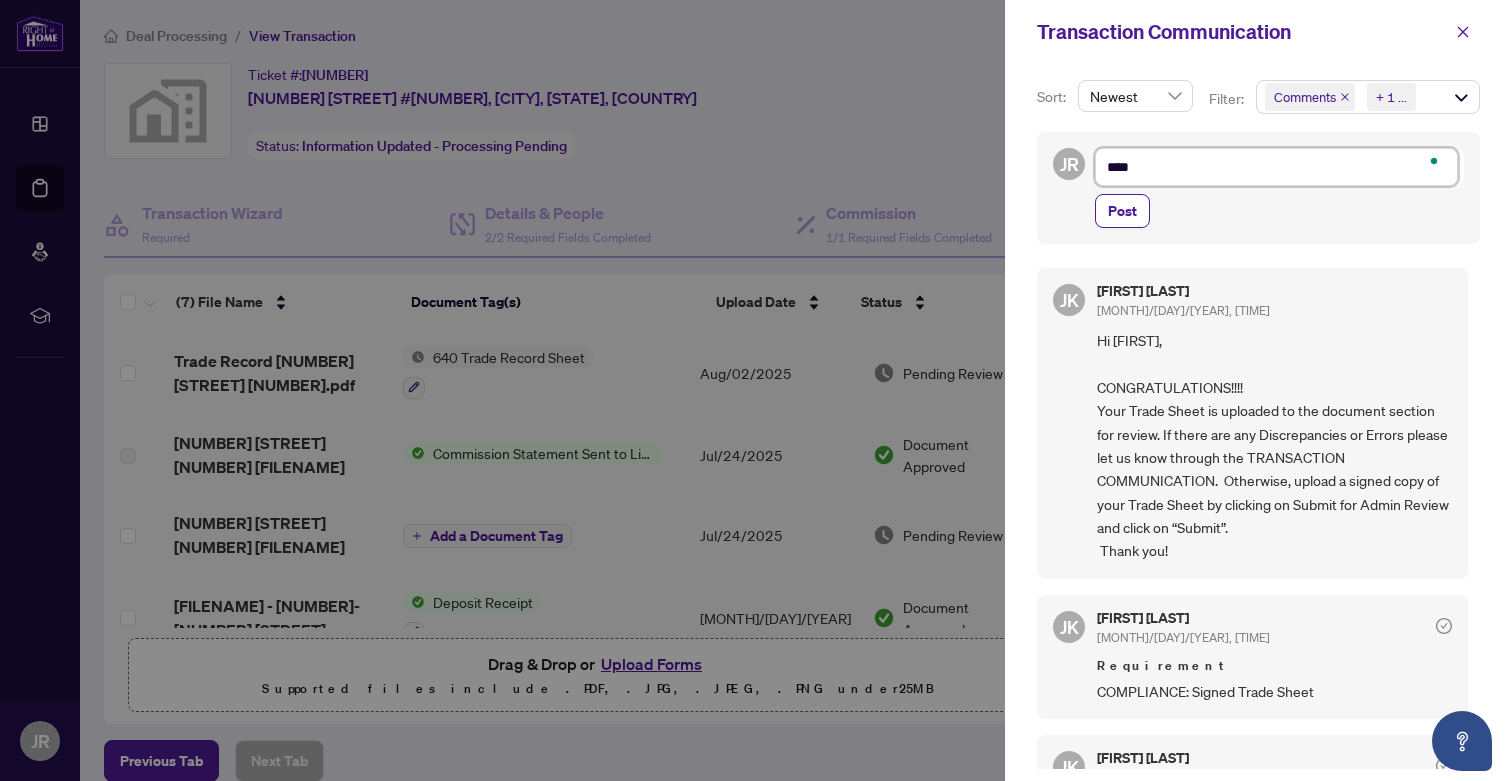 type on "*****" 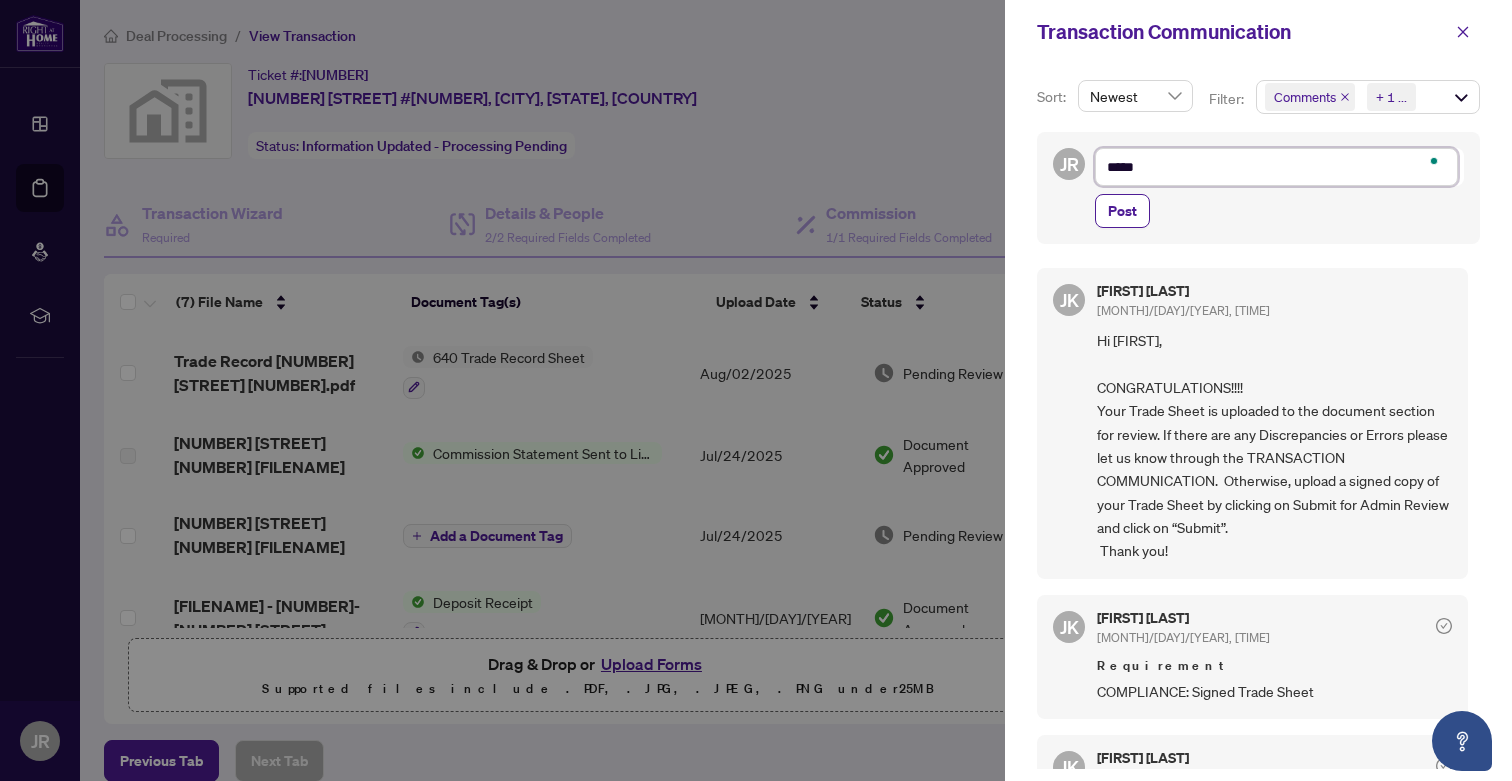 type on "******" 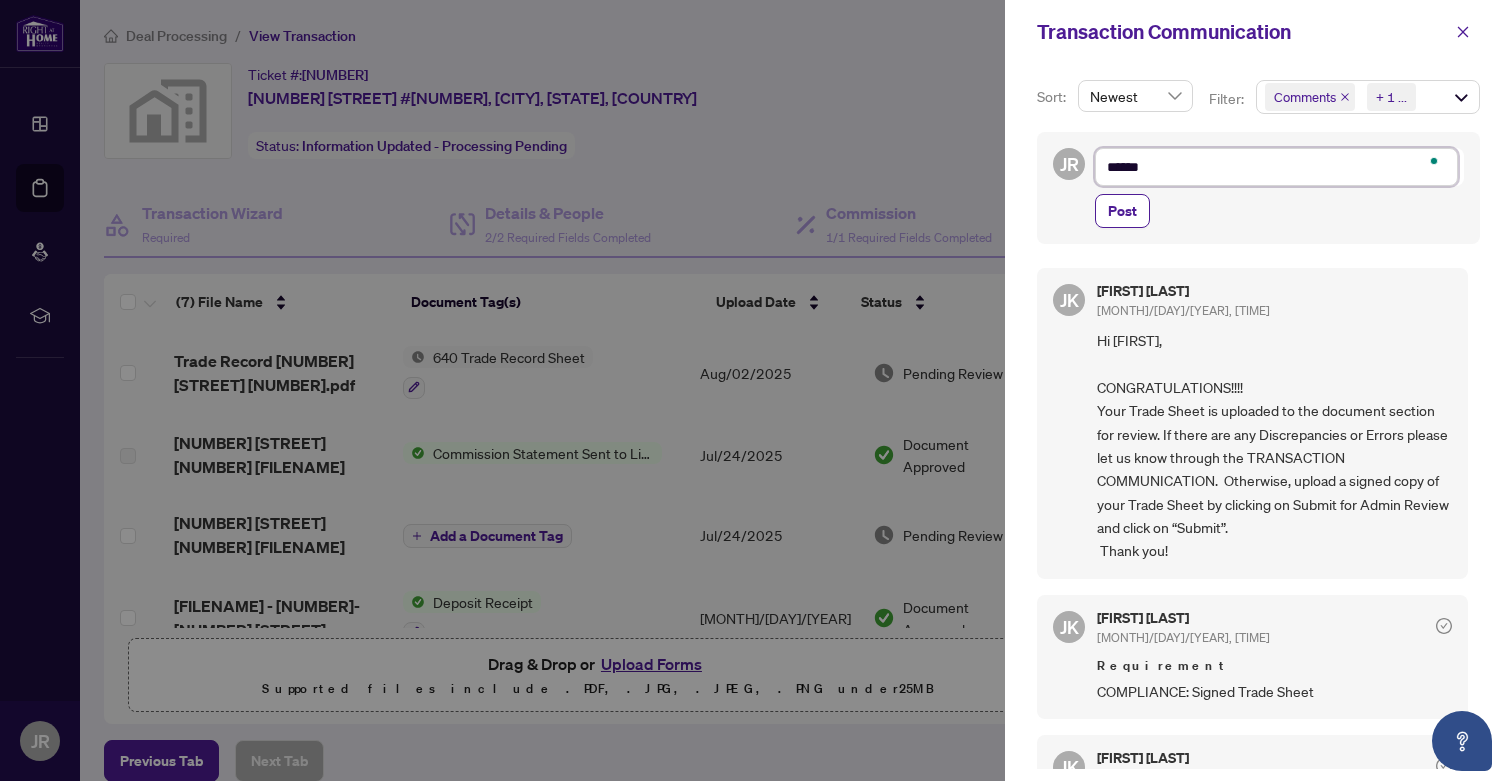 type on "******" 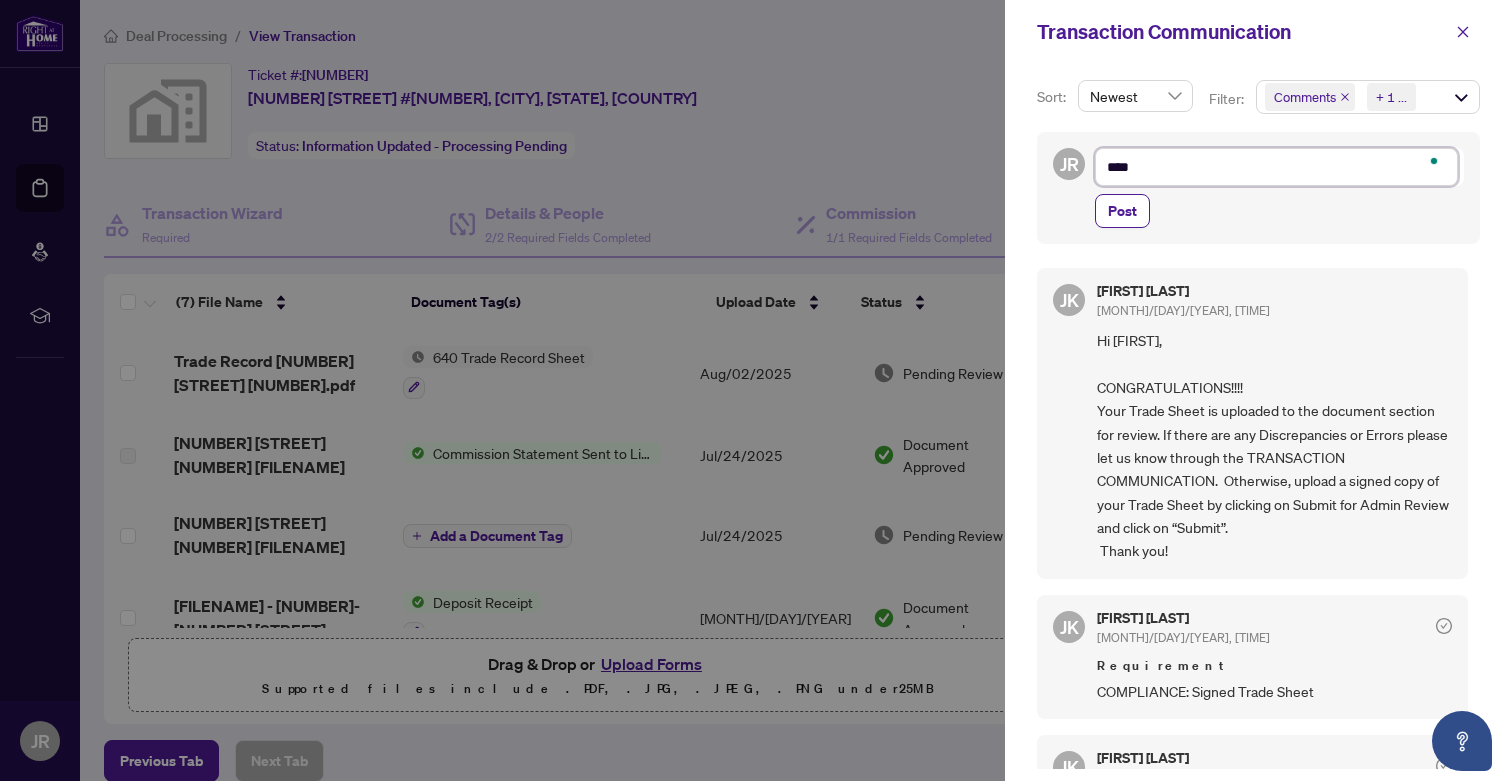 type on "*****" 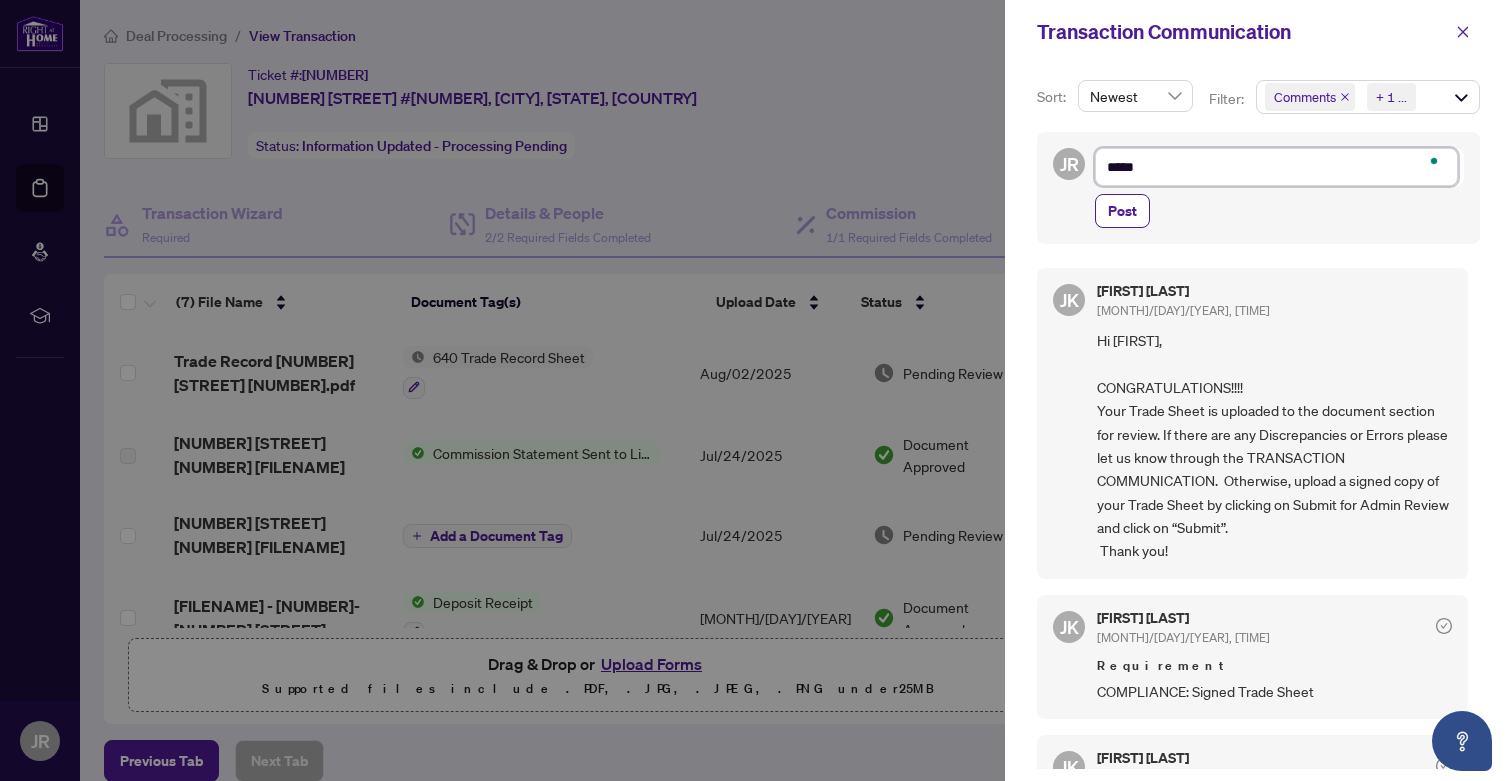 type on "******" 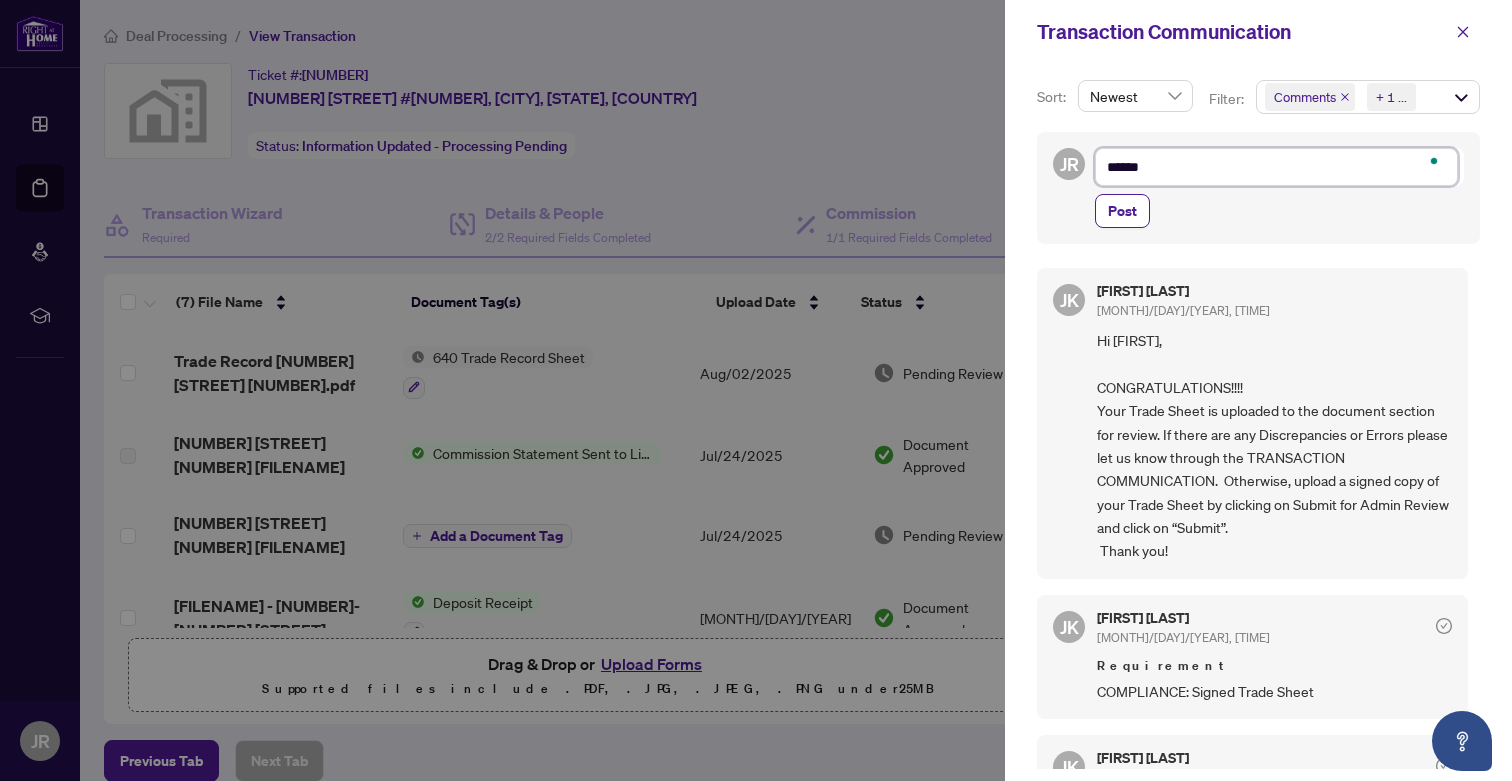 type on "*******" 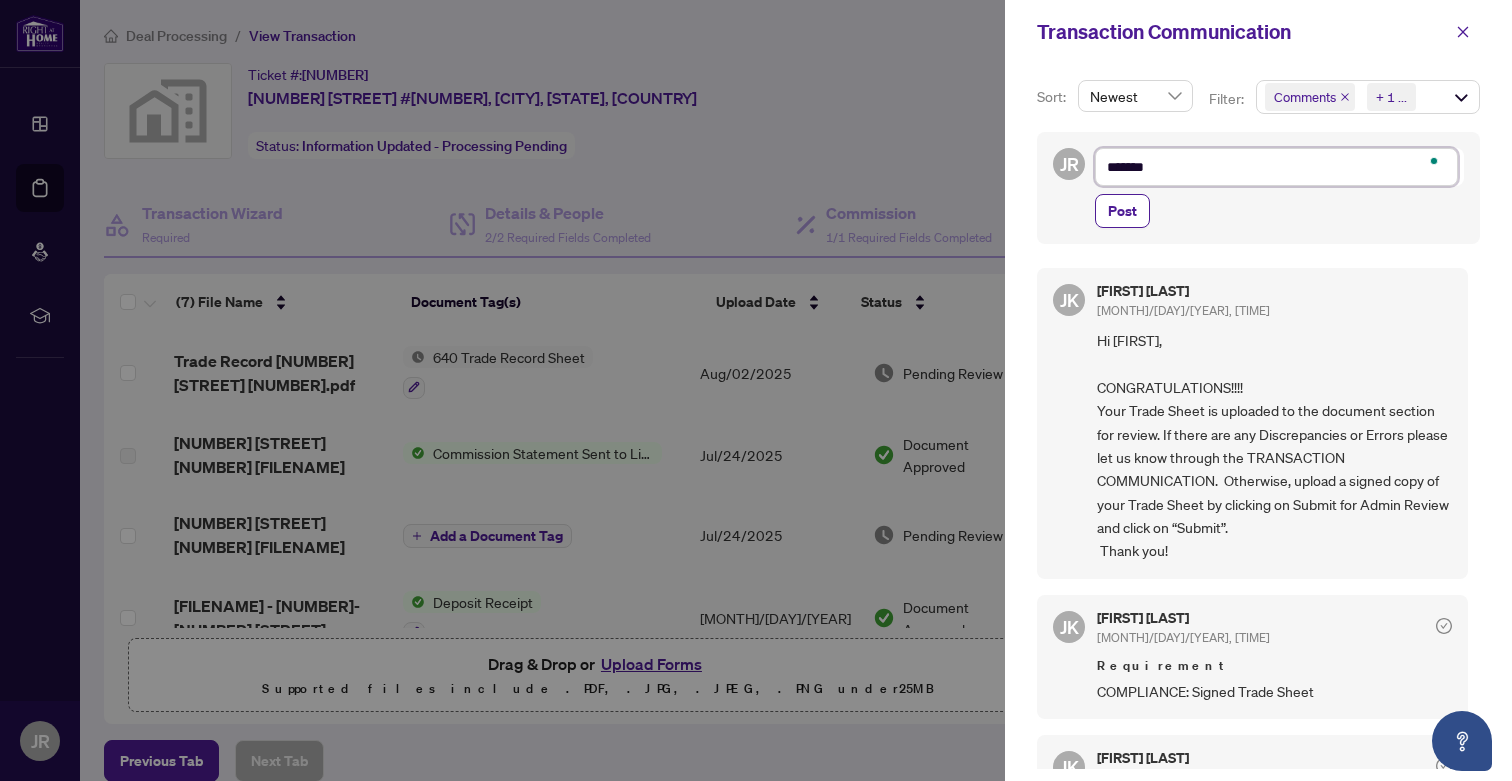 type on "*******" 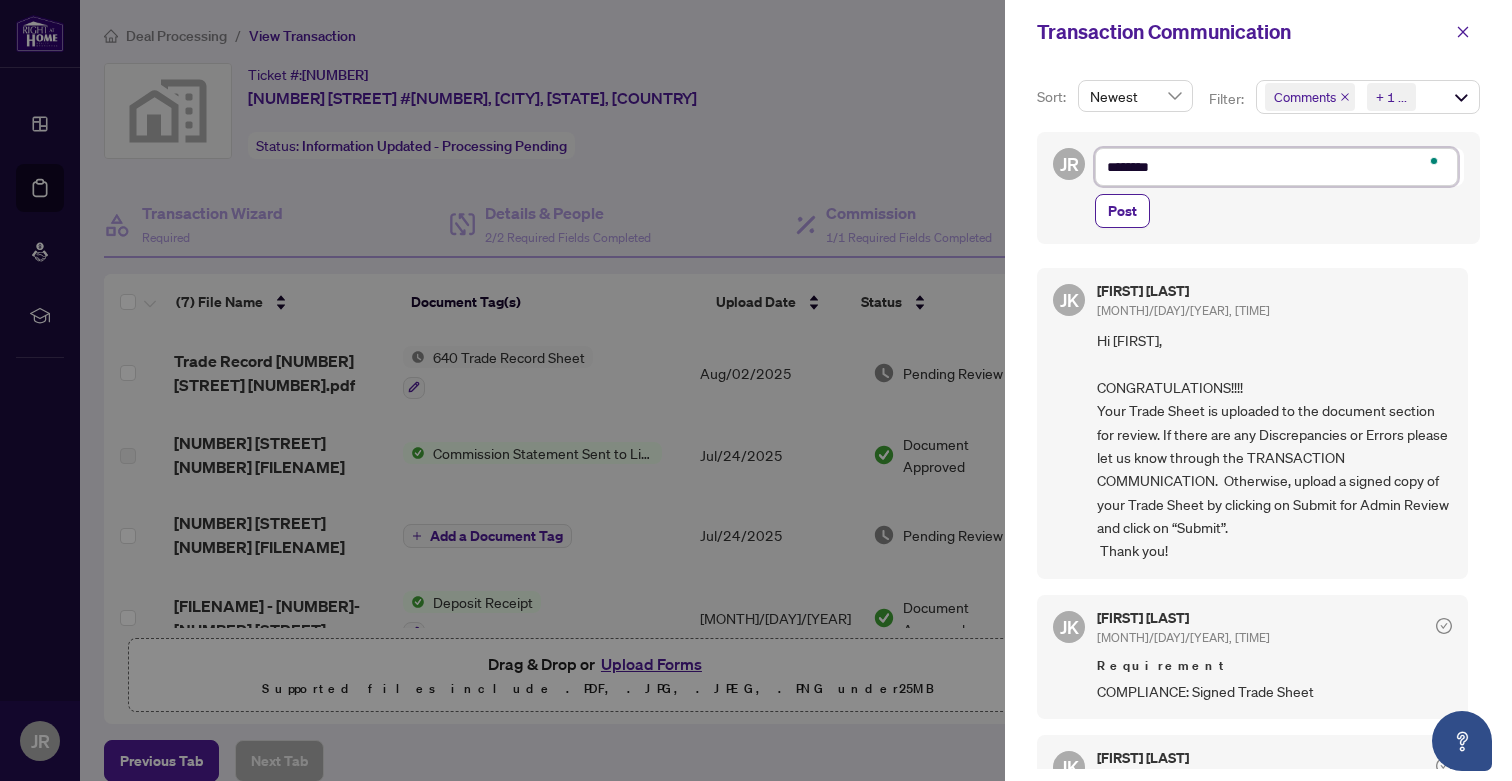 type on "*********" 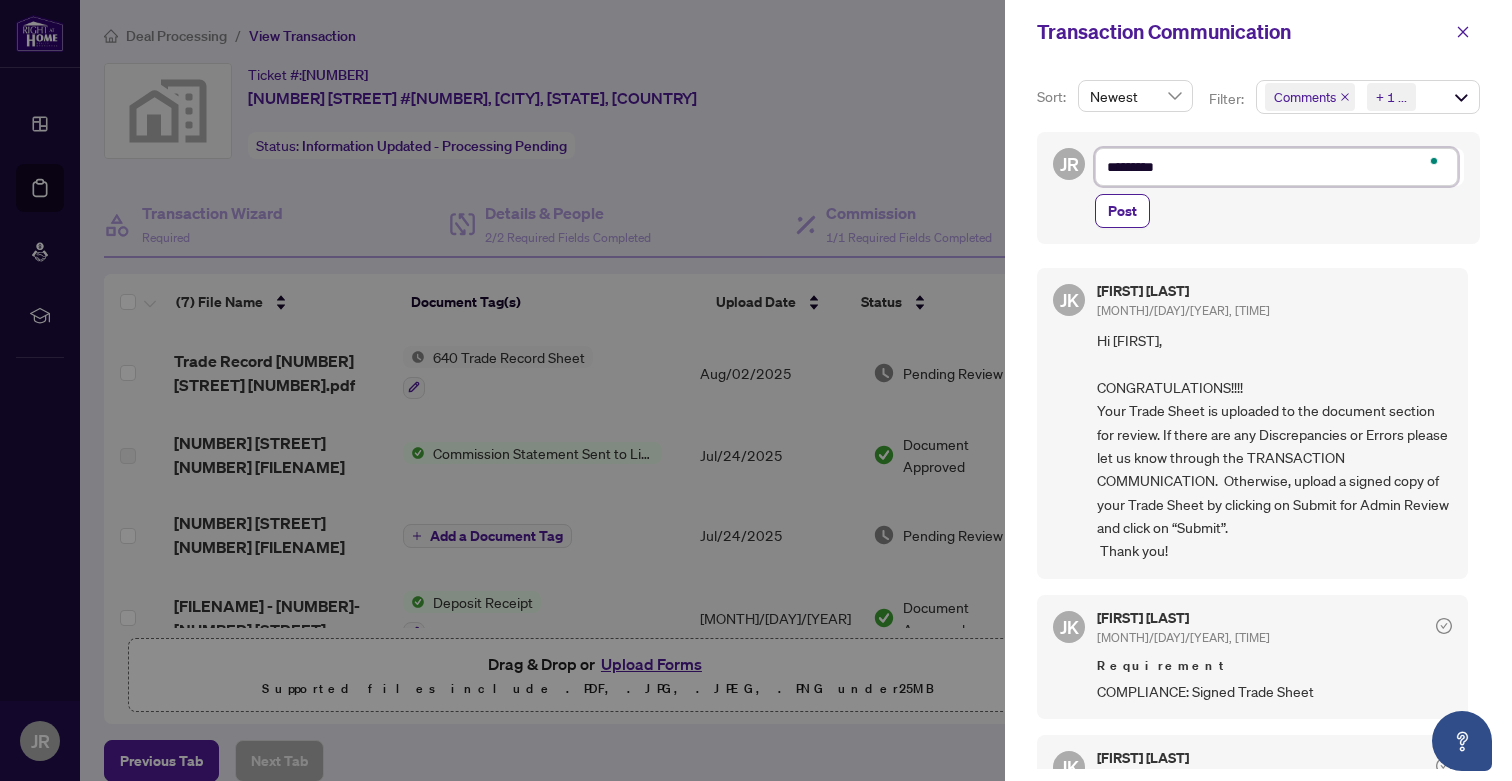 type on "*********" 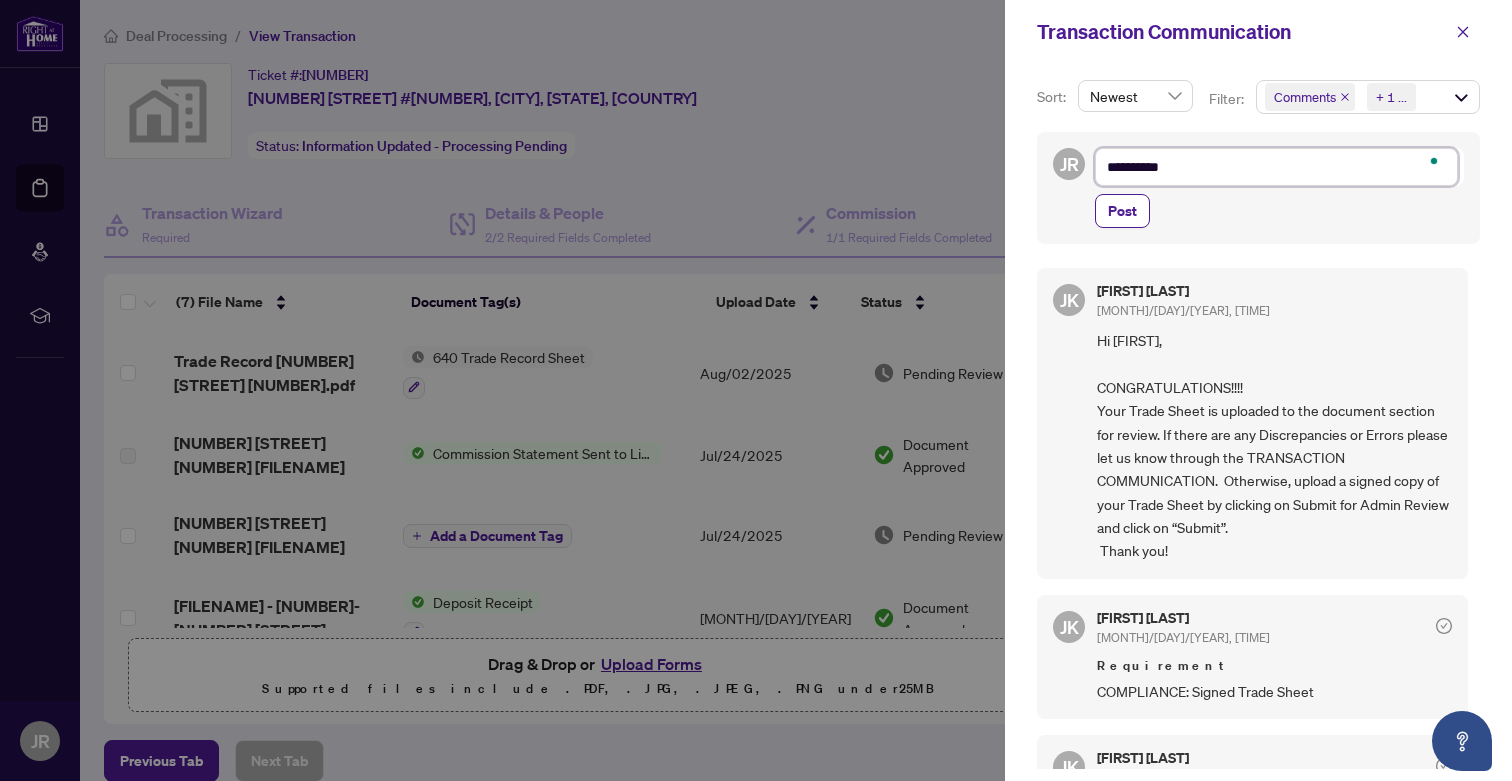 type on "**********" 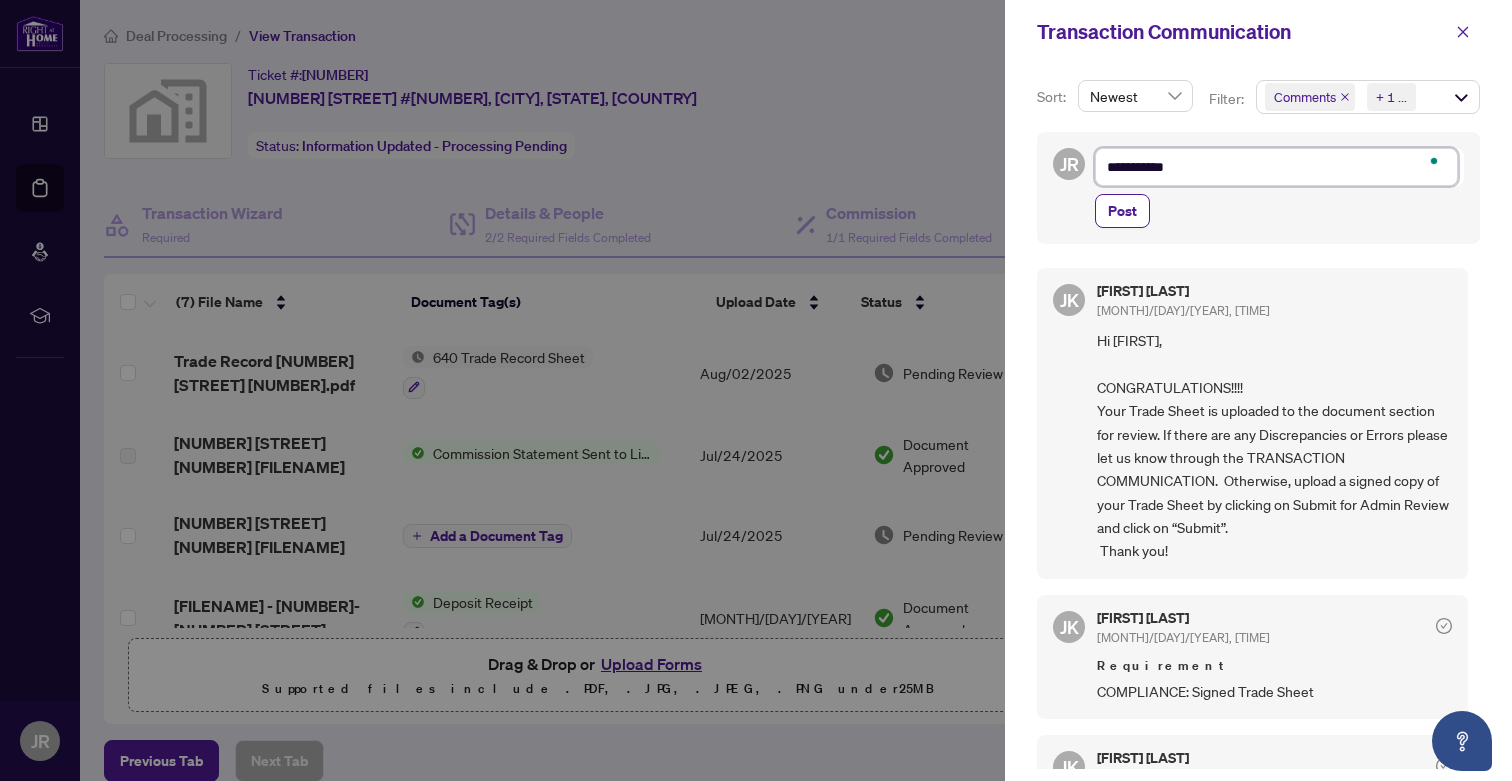 type on "**********" 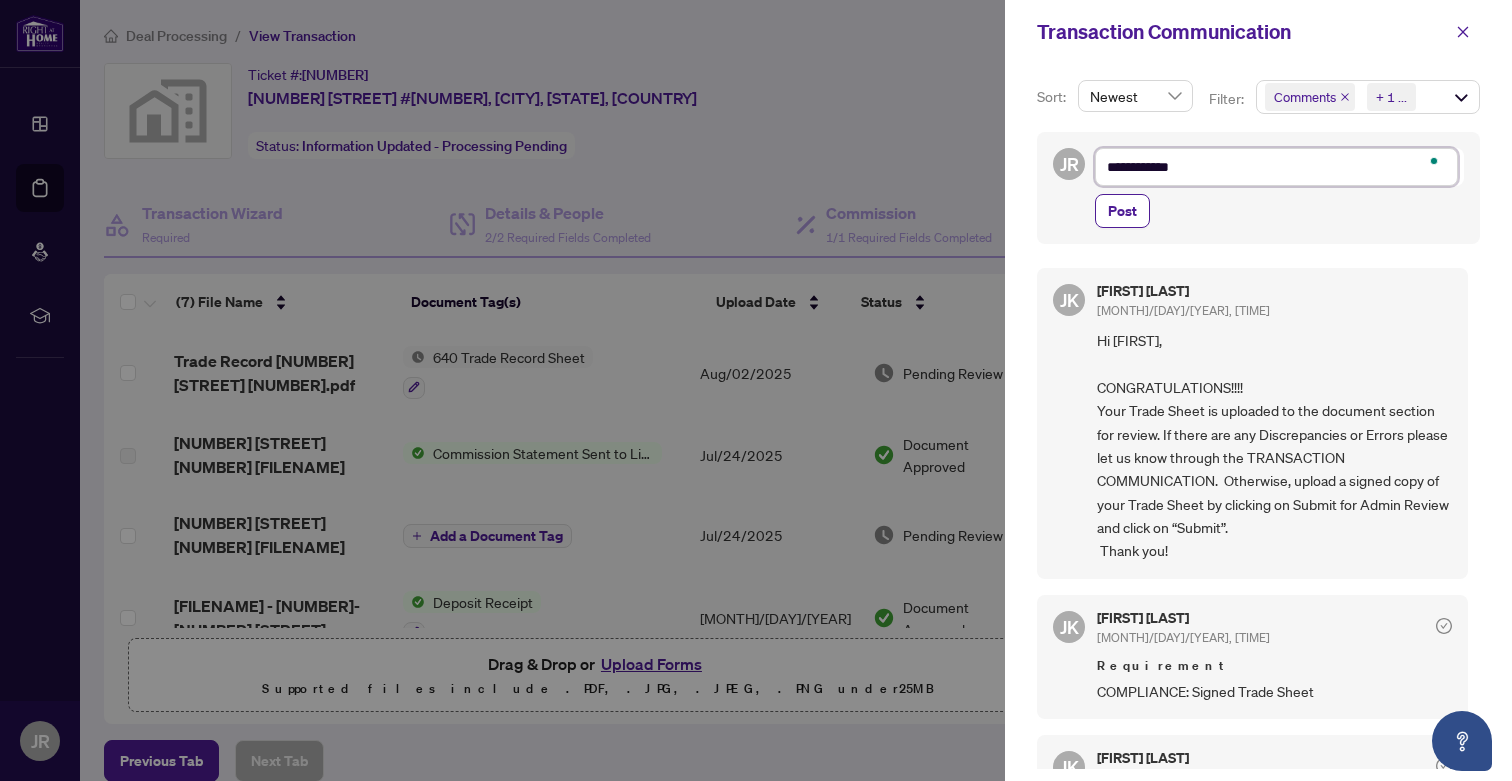 type on "**********" 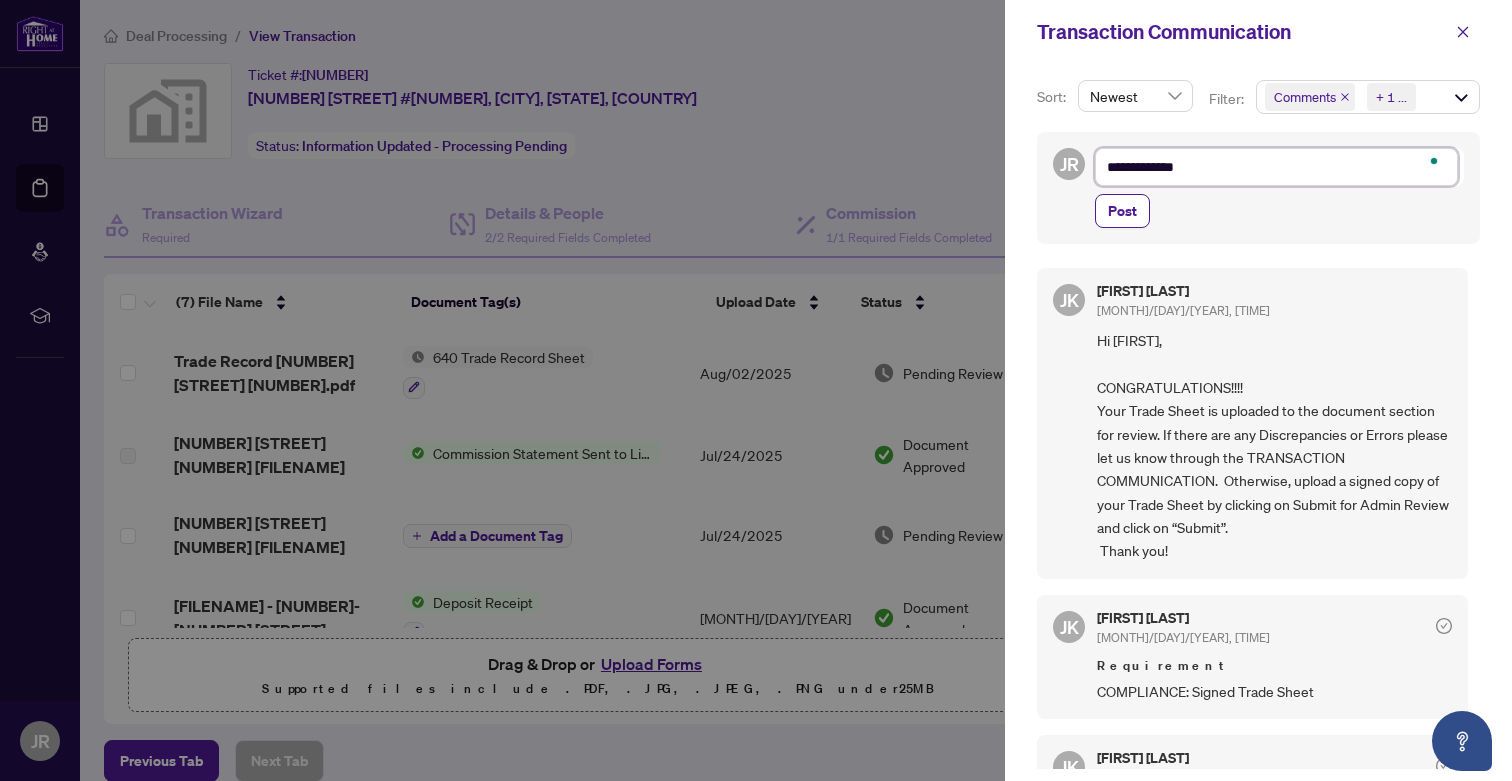 type on "**********" 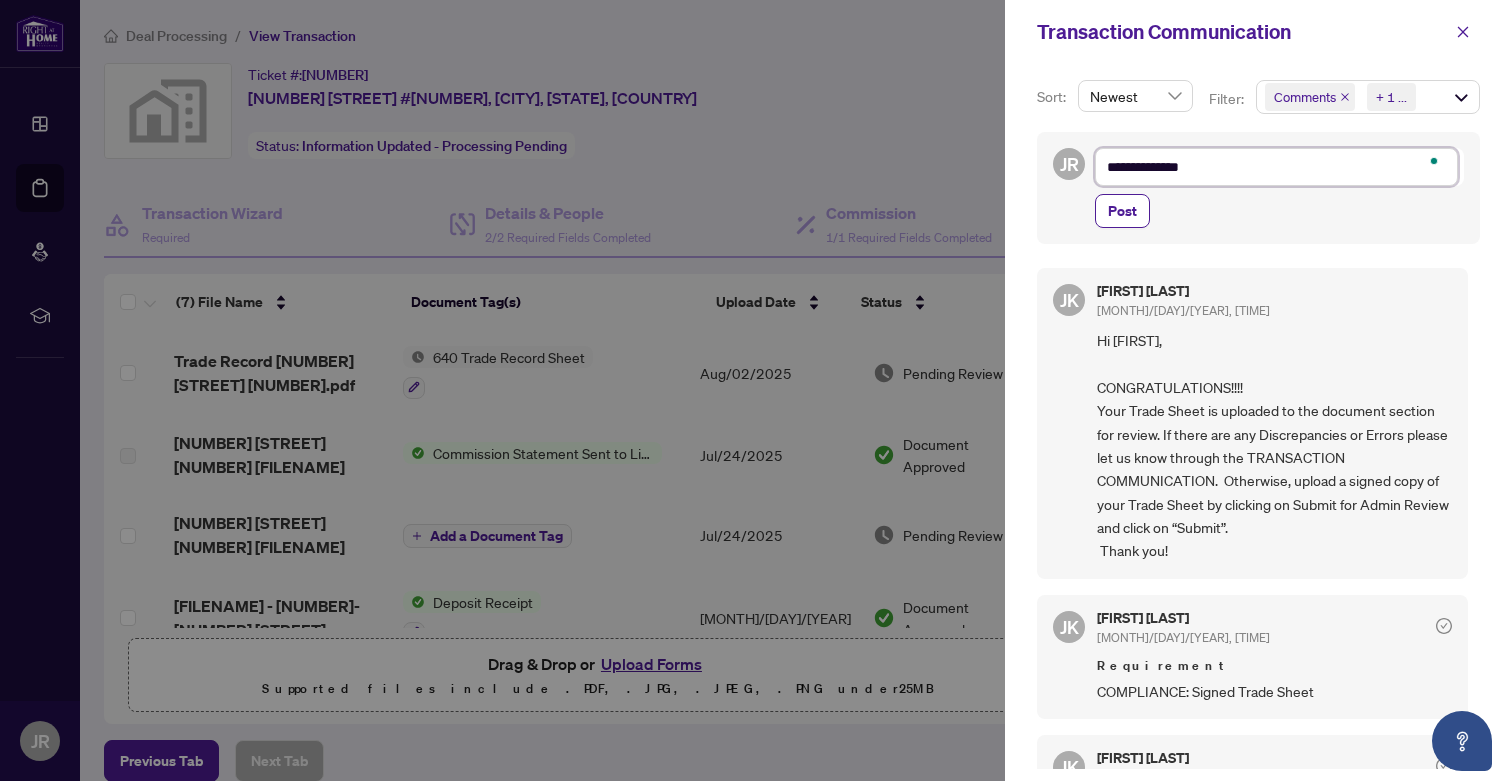type on "**********" 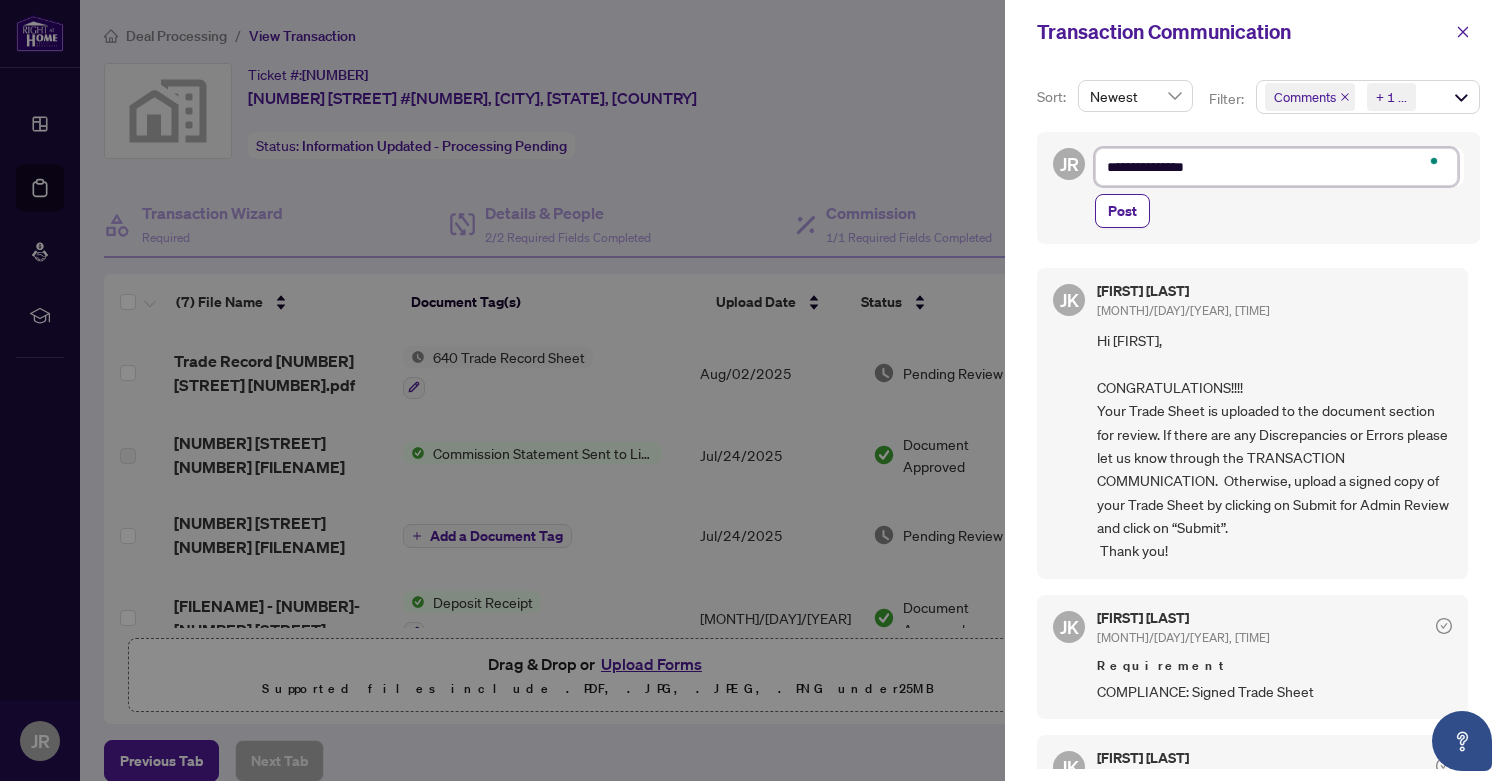 type on "**********" 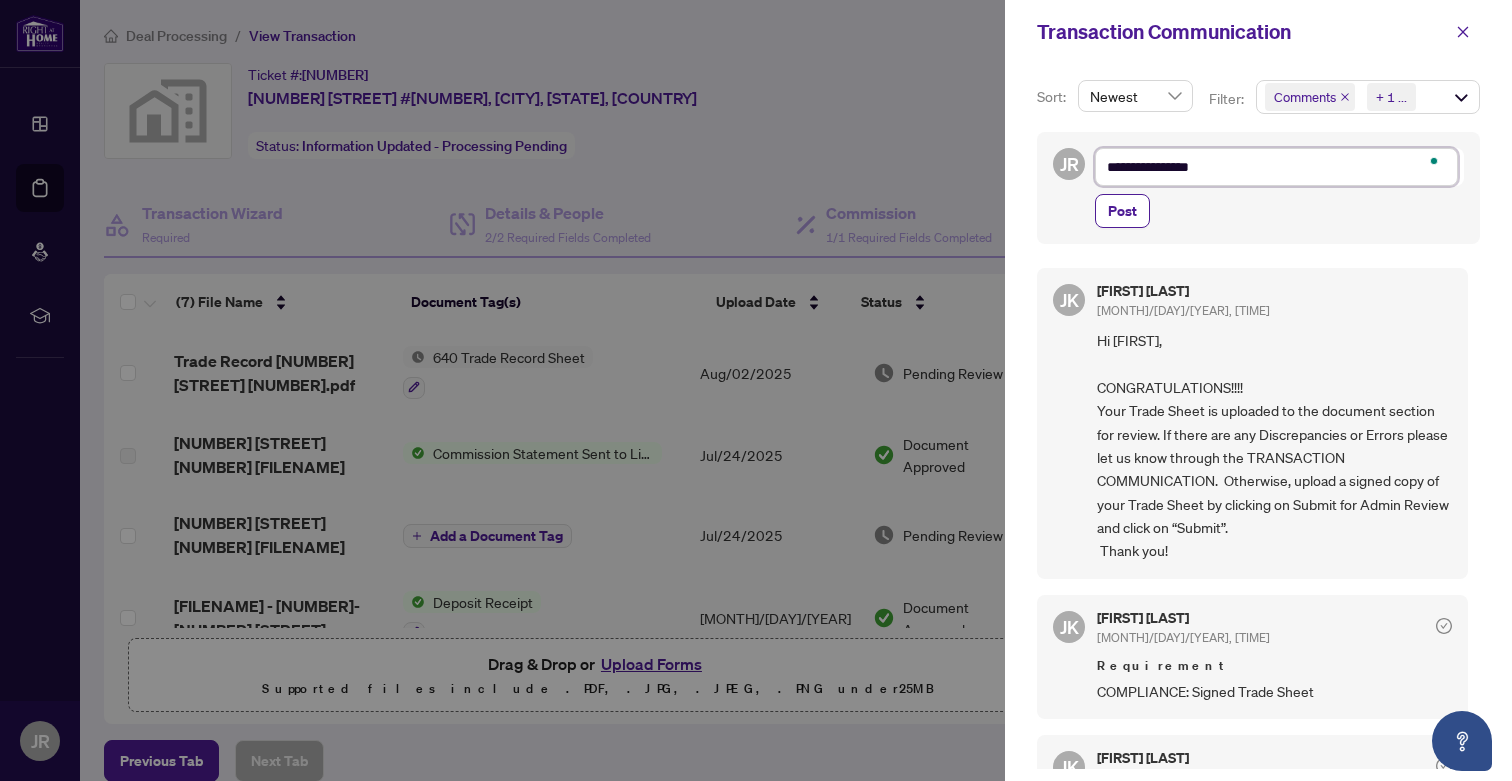 type on "**********" 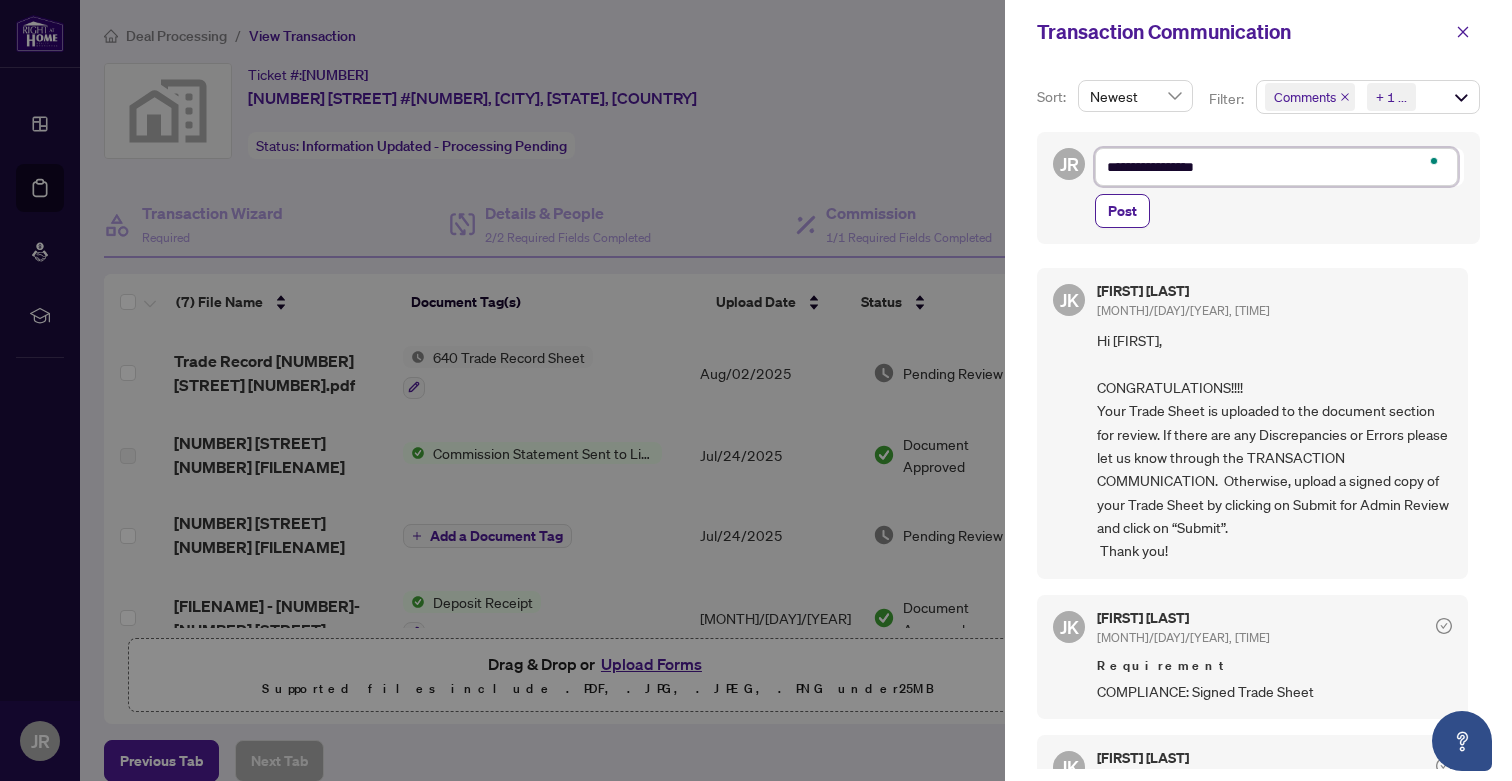 type on "**********" 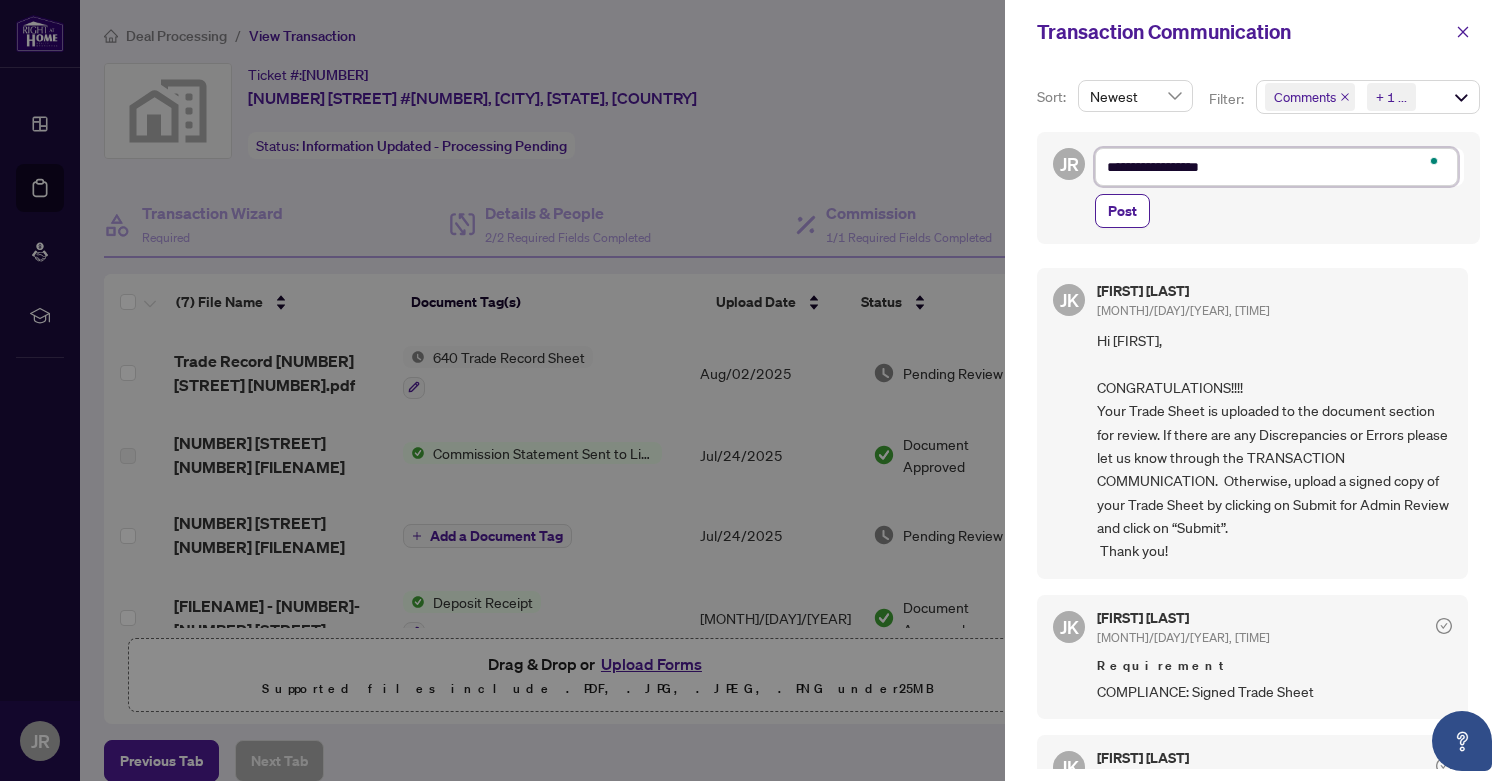 type on "**********" 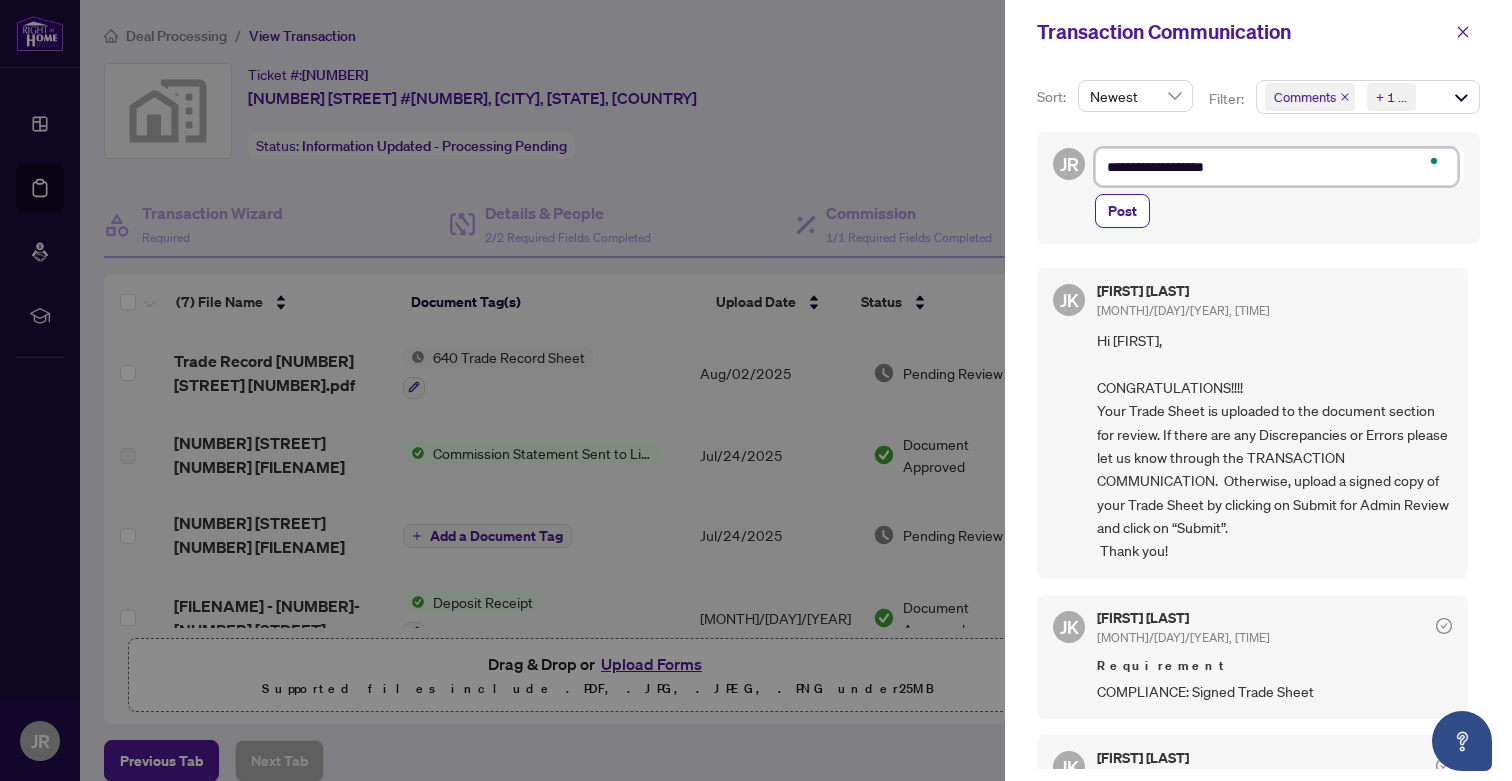 type on "**********" 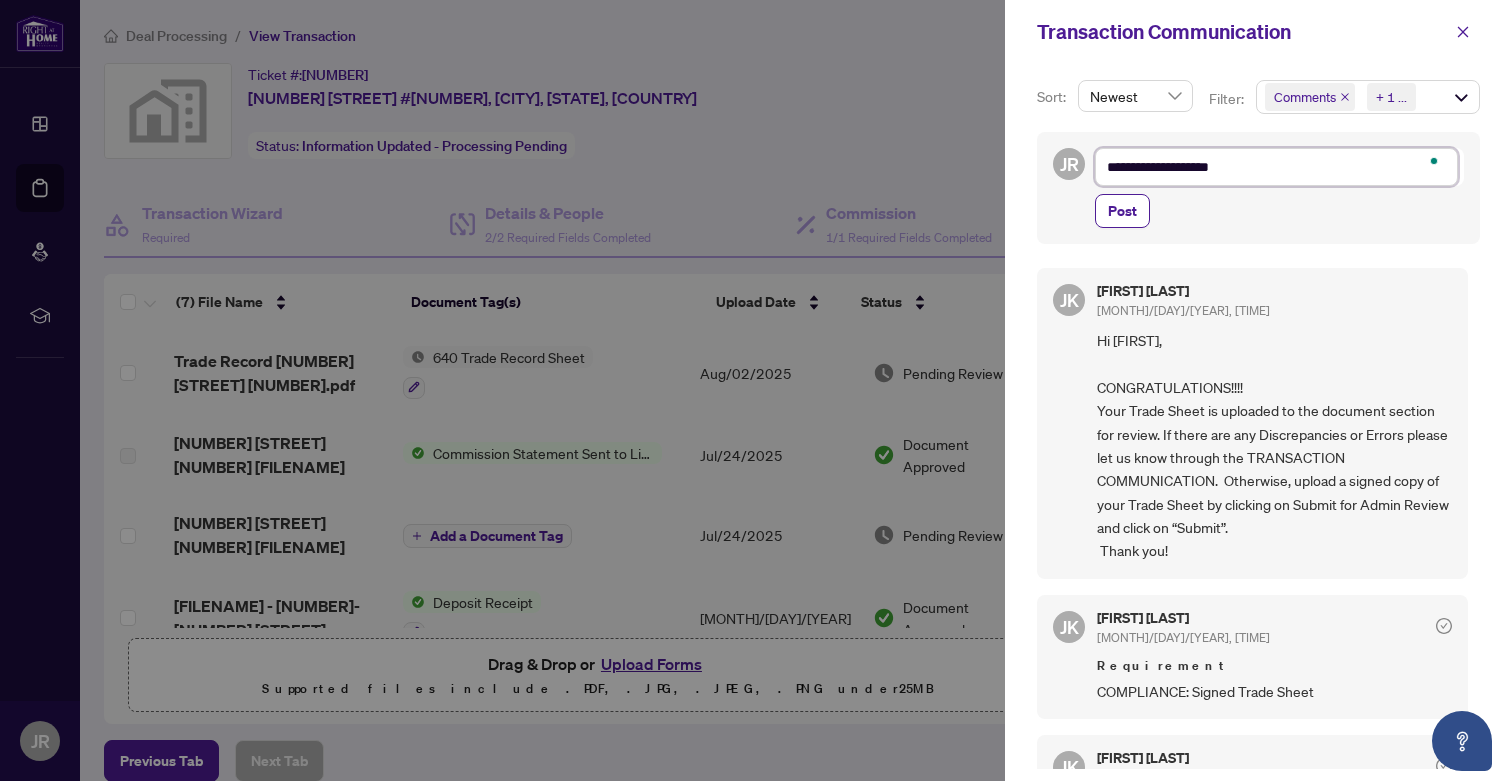 type on "**********" 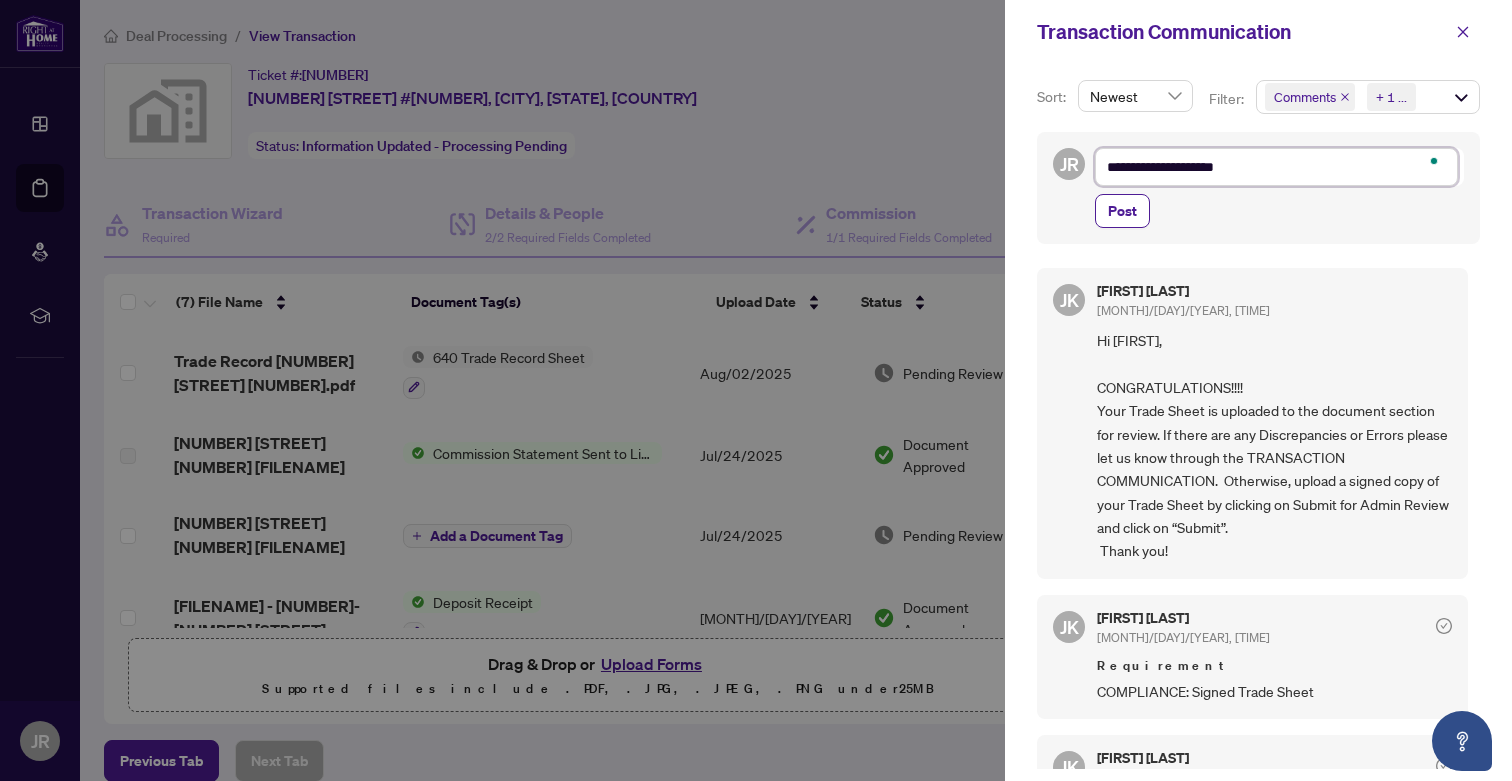 type on "**********" 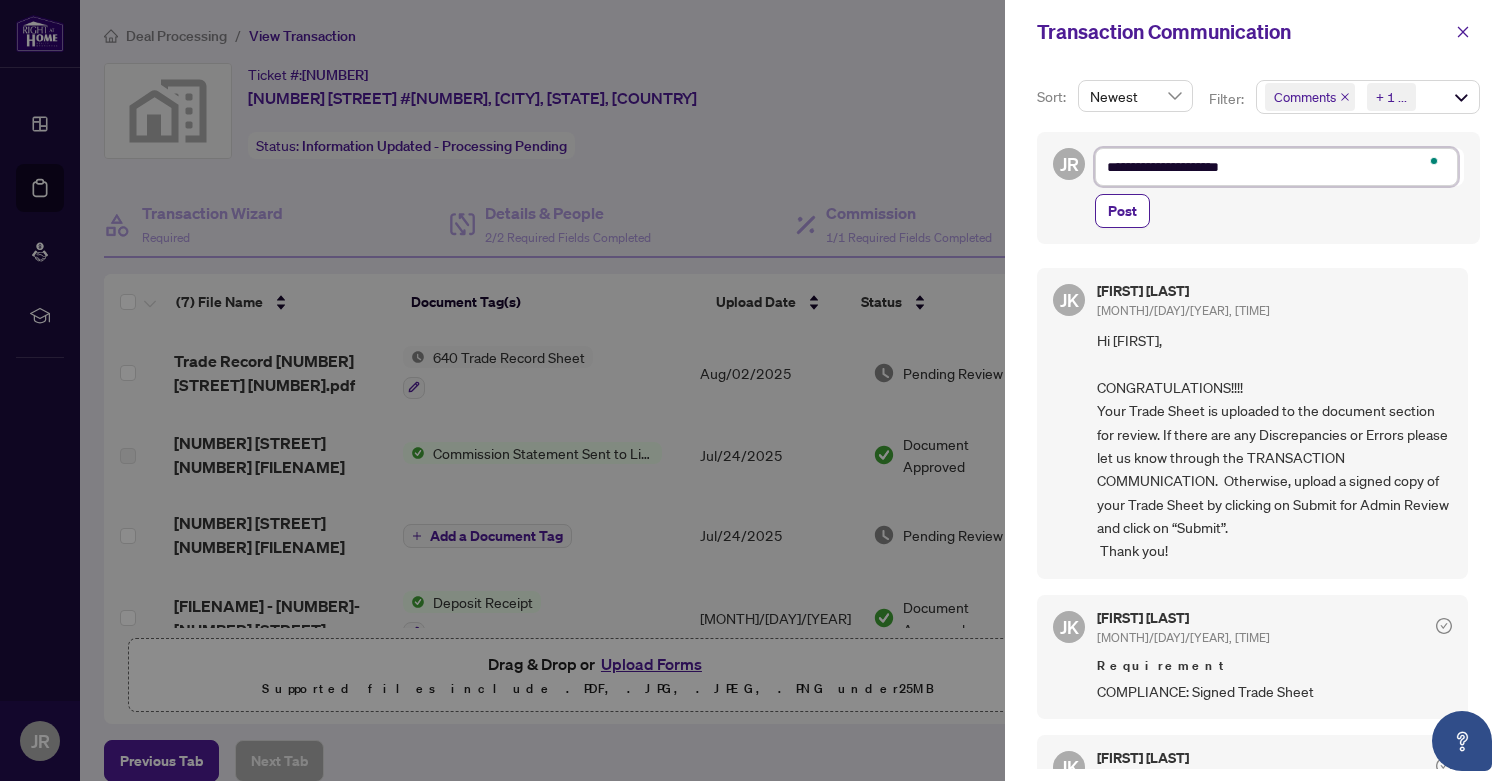 type on "**********" 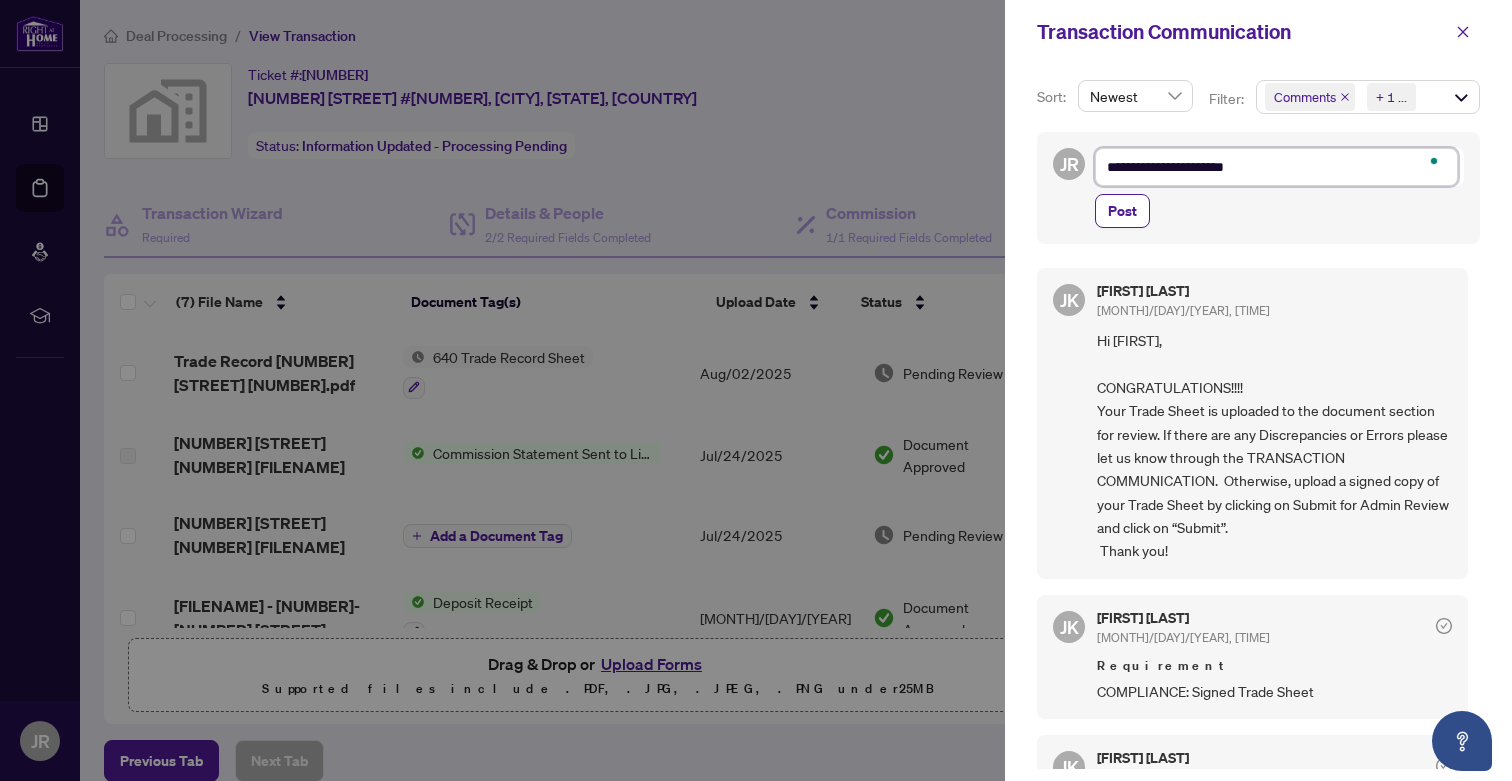 type on "**********" 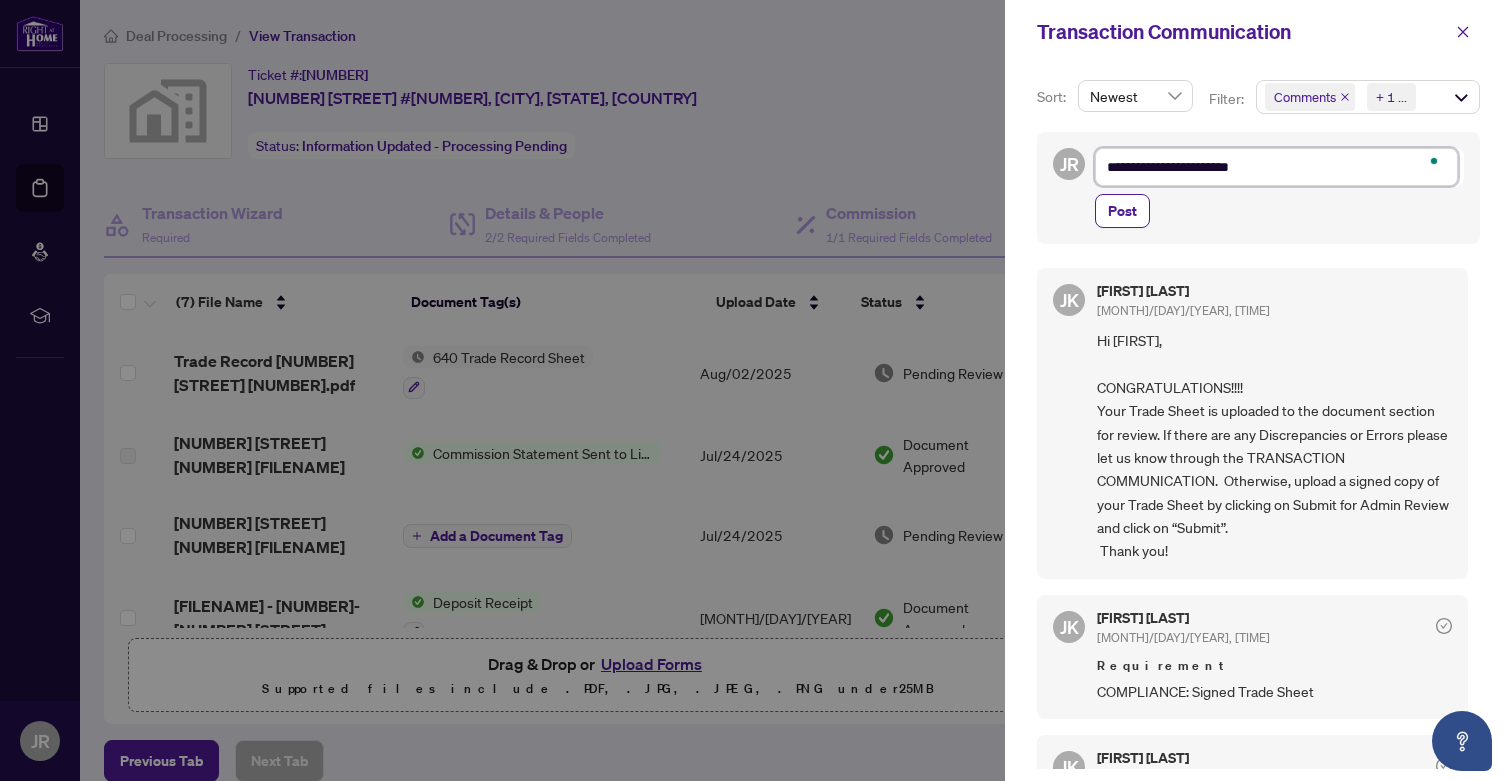 type on "**********" 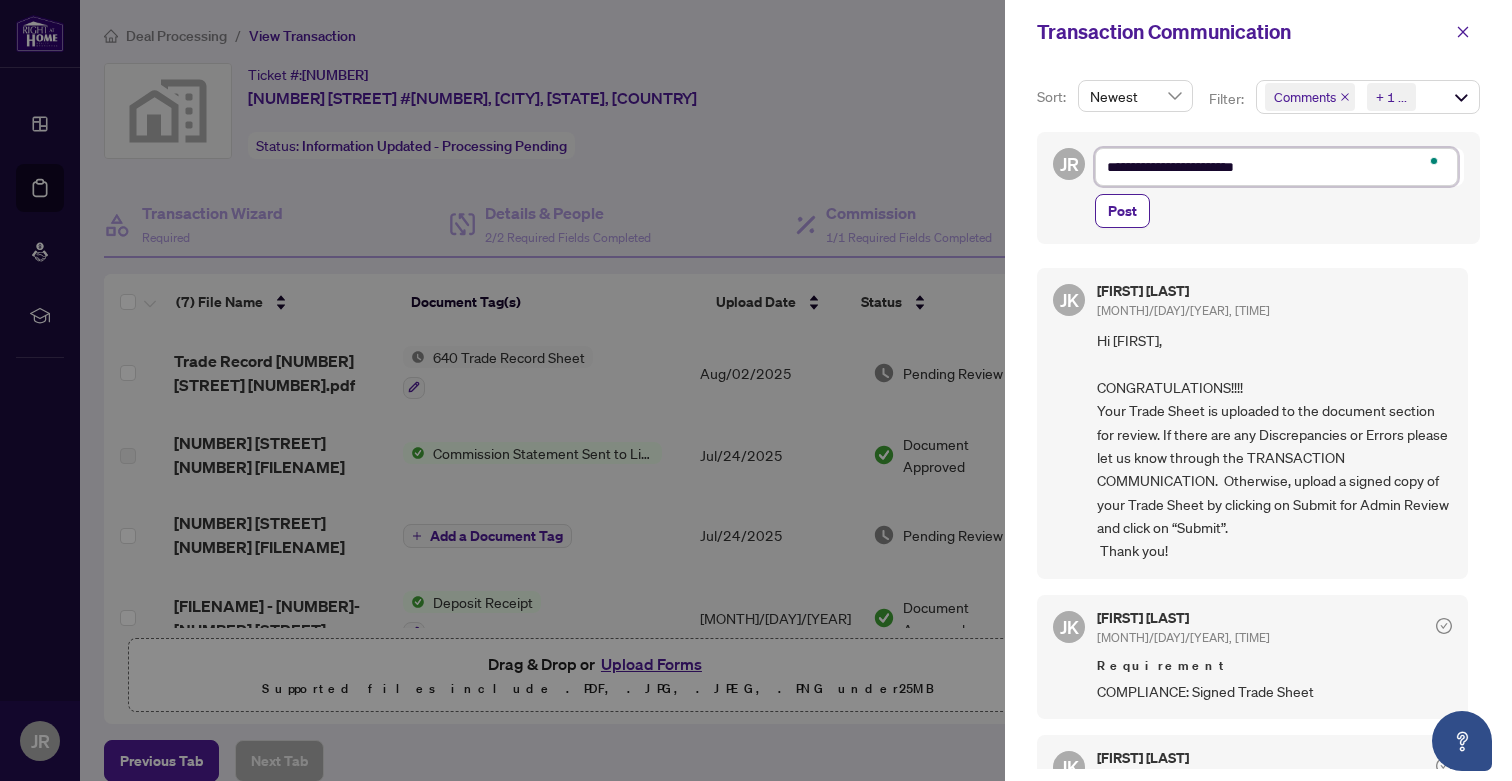 type on "**********" 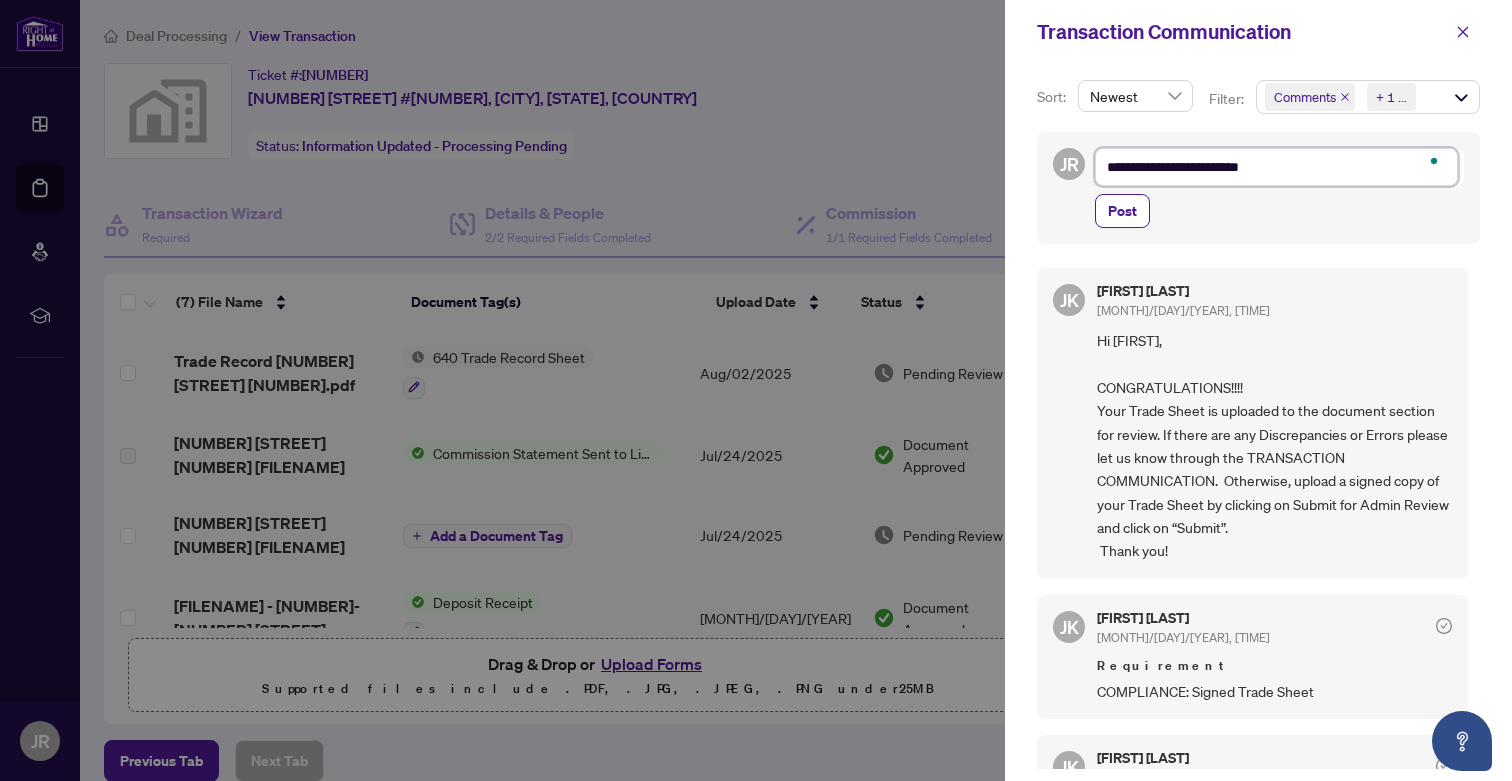 type on "**********" 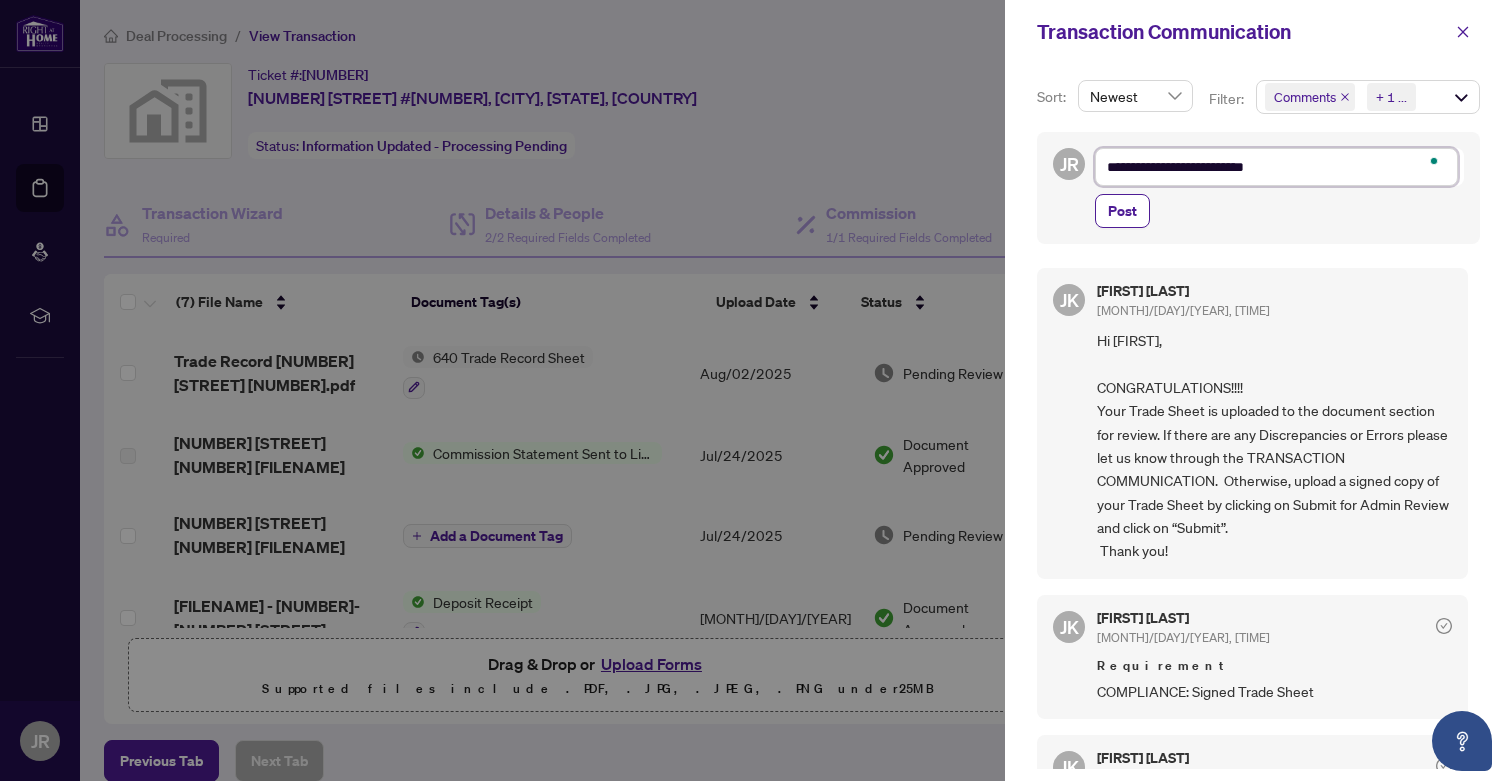 type on "**********" 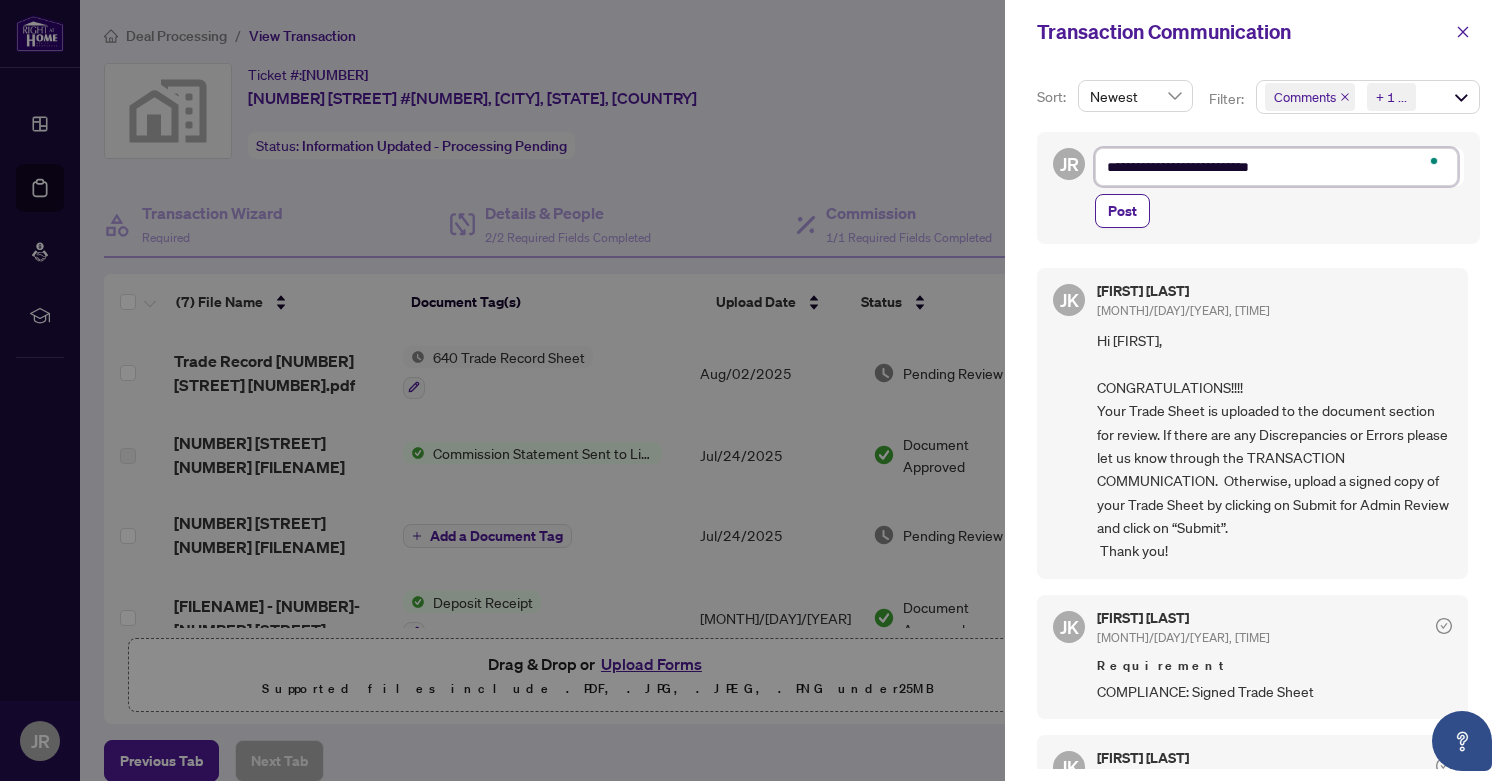 type on "**********" 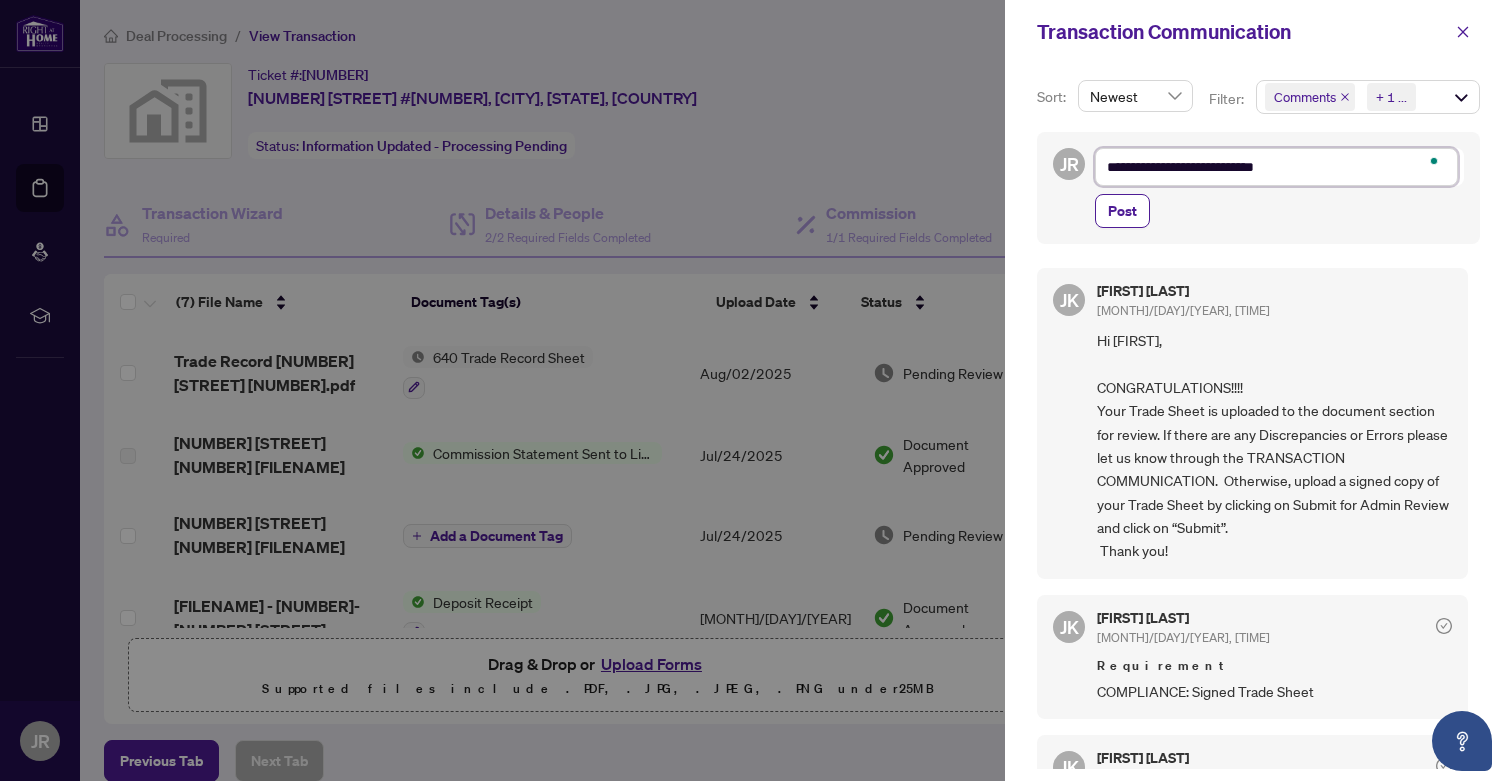 type on "**********" 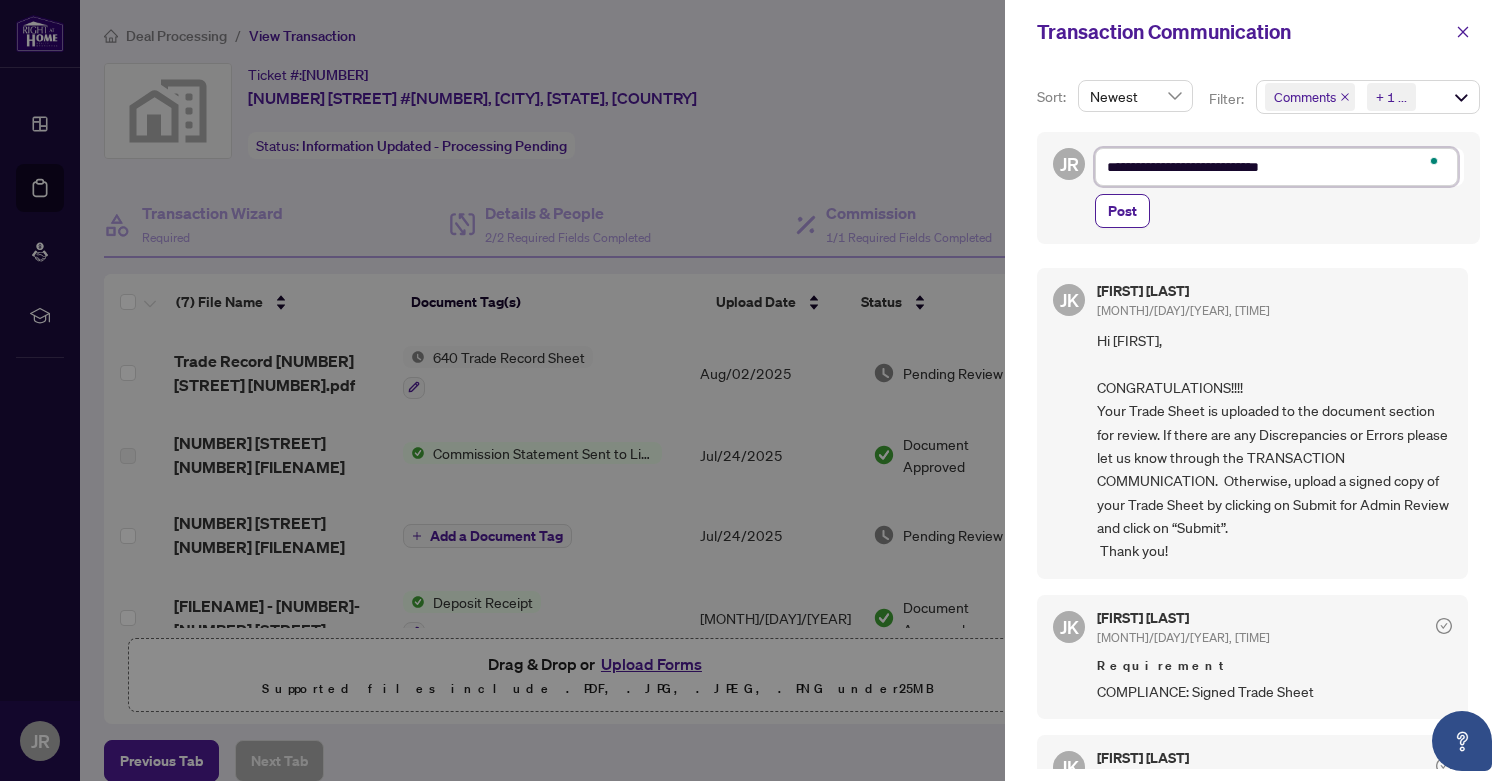 type on "**********" 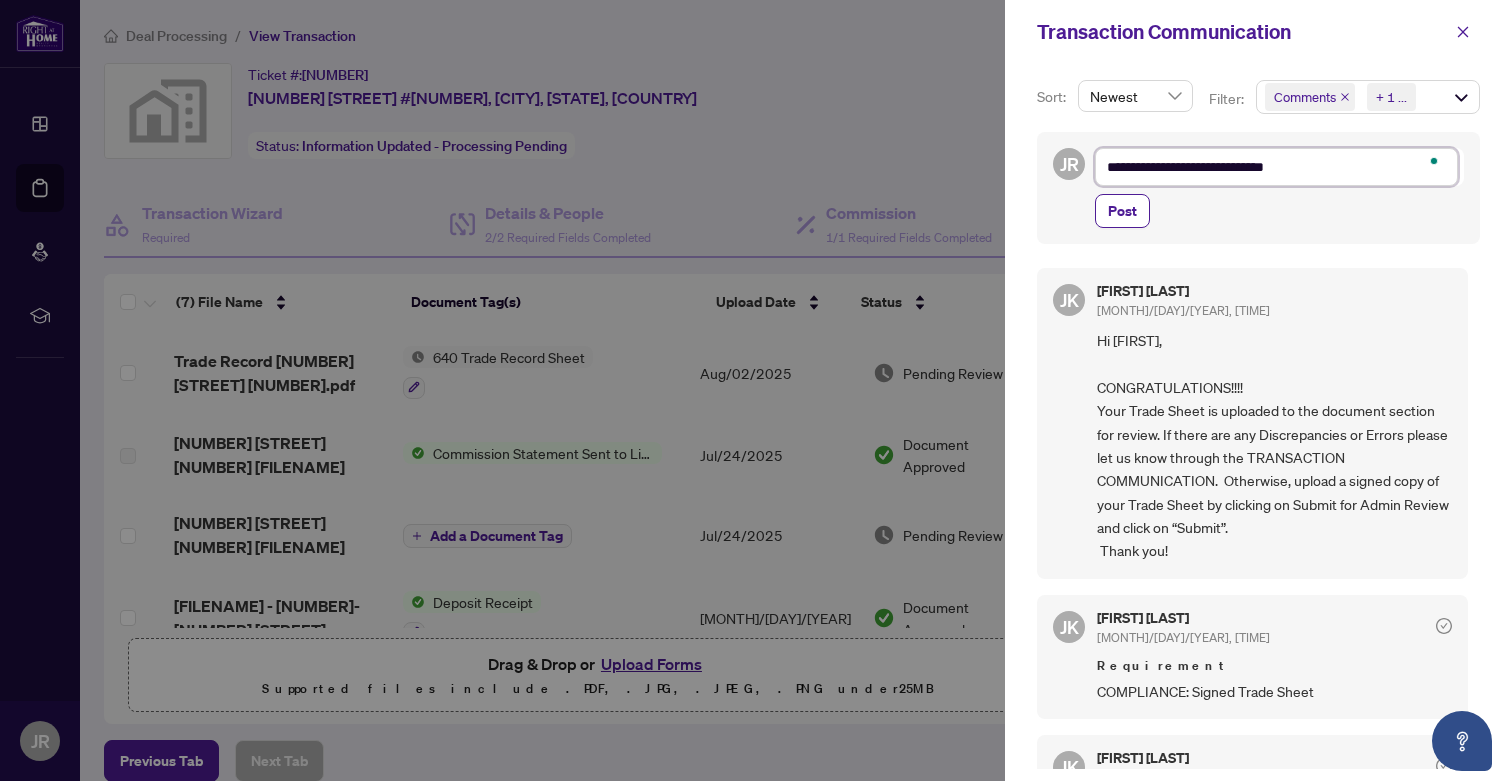 type on "**********" 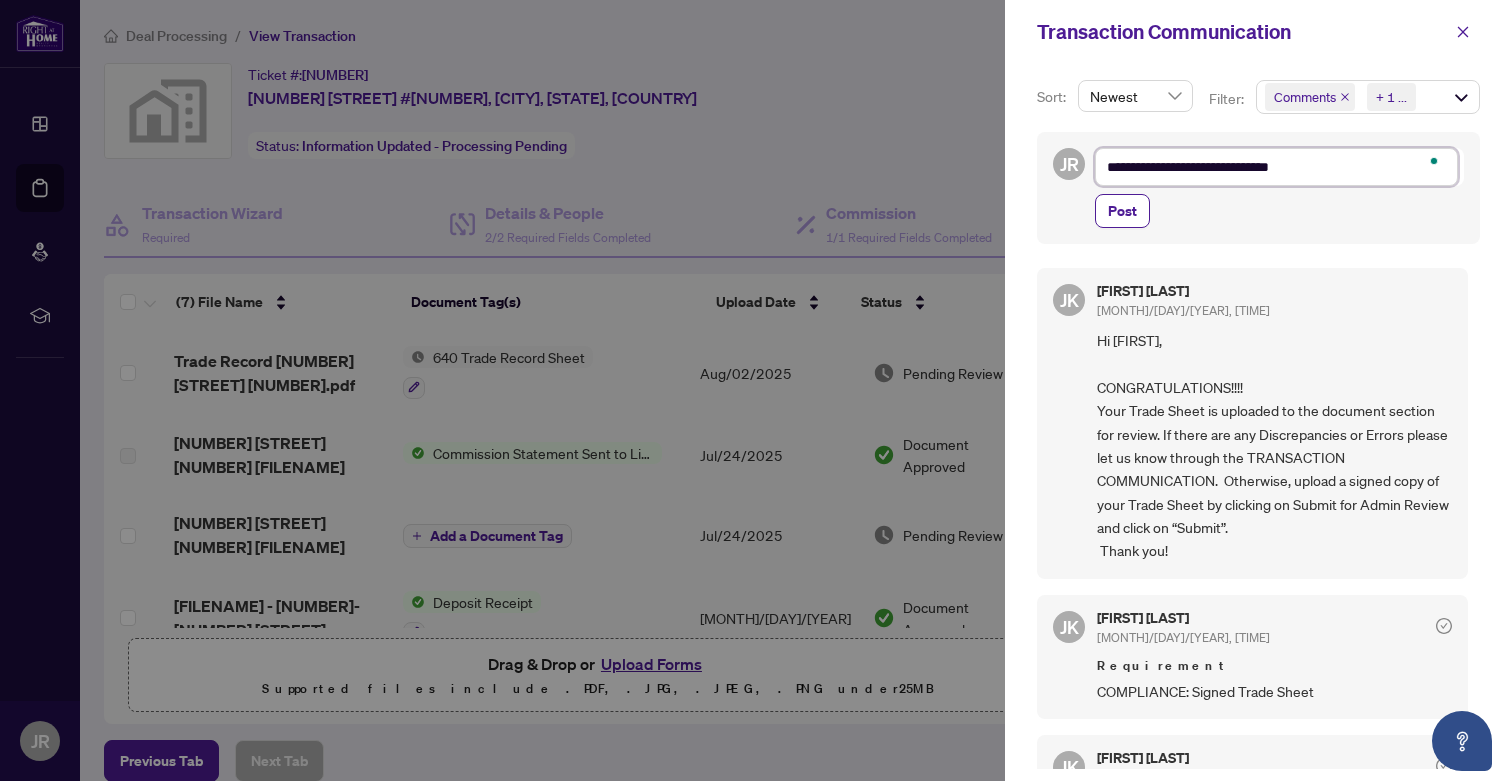 type on "**********" 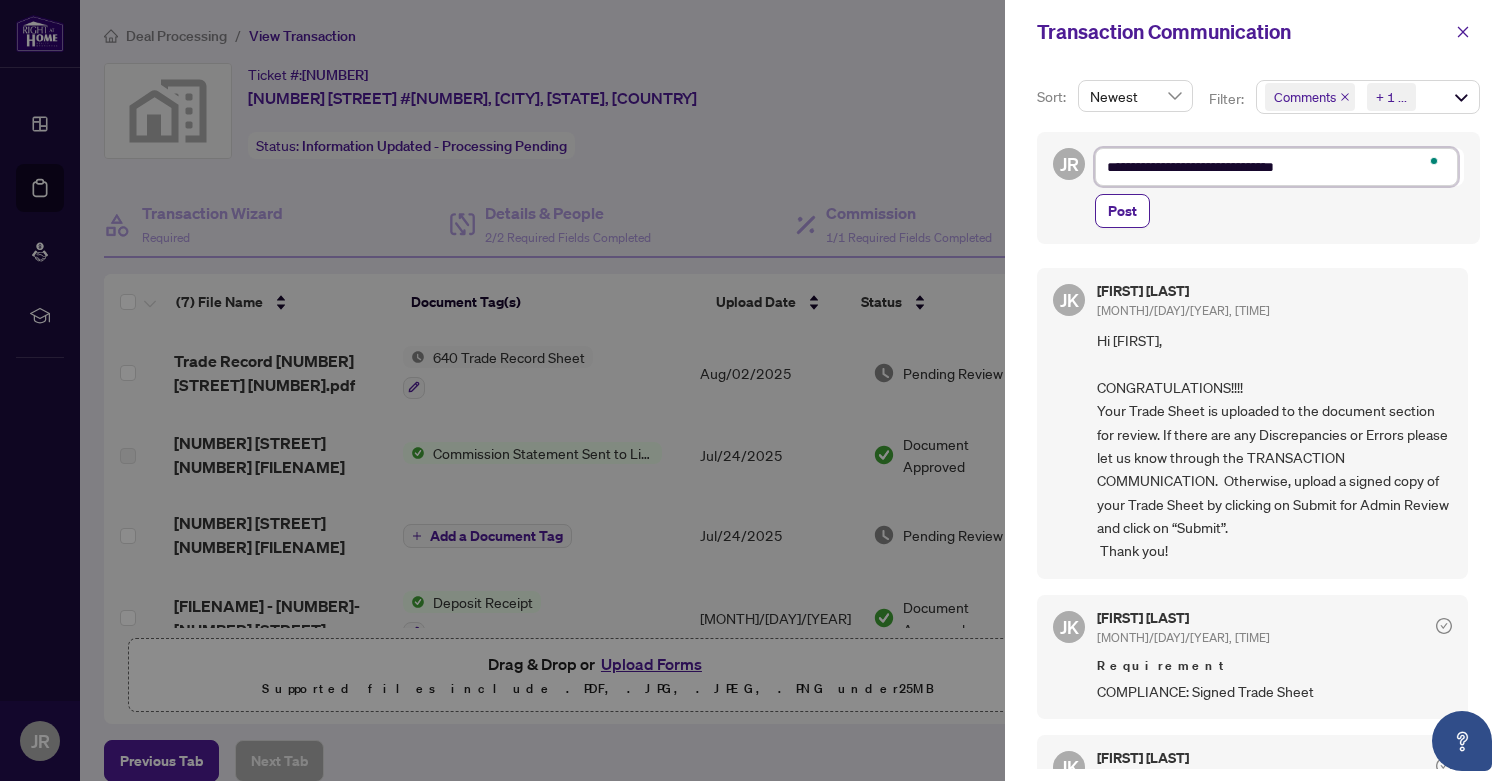 type on "**********" 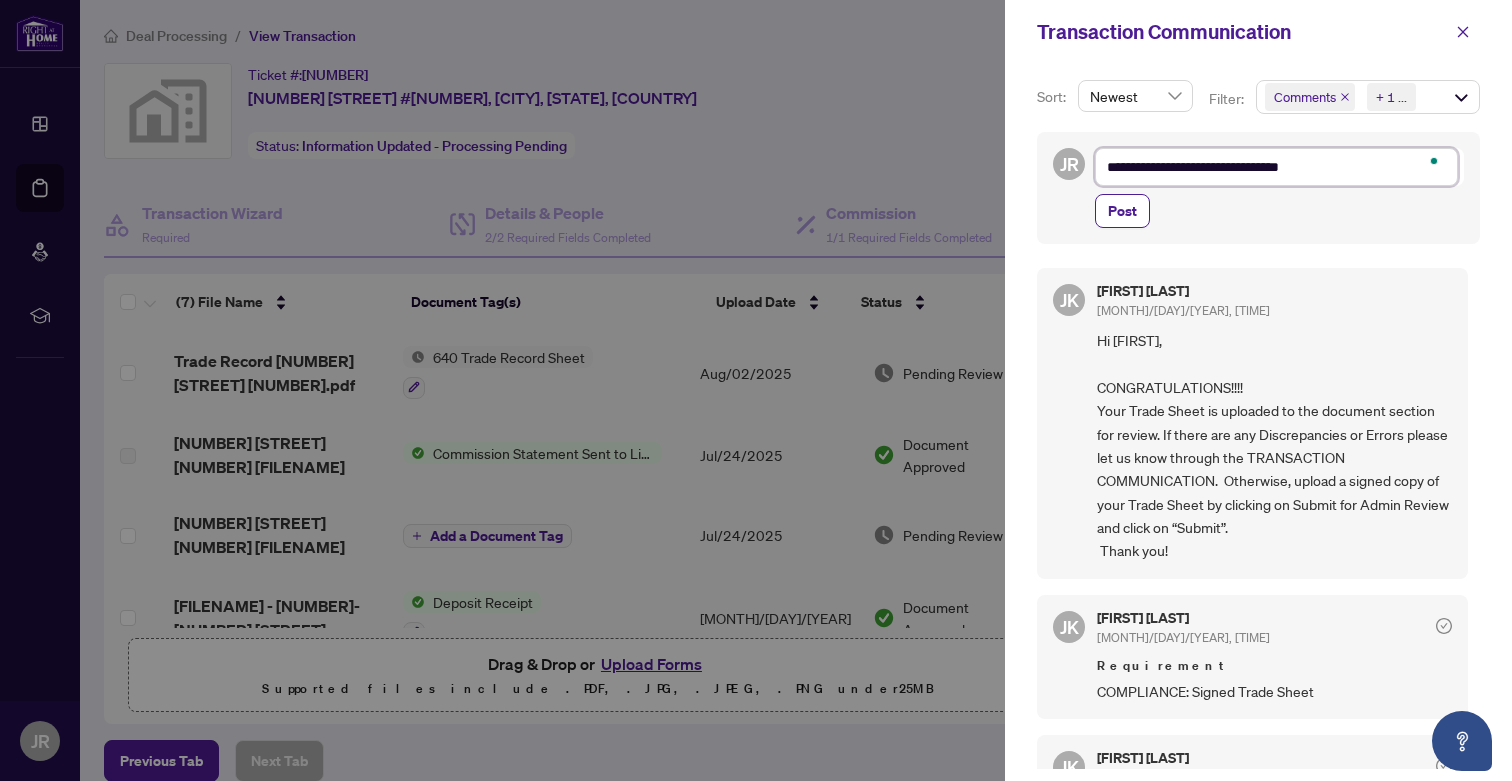 type on "**********" 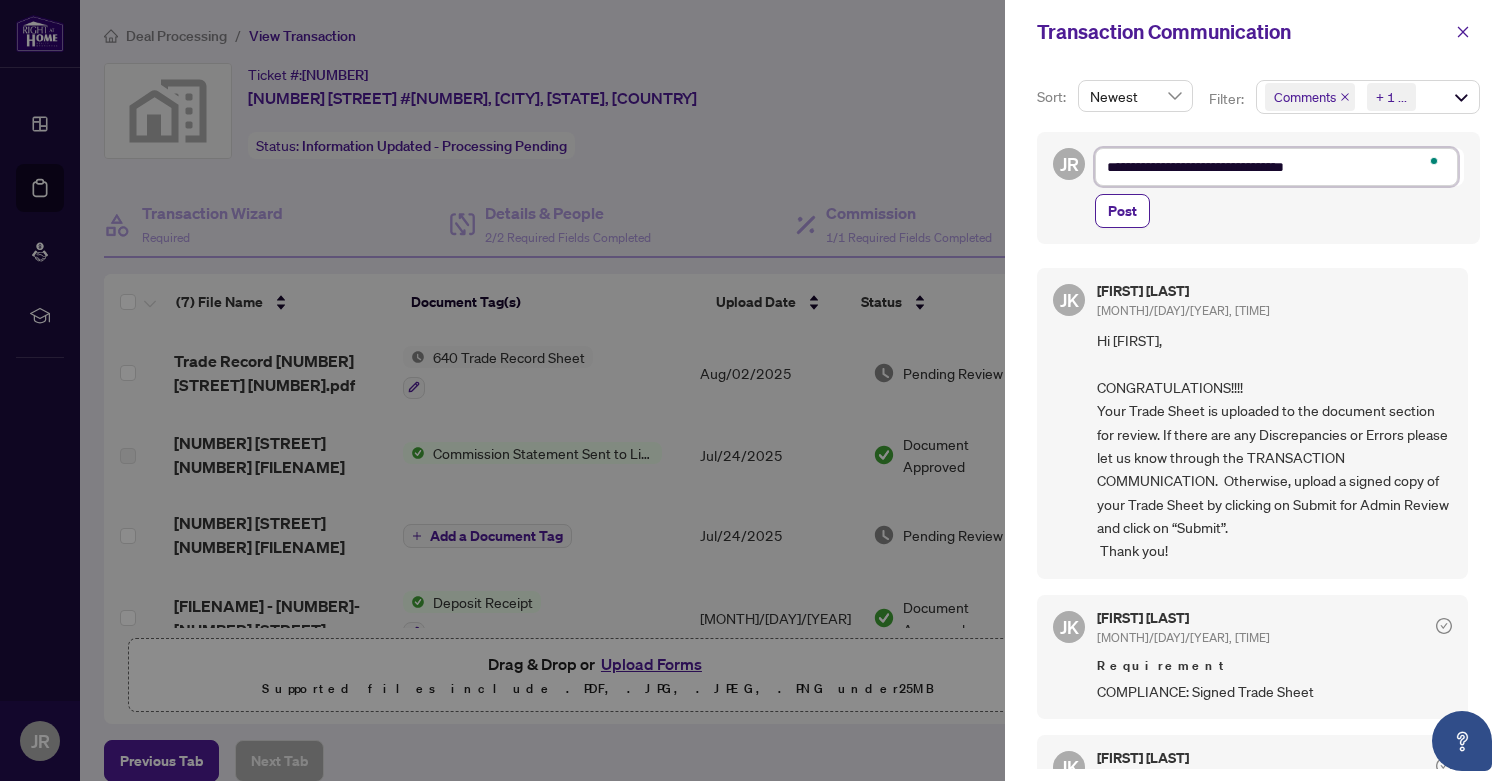 type on "**********" 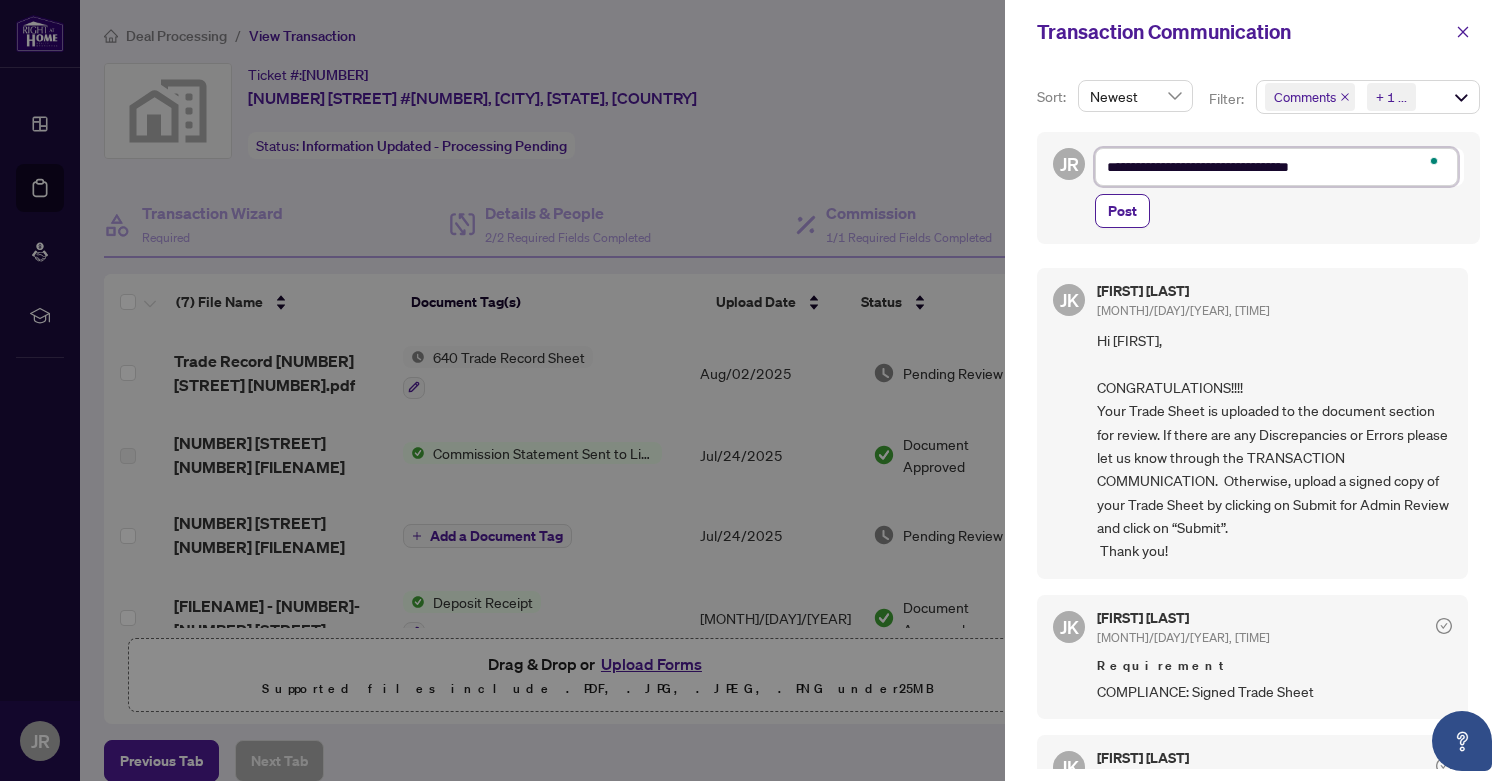 type on "**********" 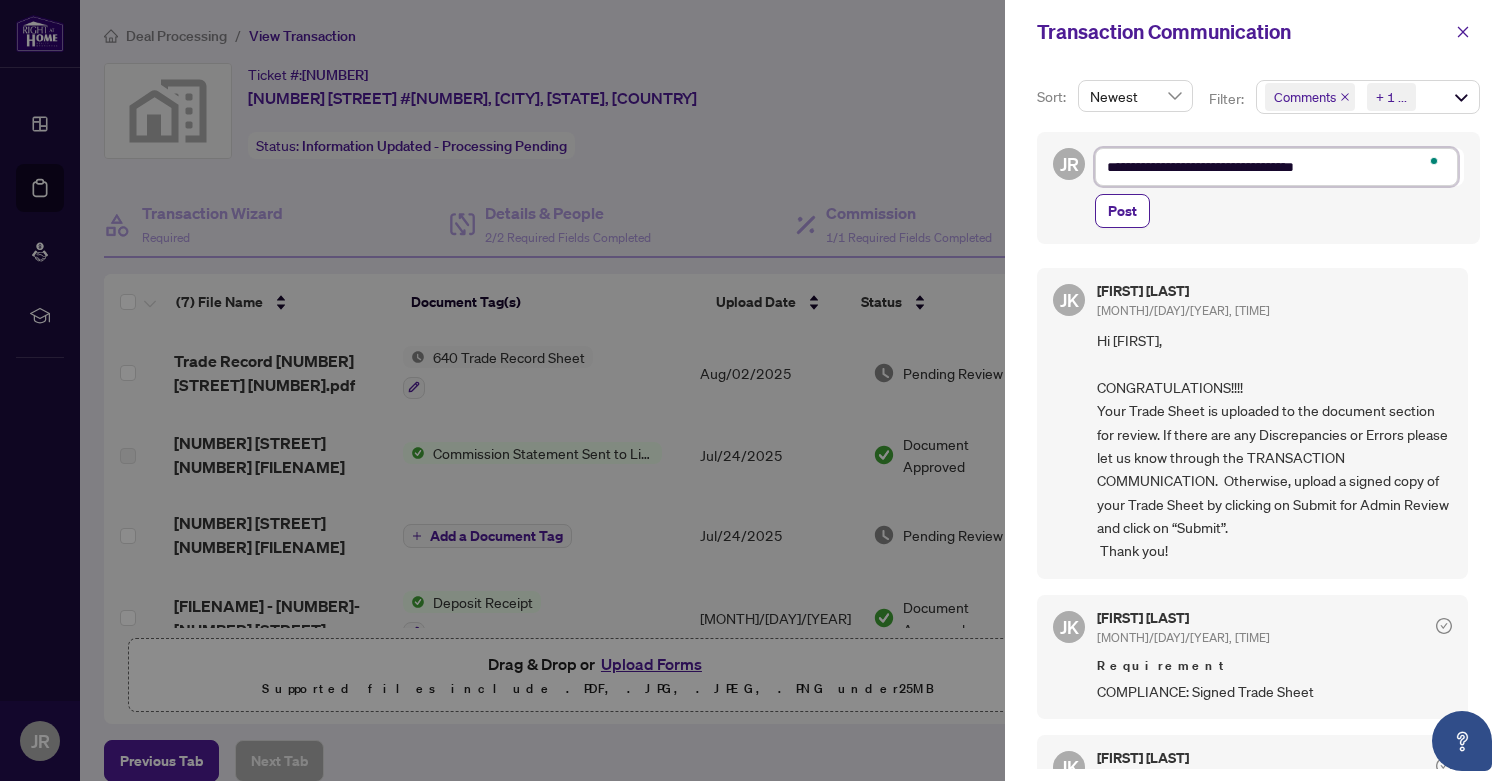 type on "**********" 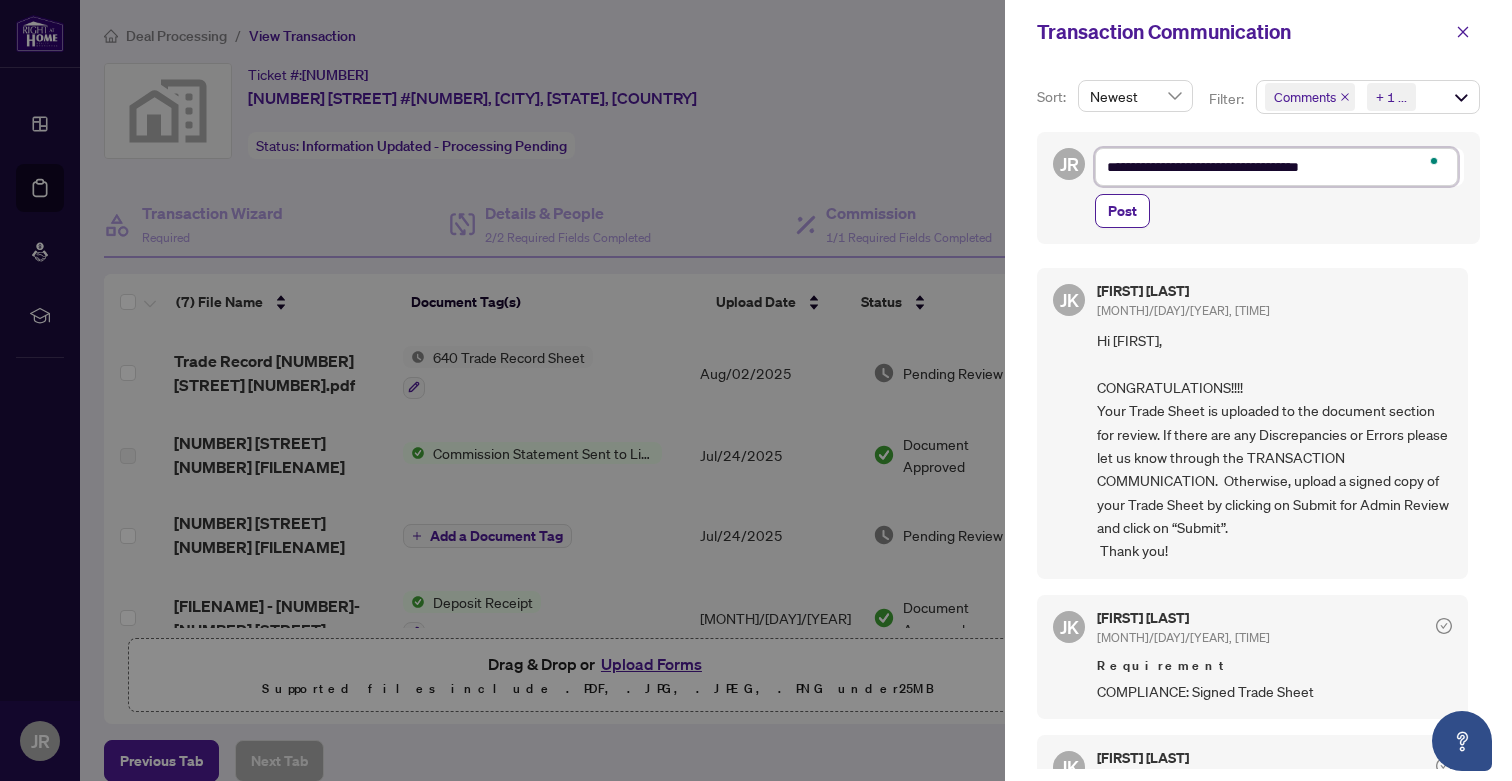 type on "**********" 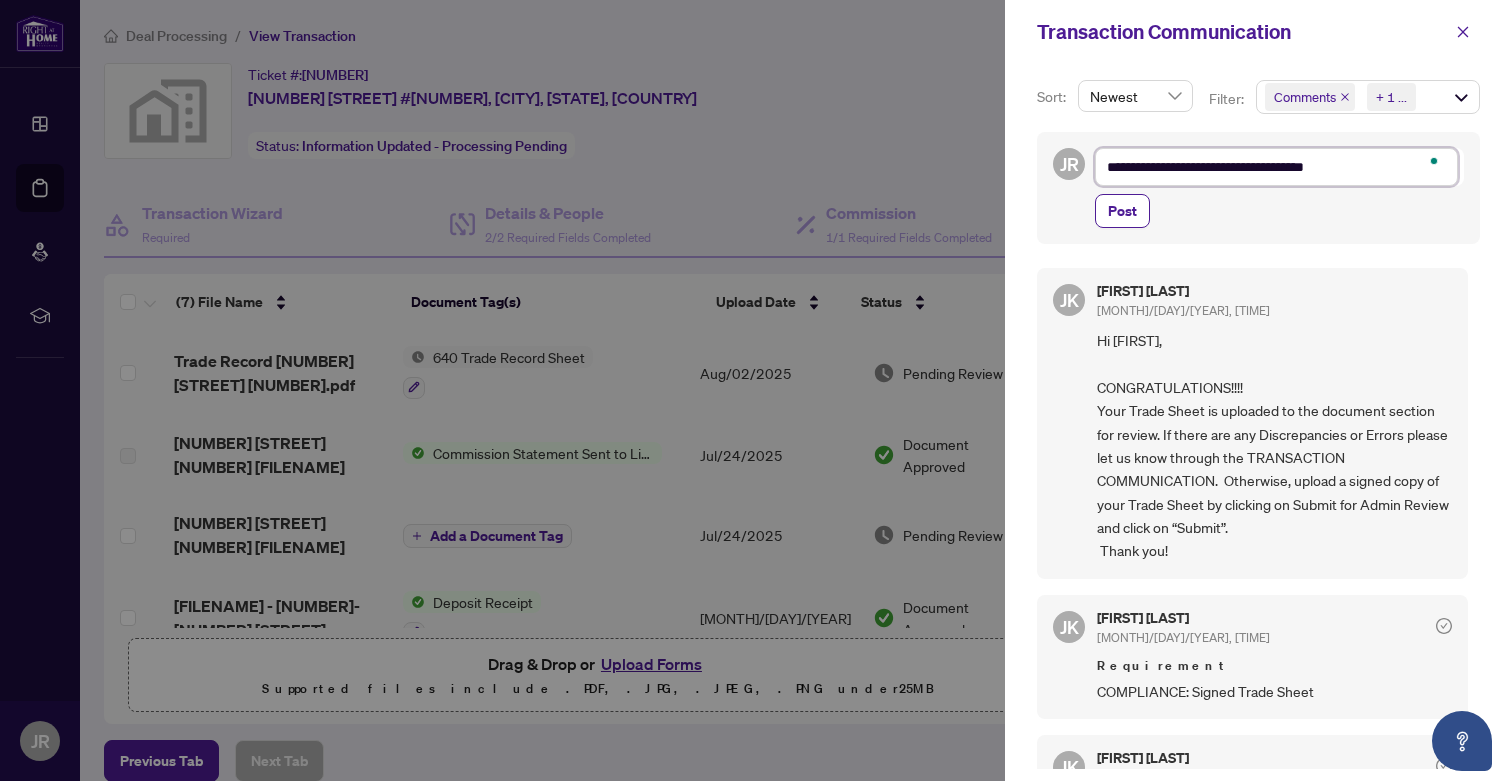 type on "**********" 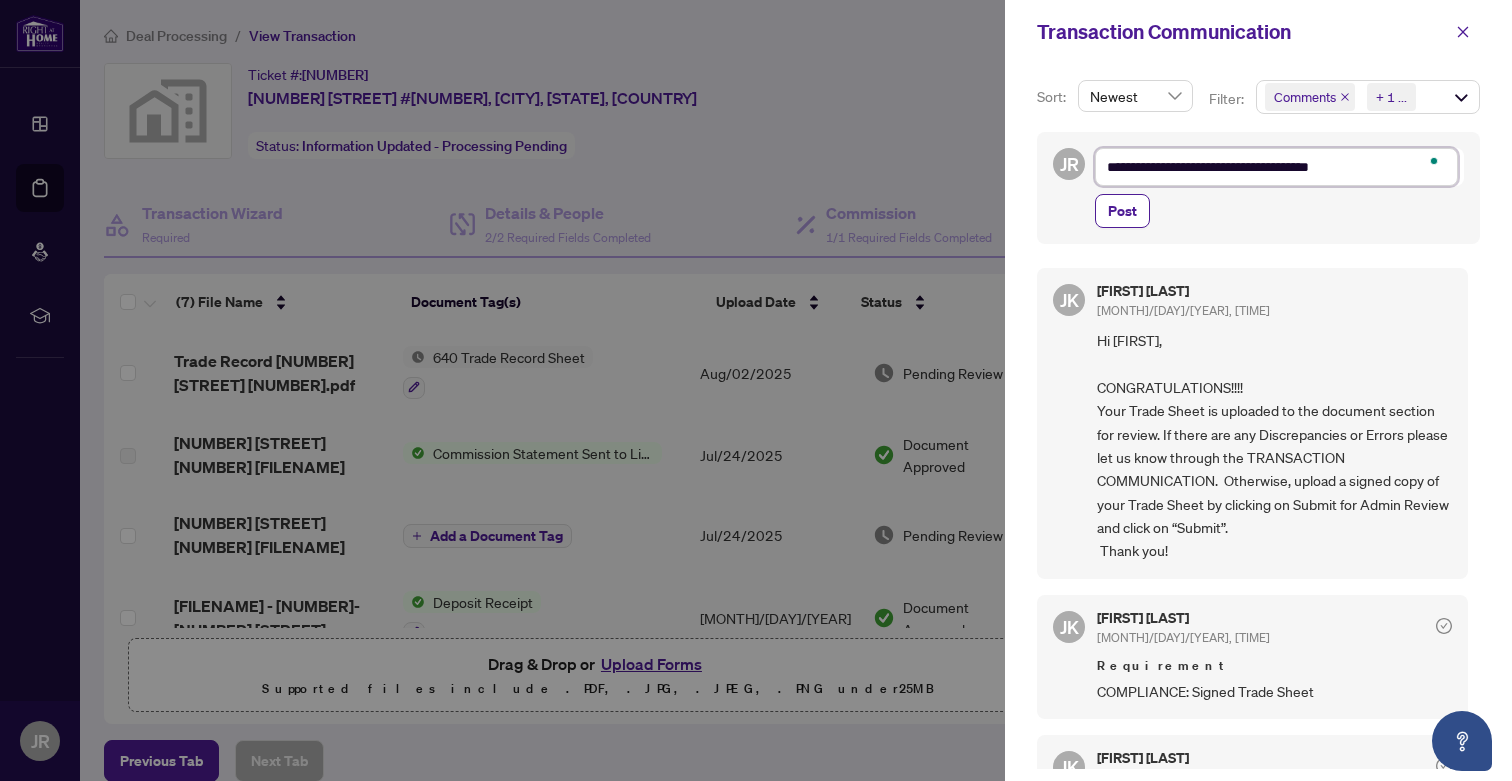 type on "**********" 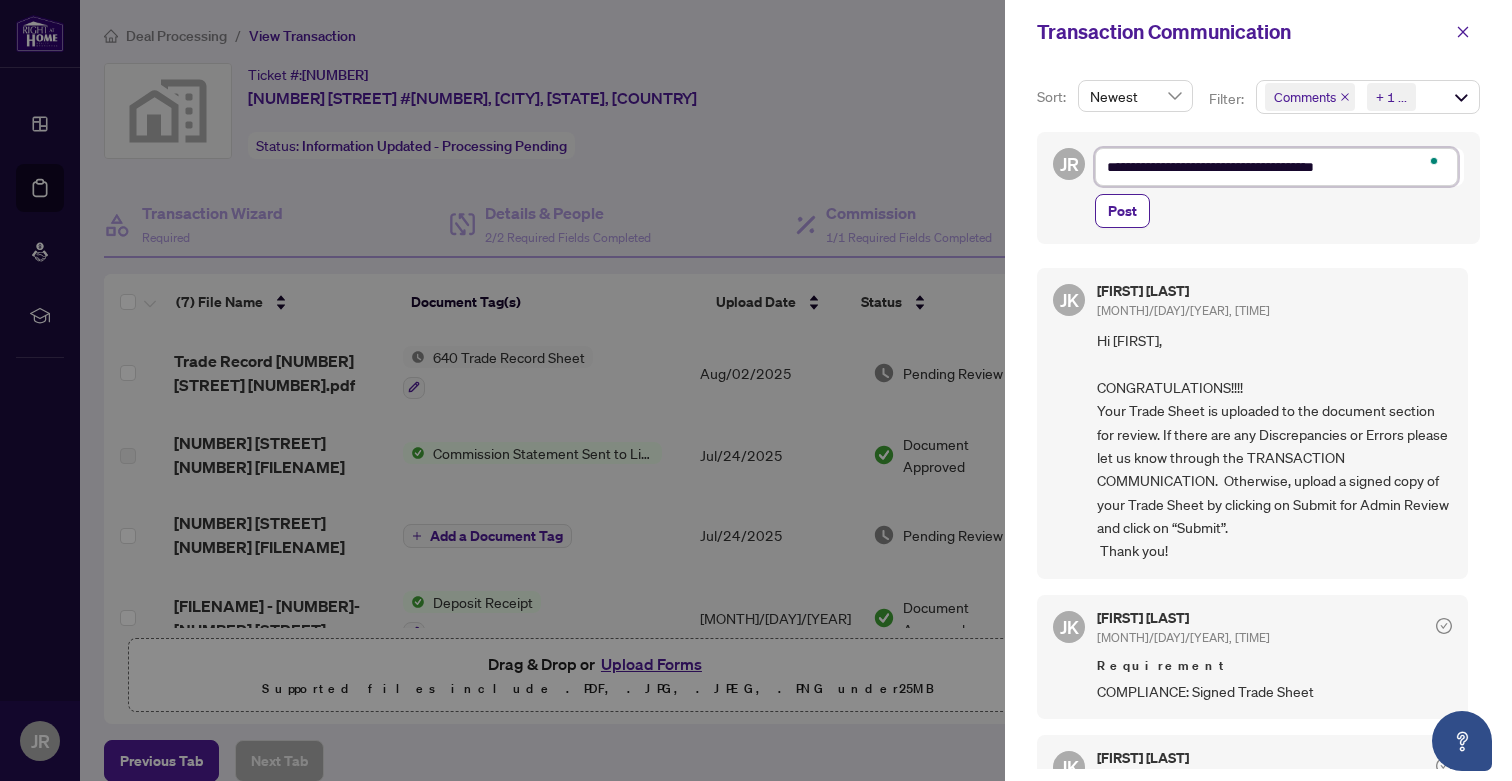 type on "**********" 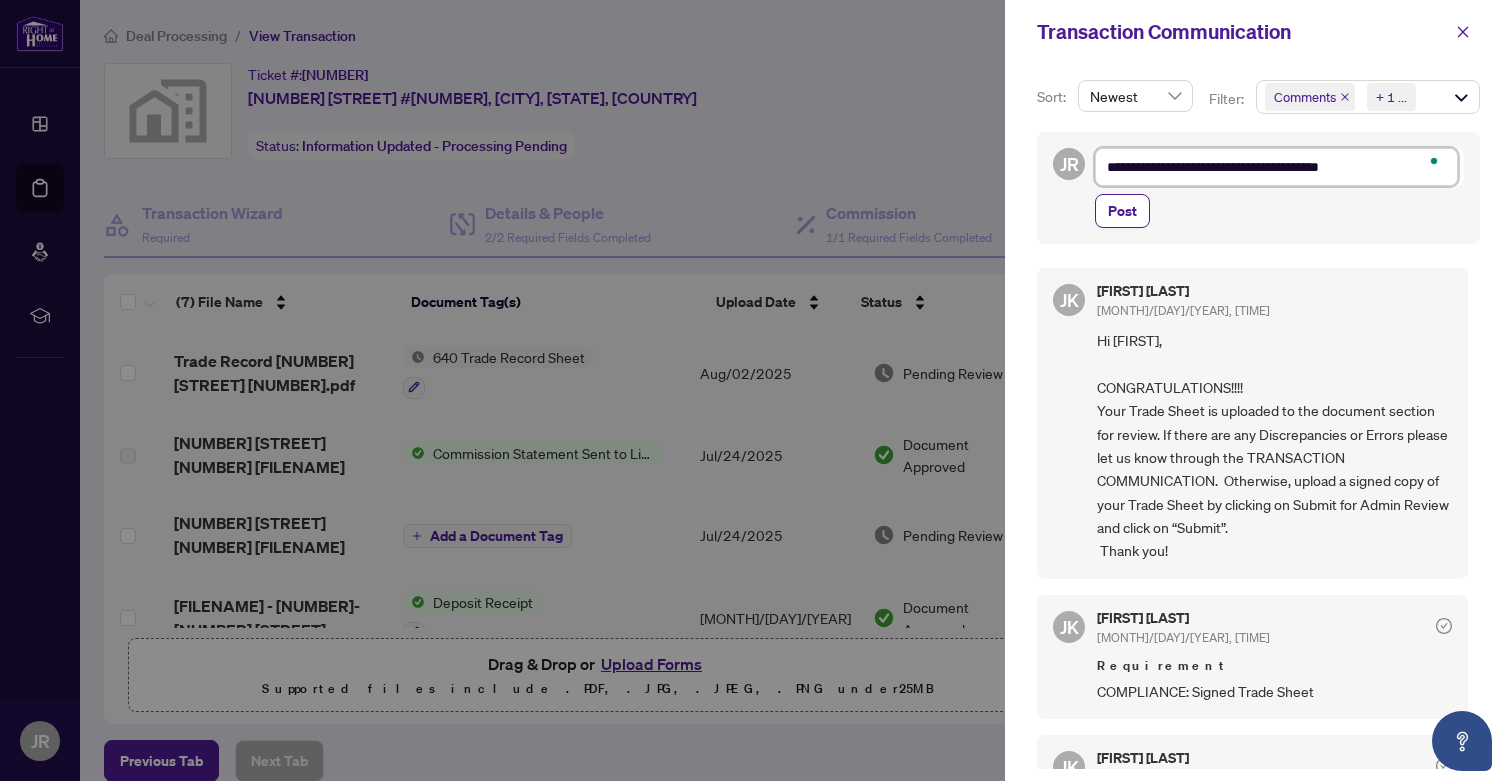 type on "**********" 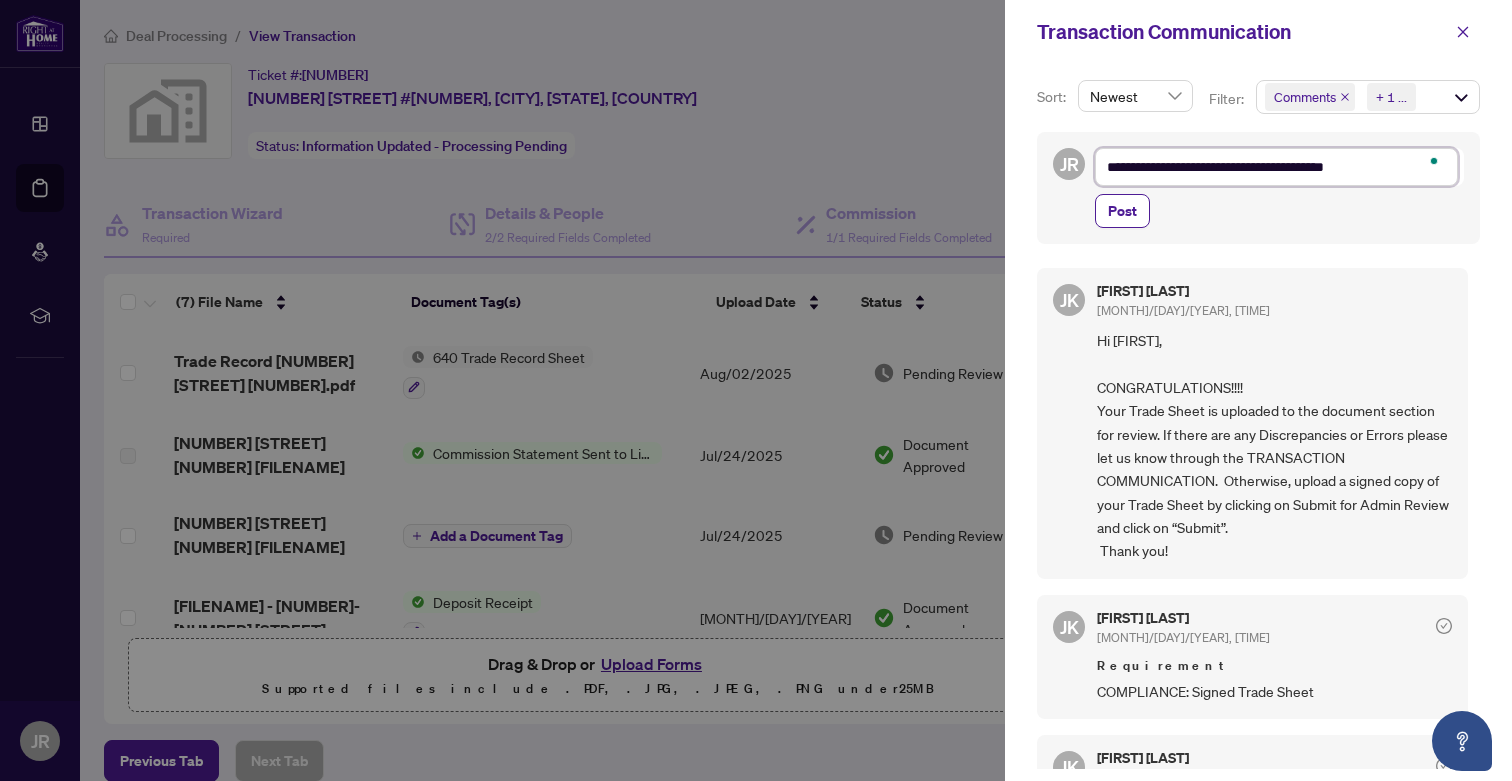 type on "**********" 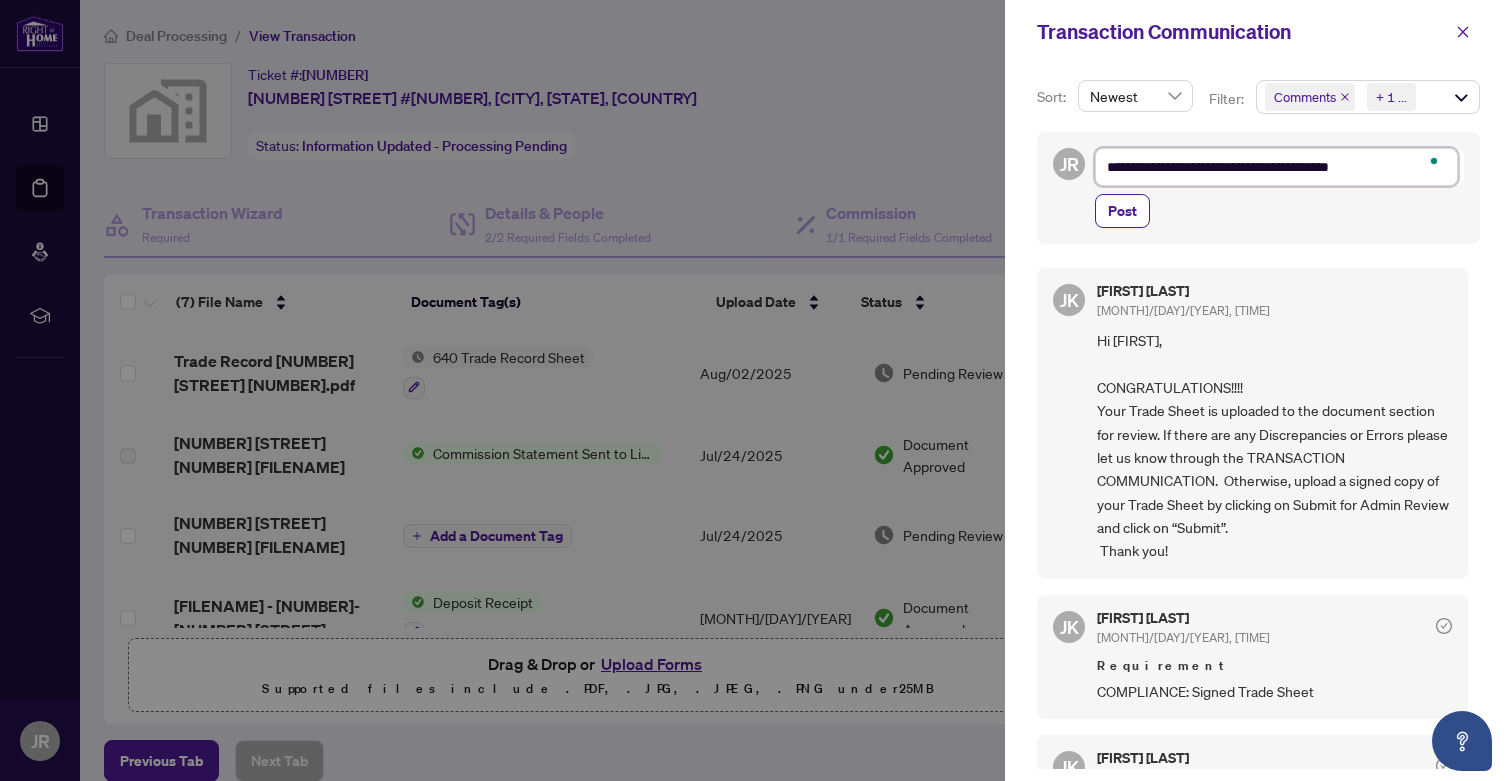 type on "**********" 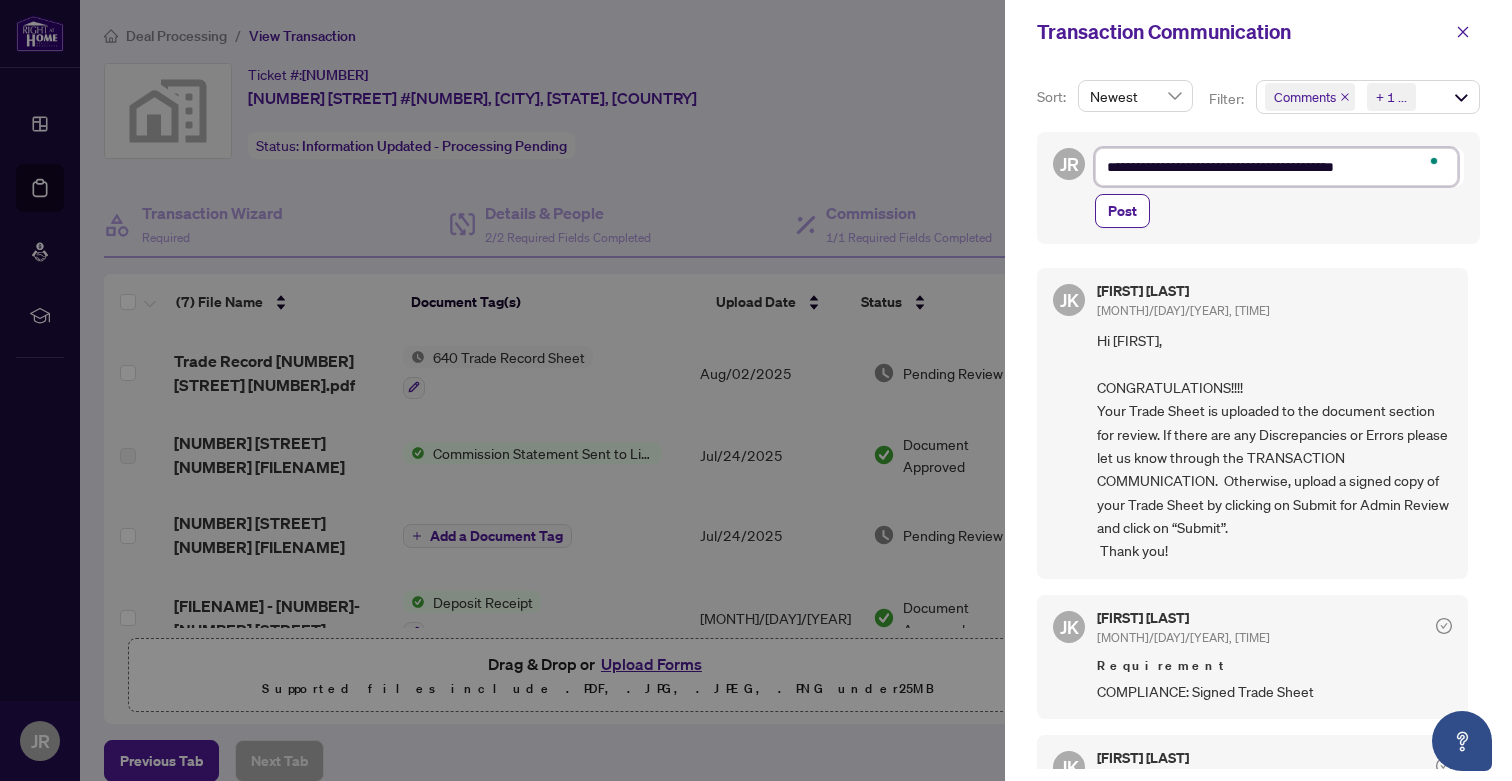type on "**********" 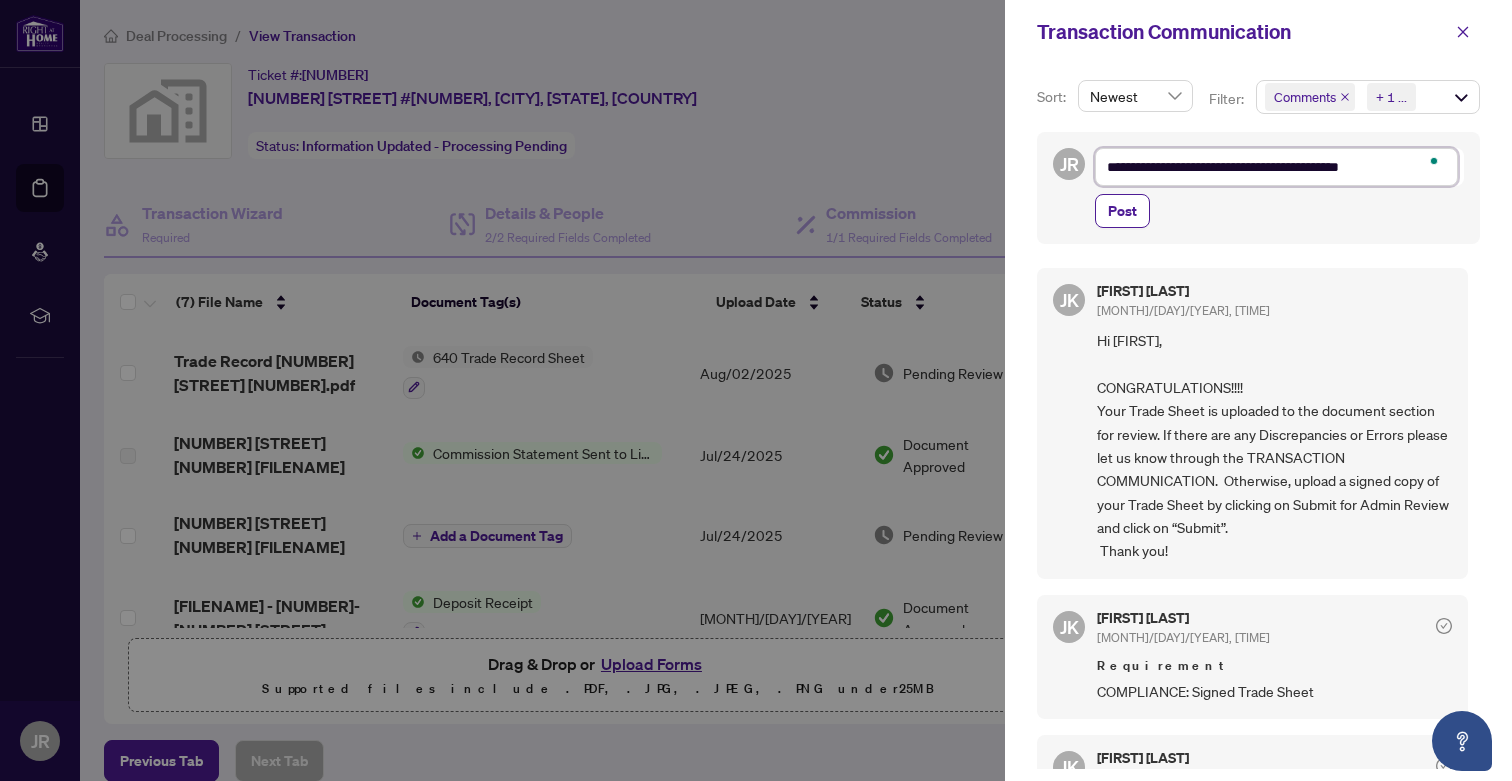 type on "**********" 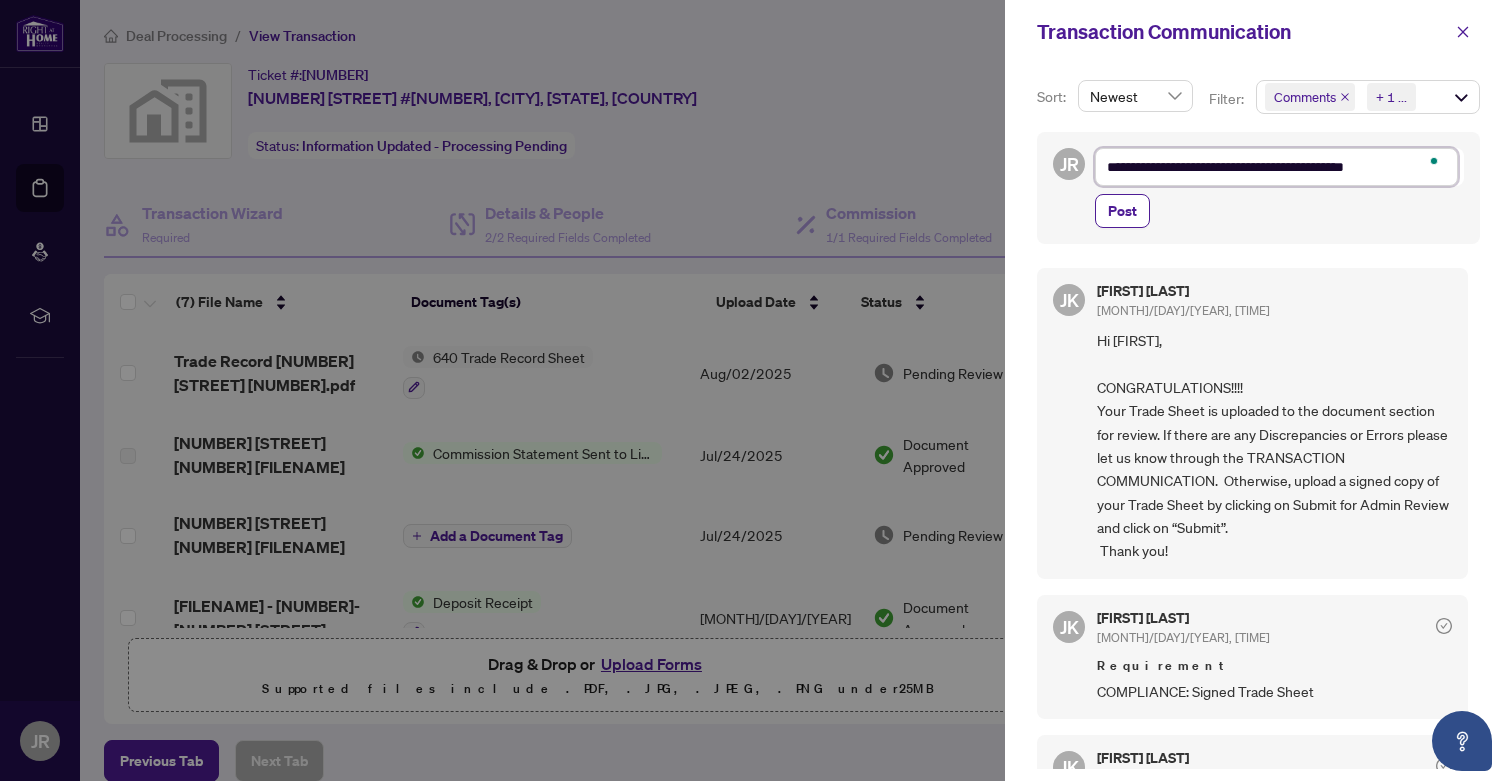 type on "**********" 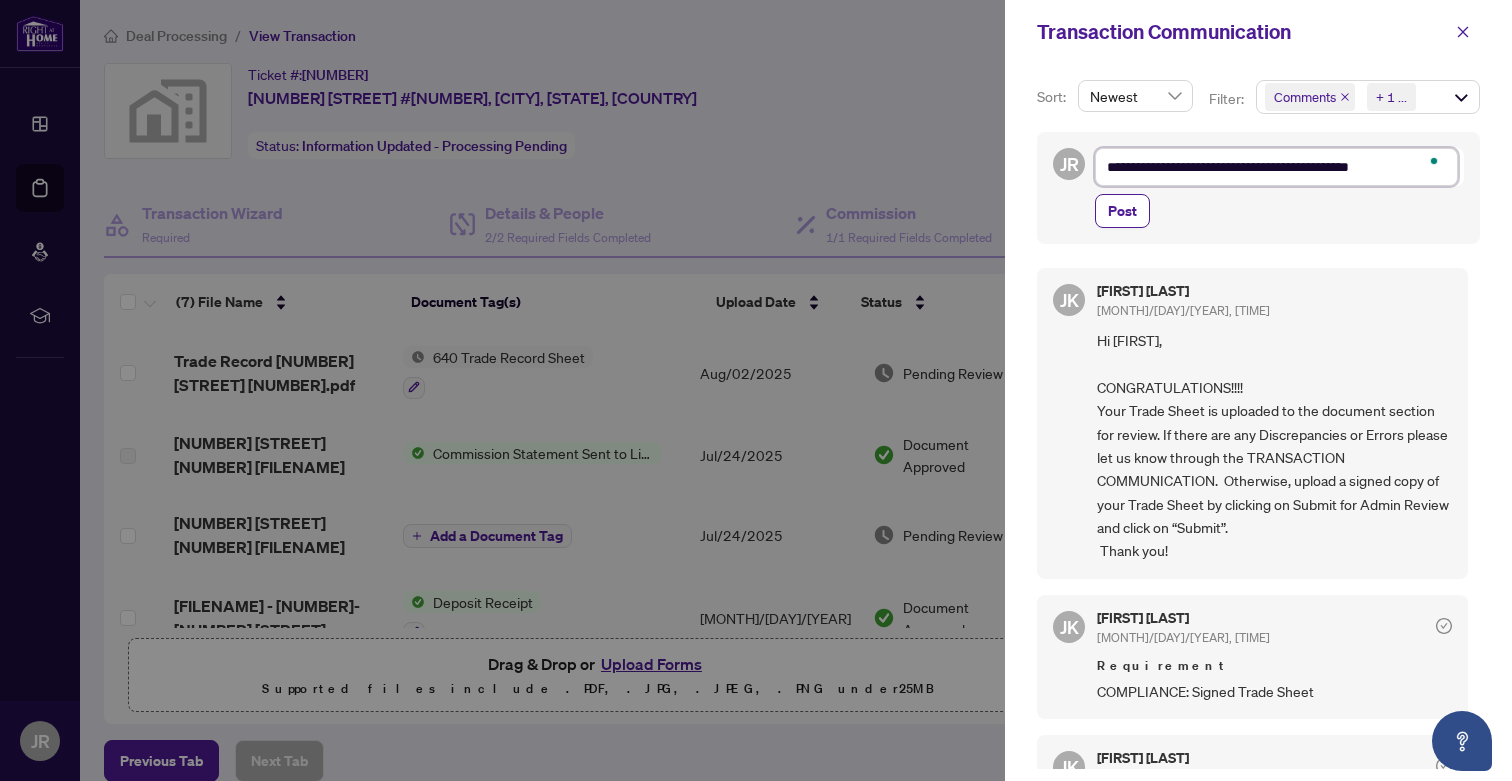 type on "**********" 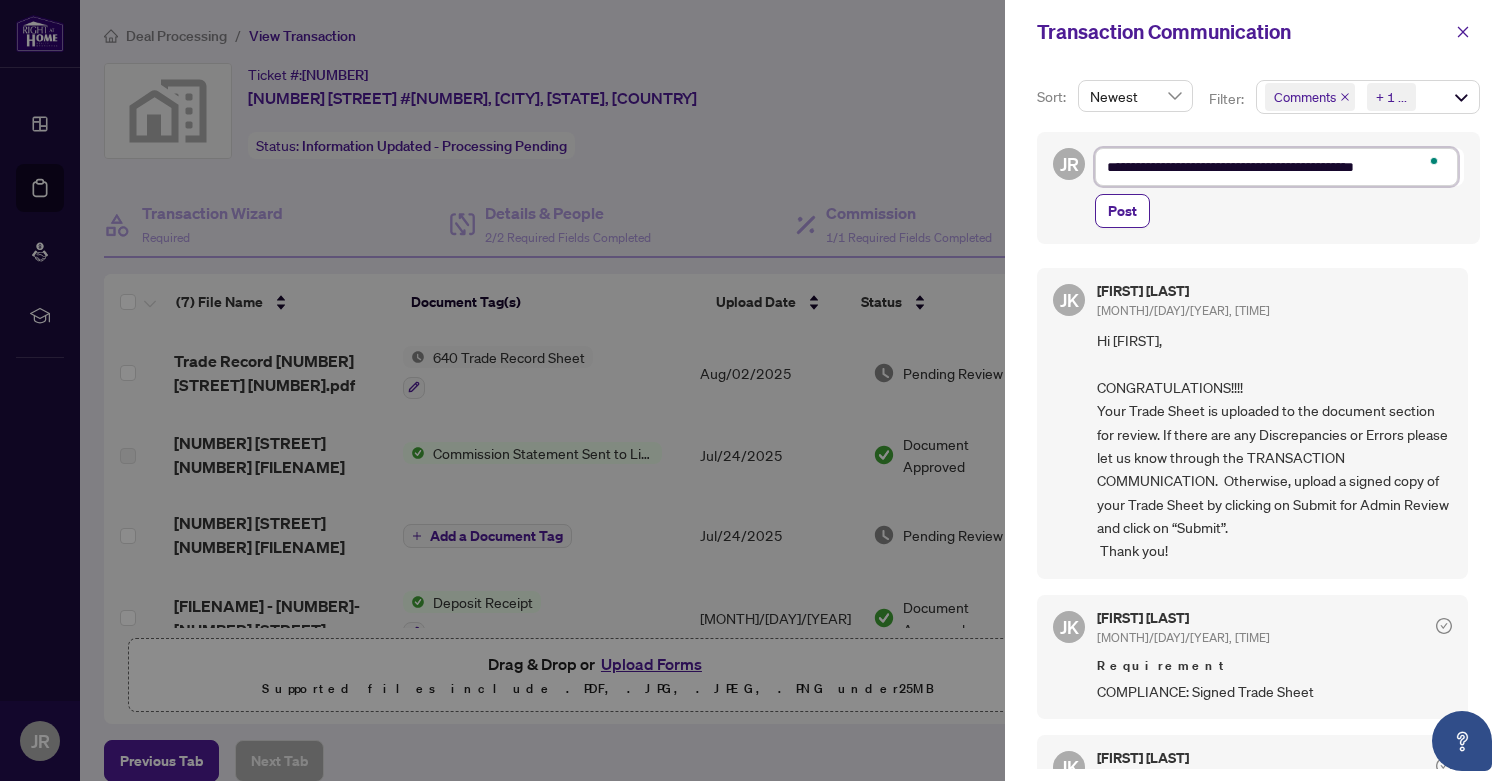 type on "**********" 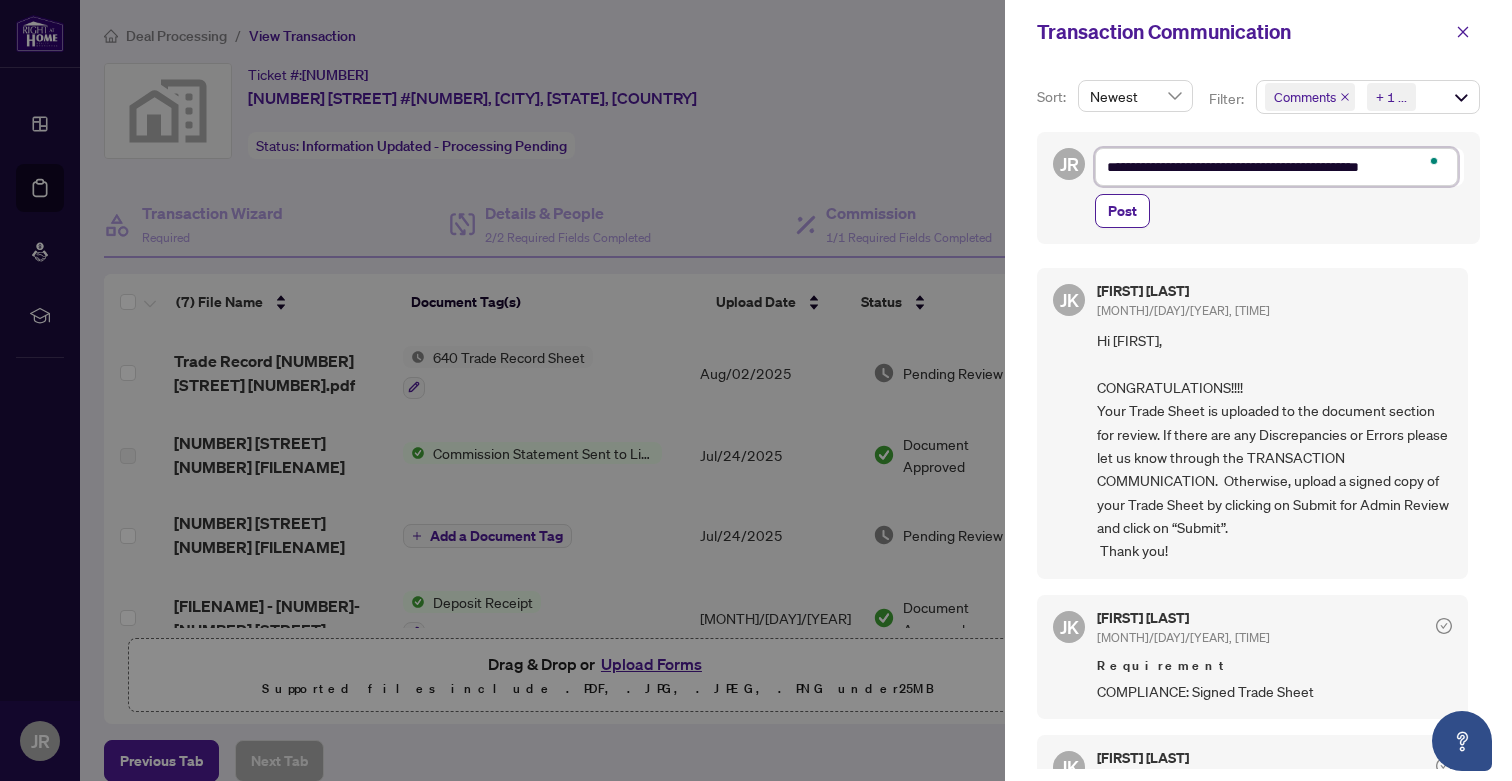 type on "**********" 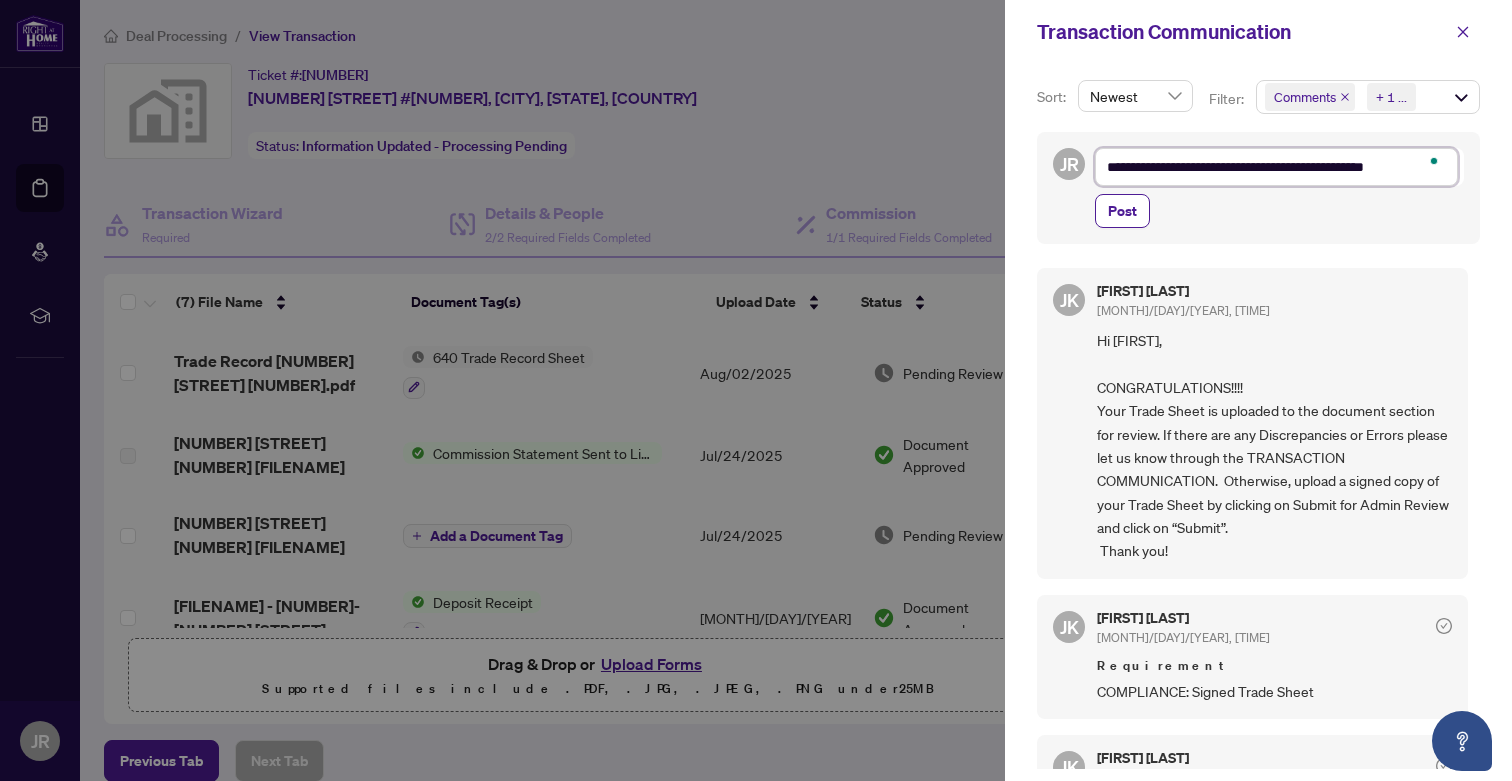 type on "**********" 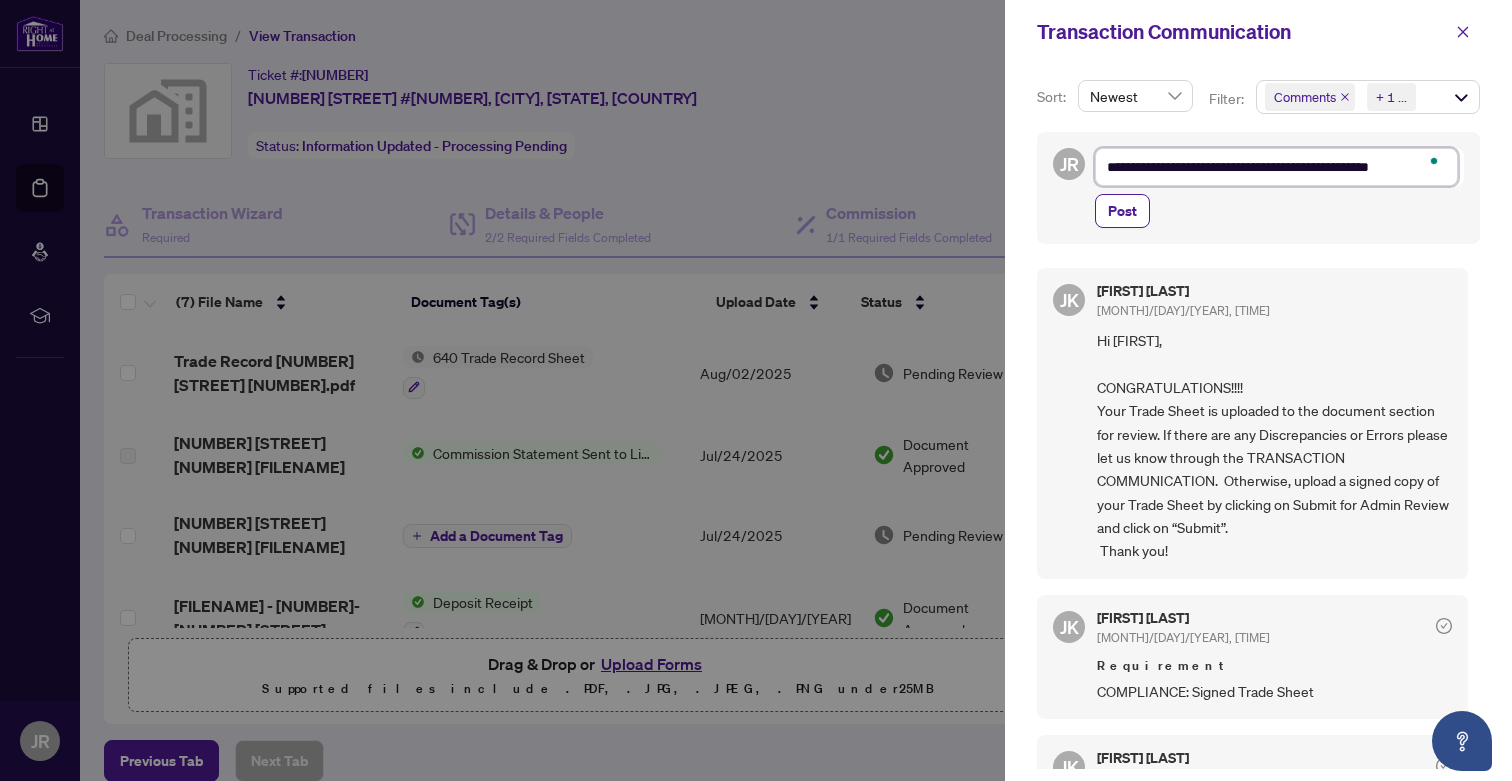type on "**********" 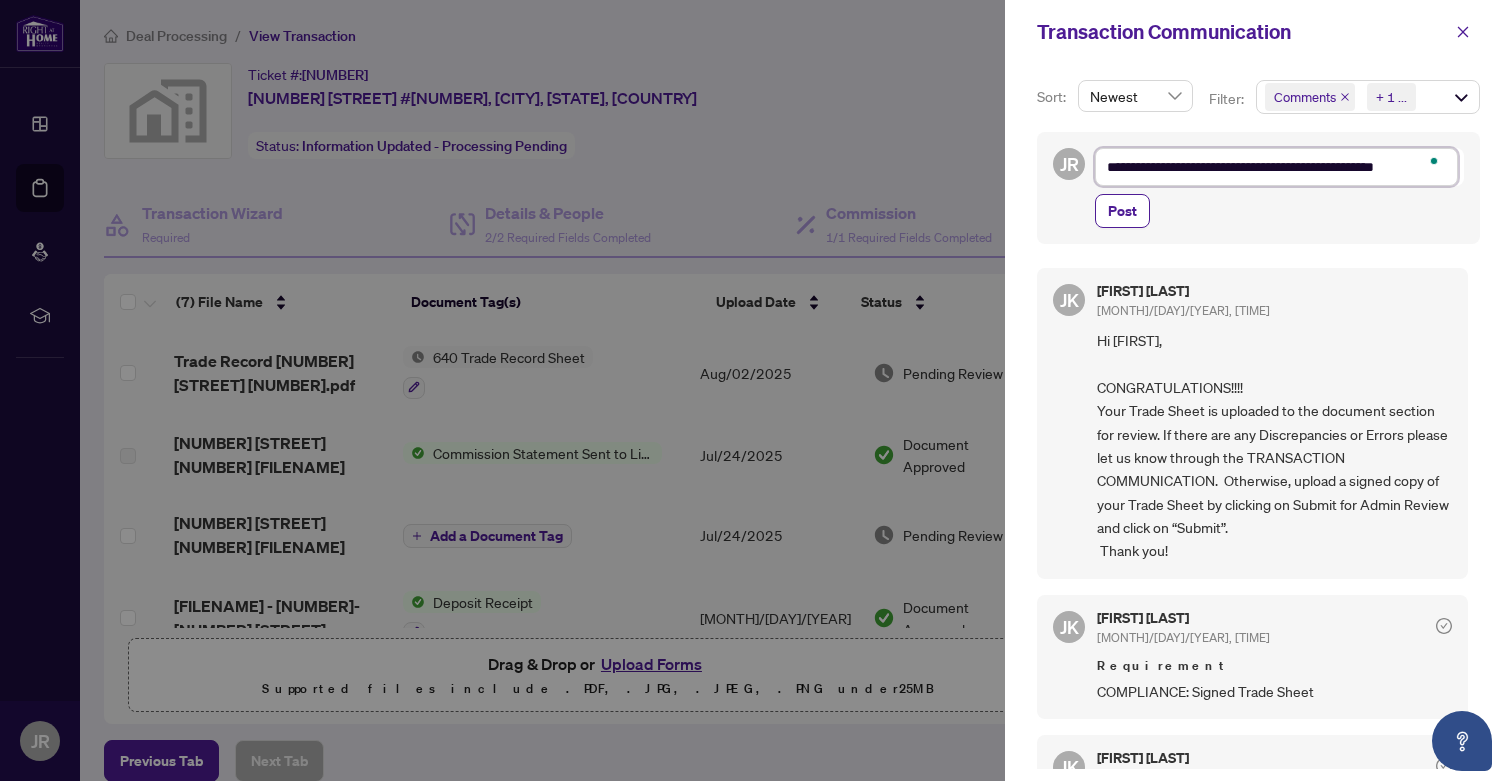 type on "**********" 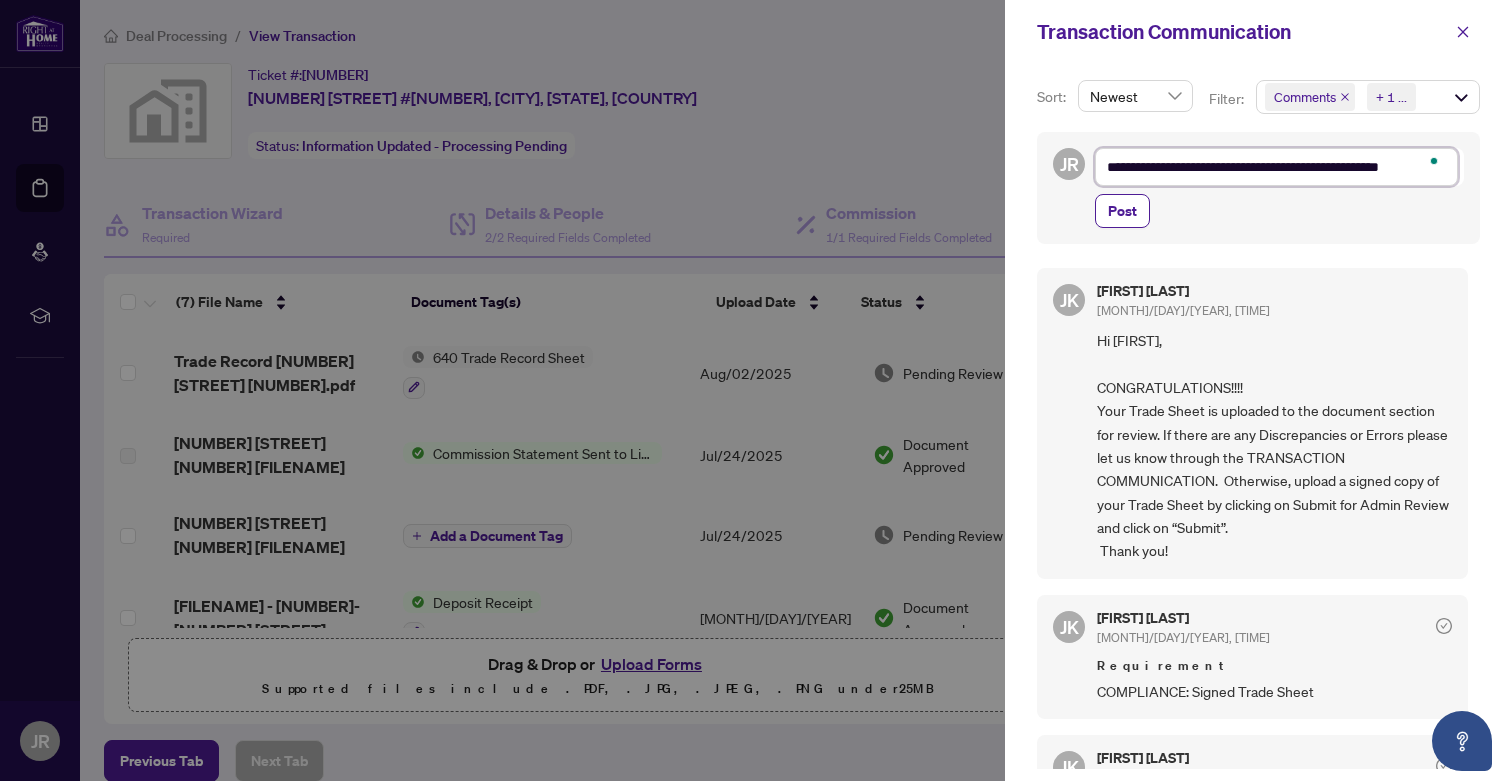 type on "**********" 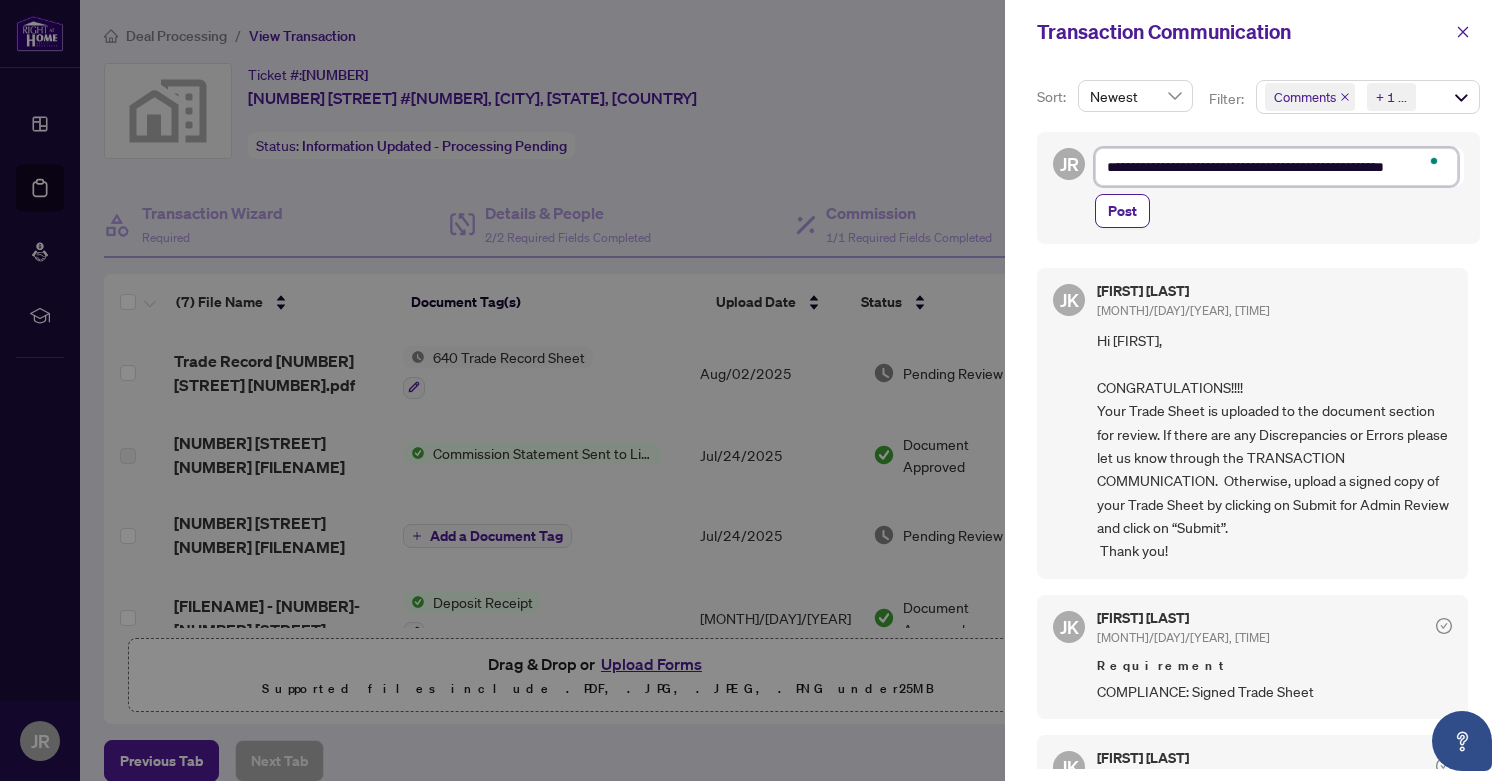 type on "**********" 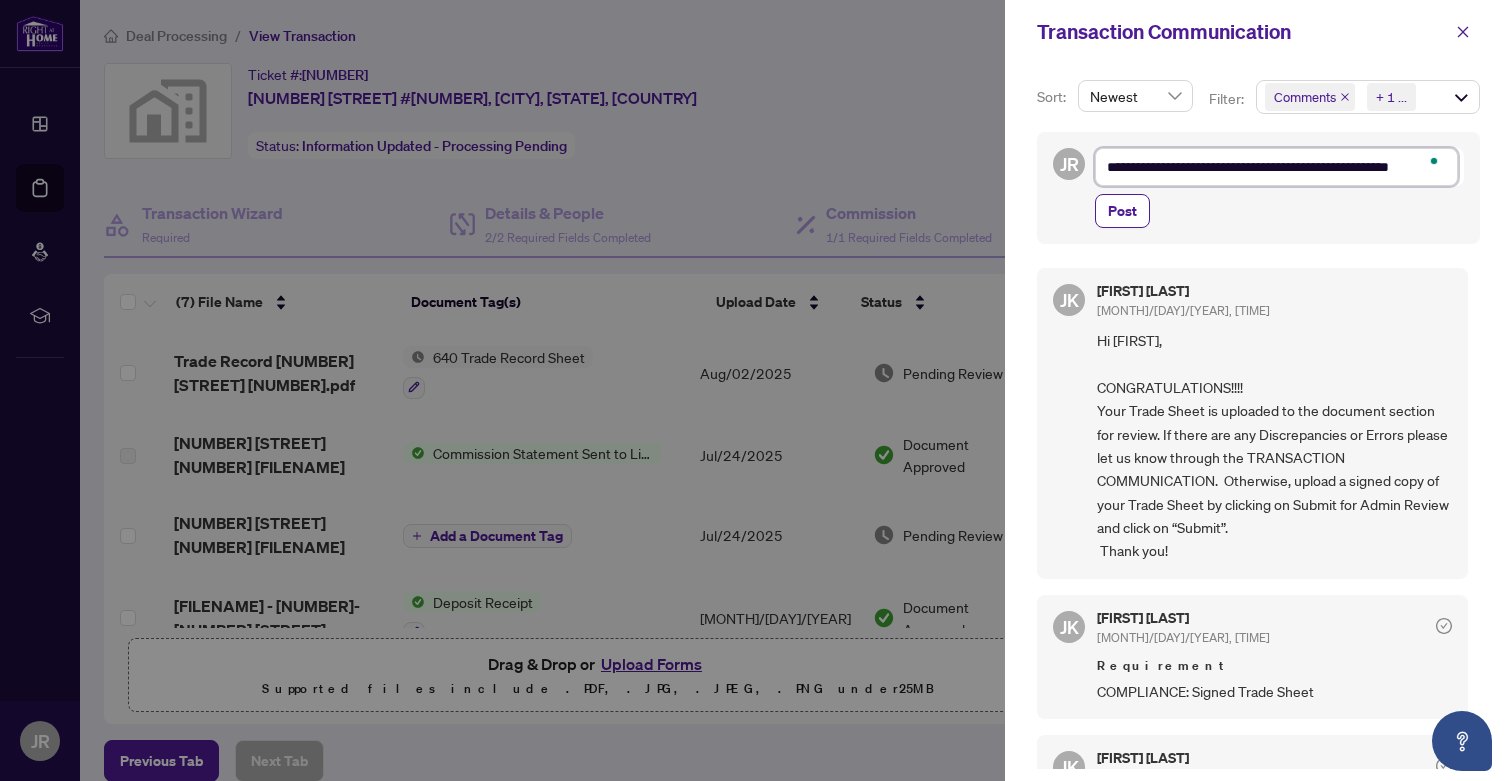 type on "**********" 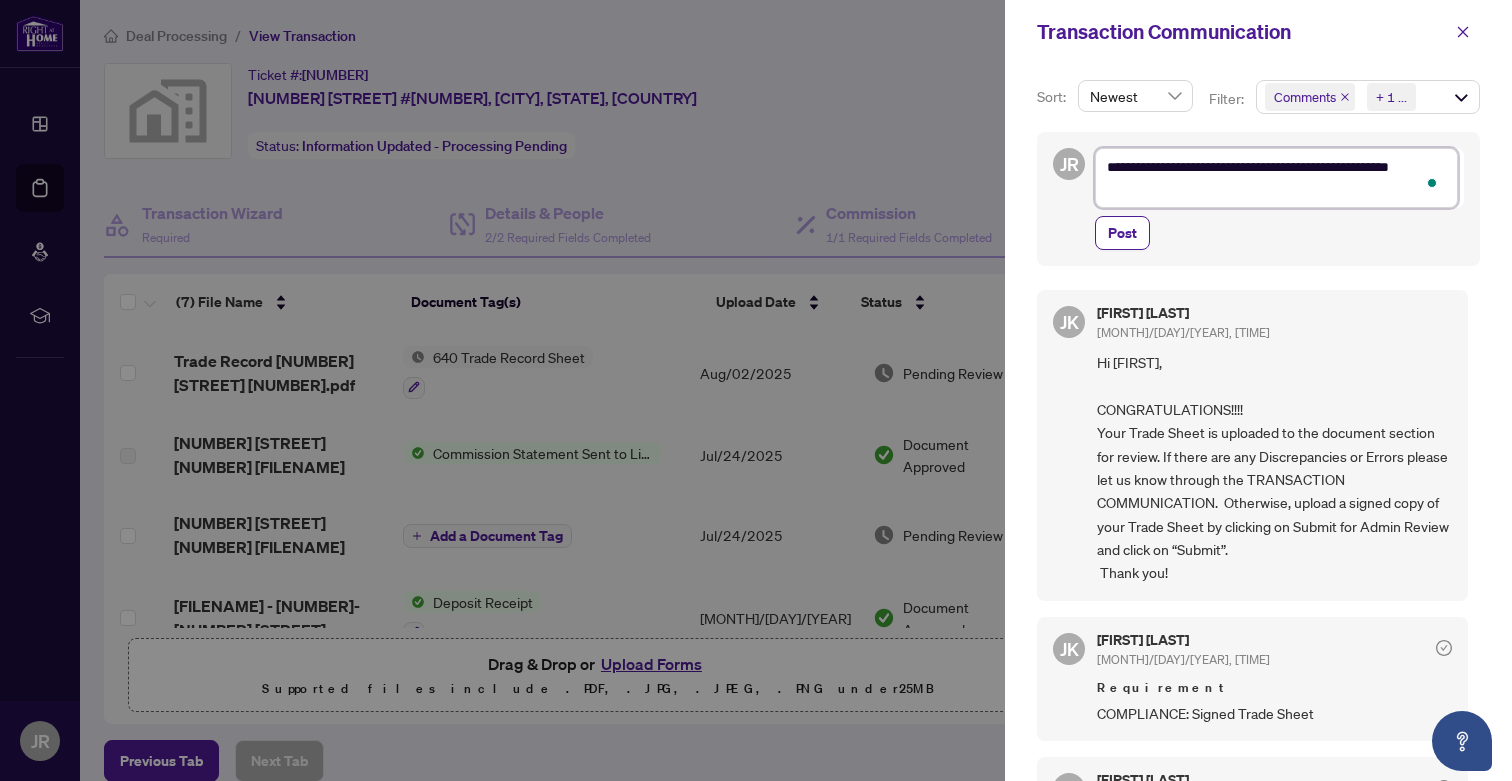 type on "**********" 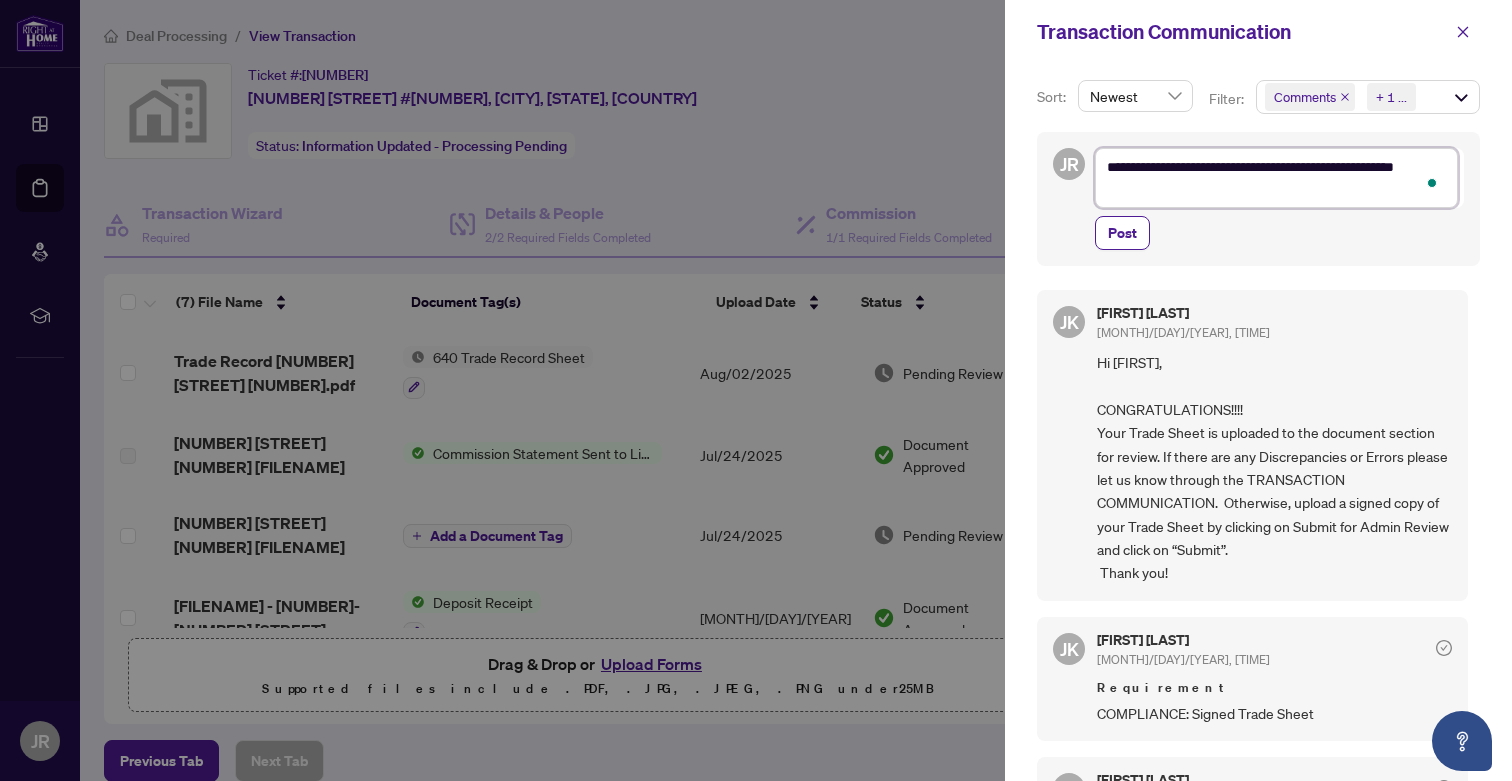 type on "**********" 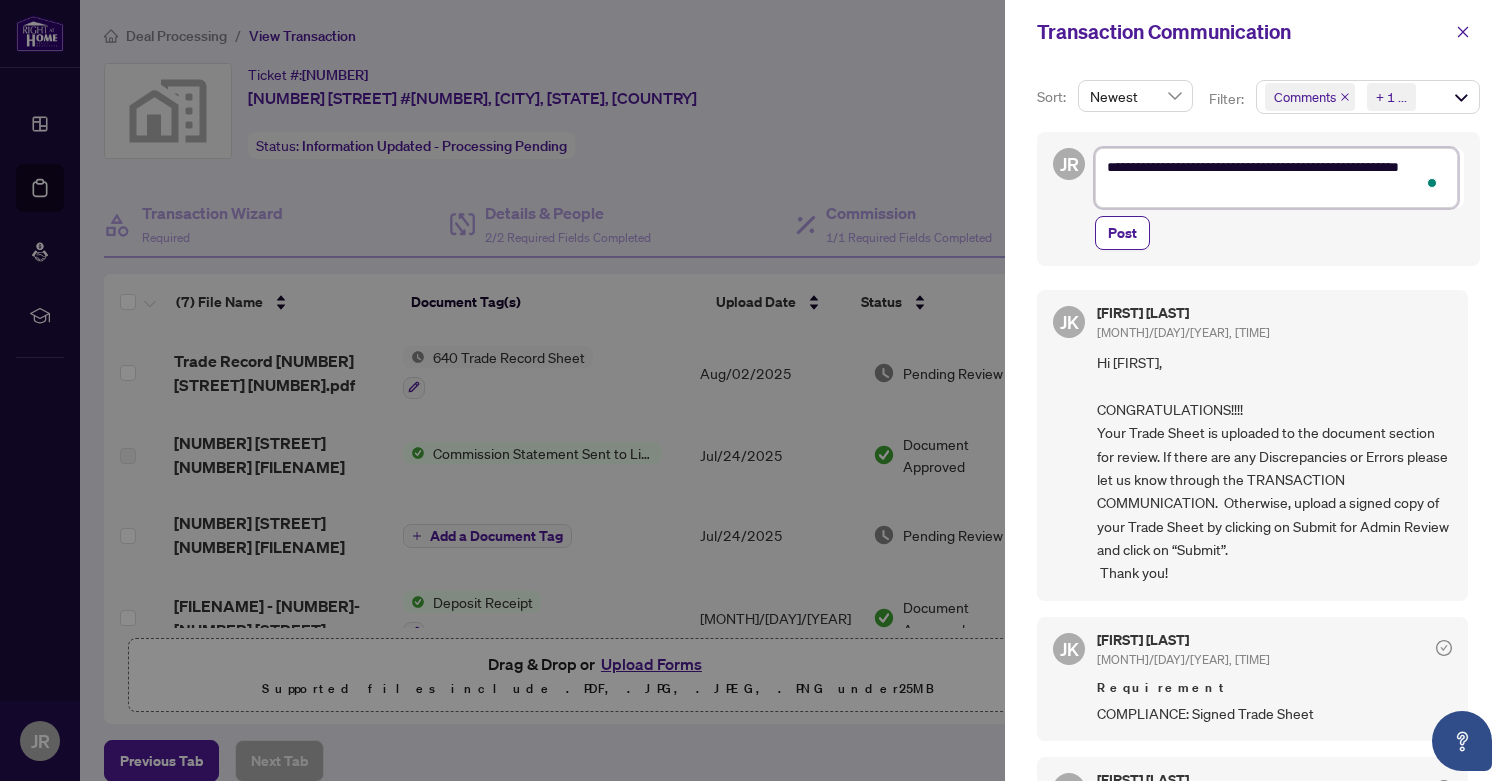 type on "**********" 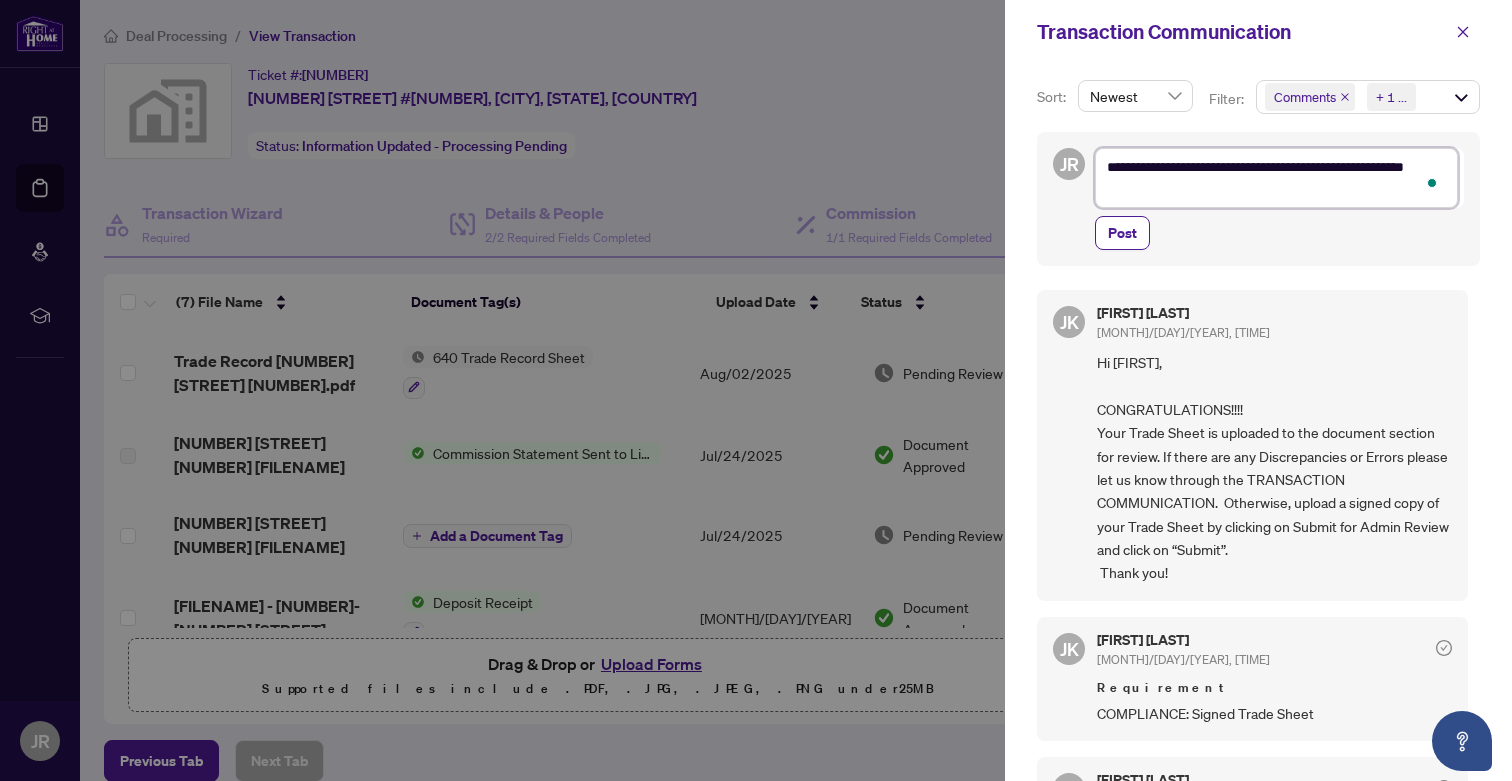 type on "**********" 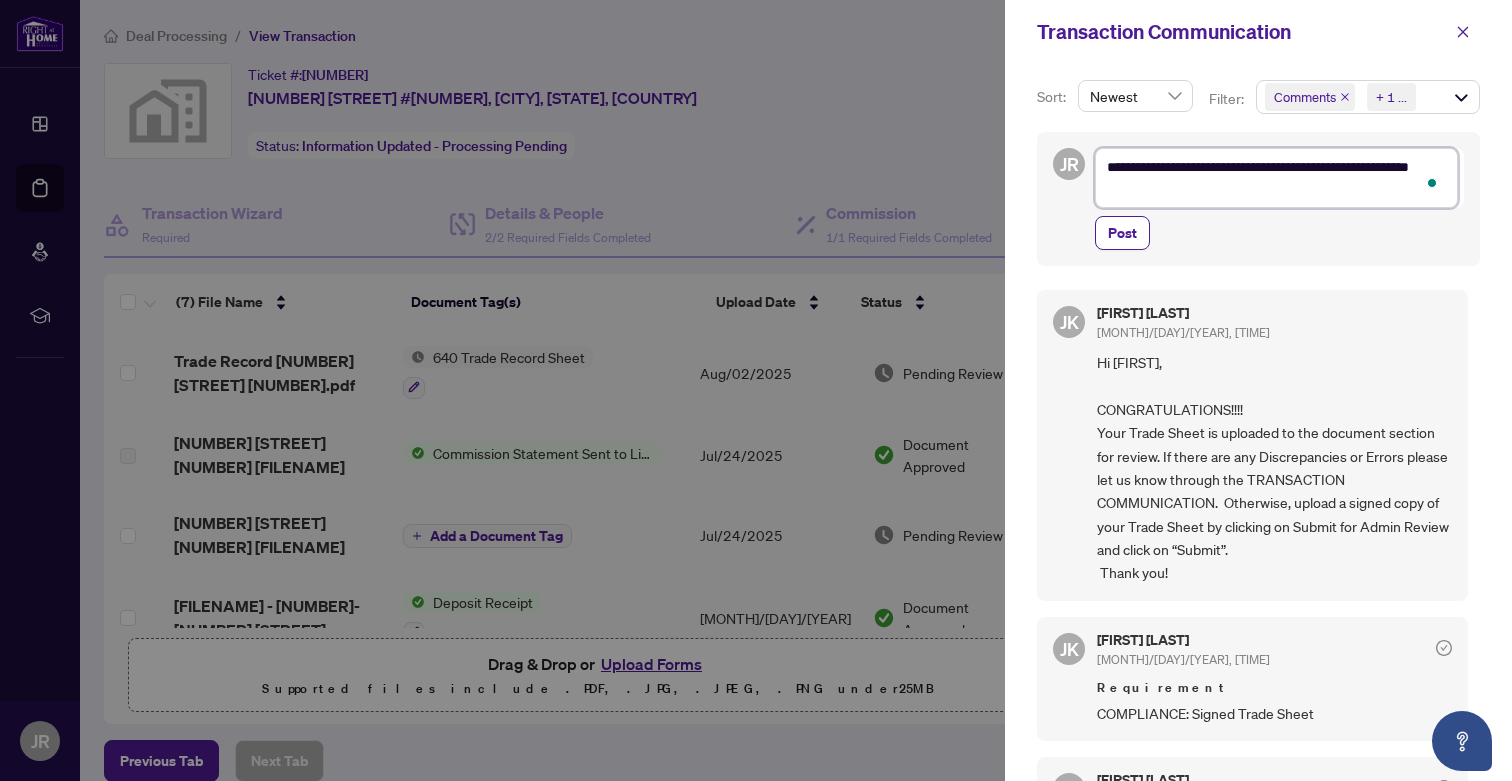 type on "**********" 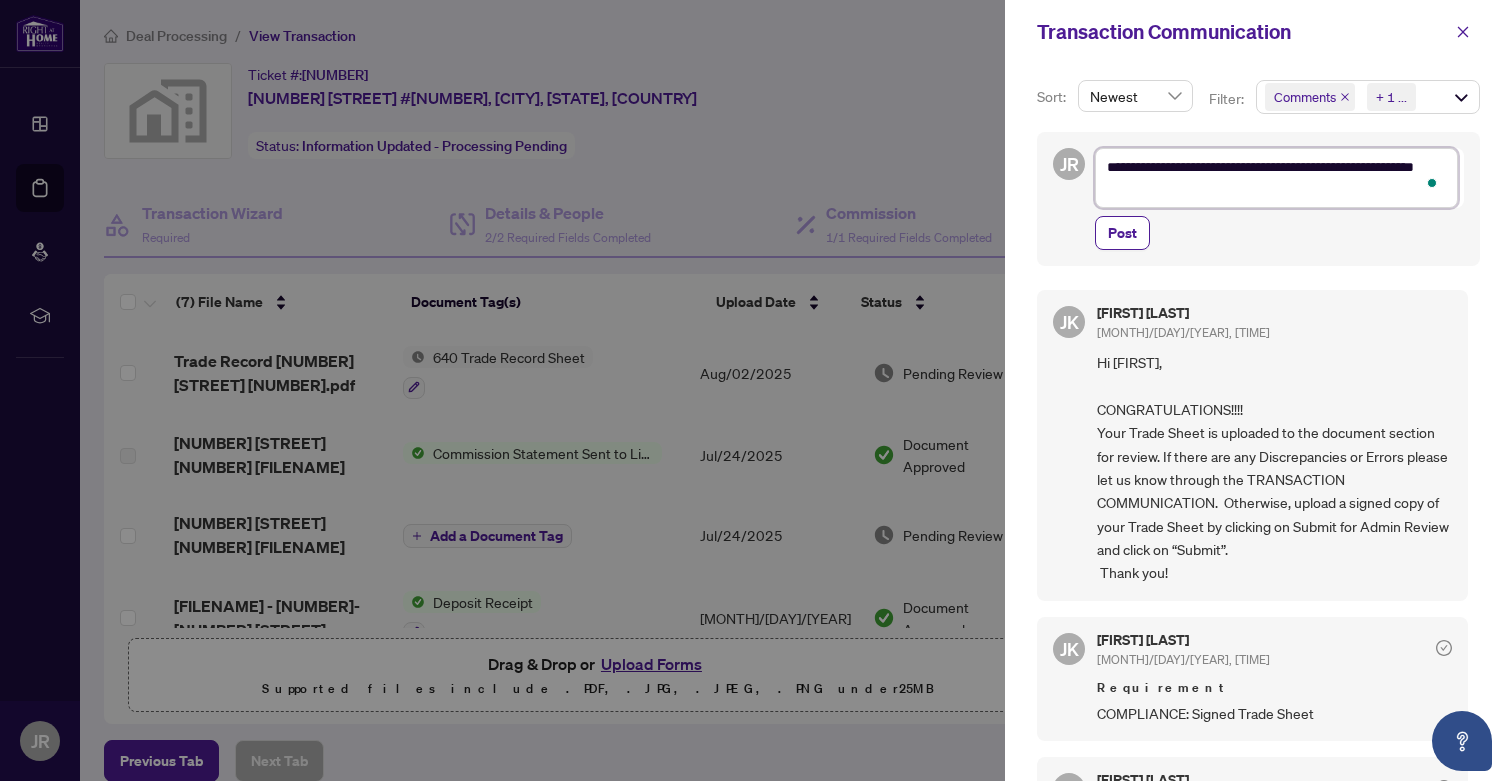 type on "**********" 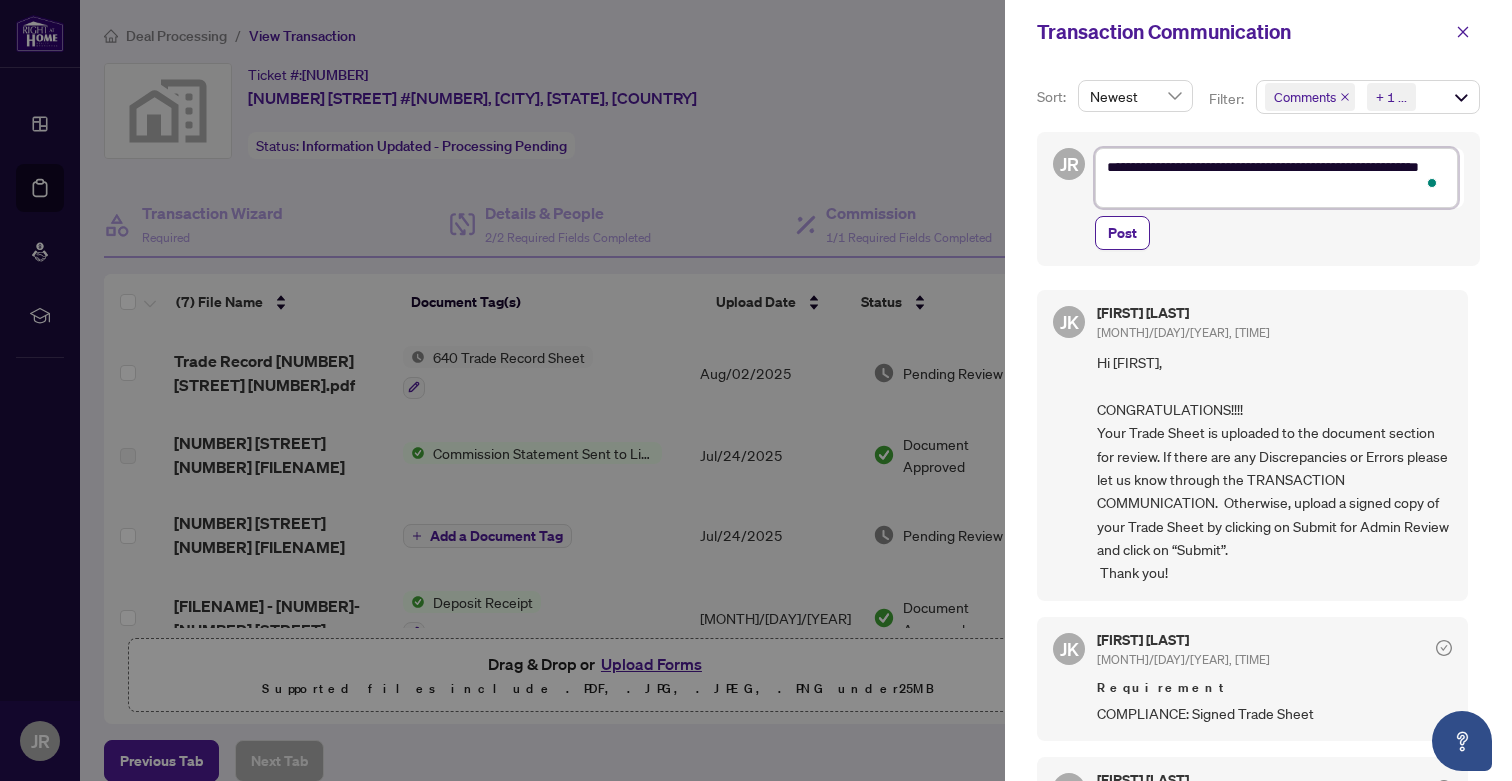 type on "**********" 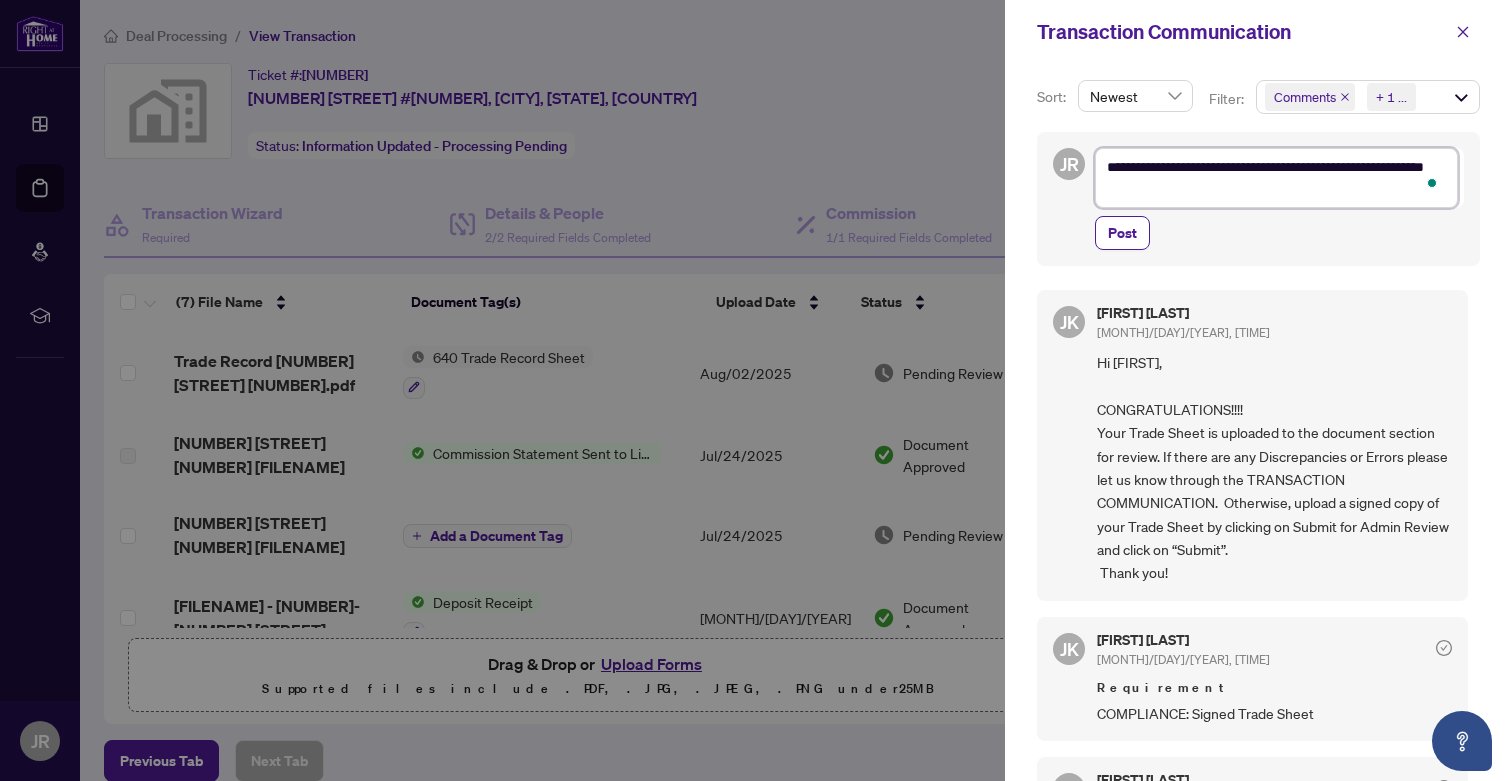 type on "**********" 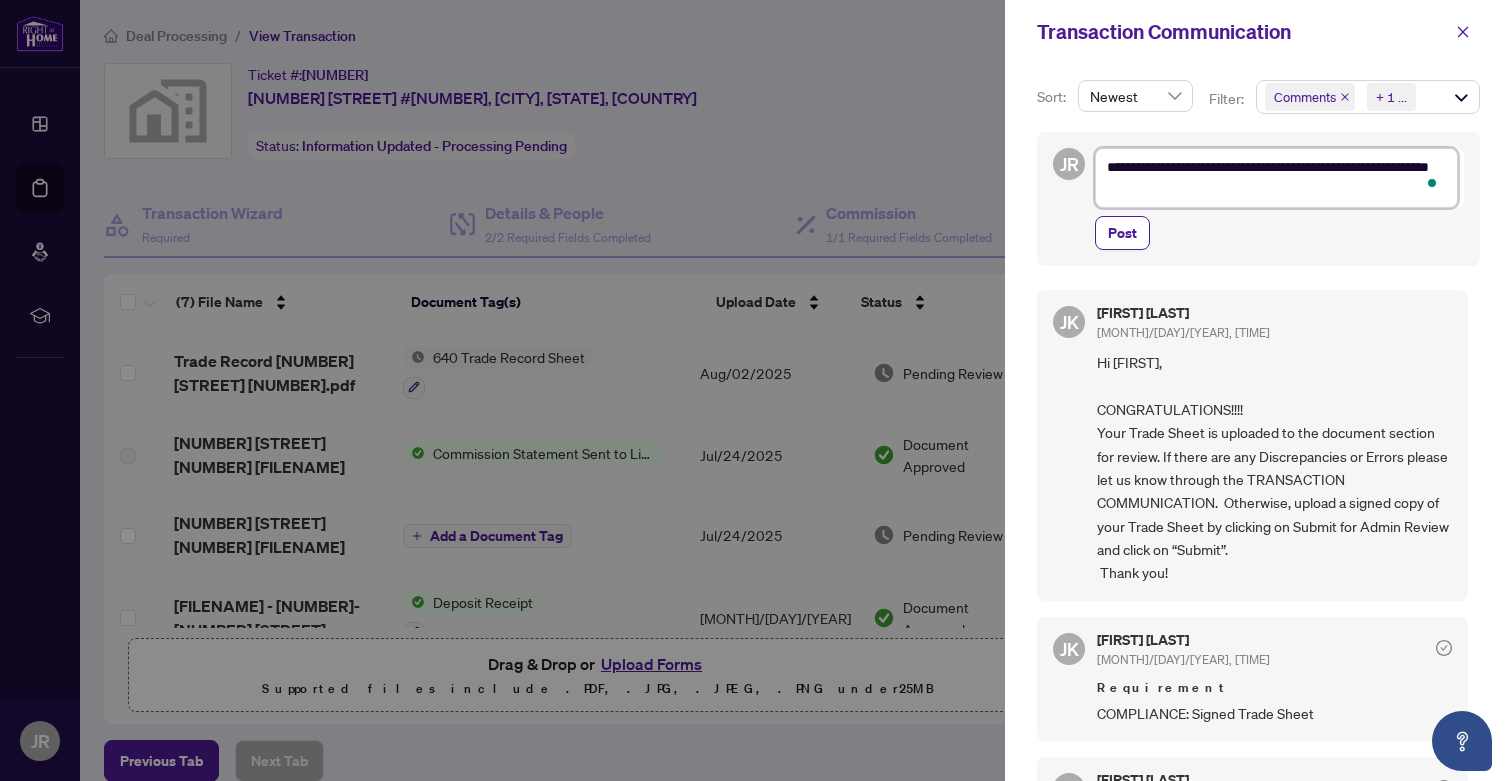 type on "**********" 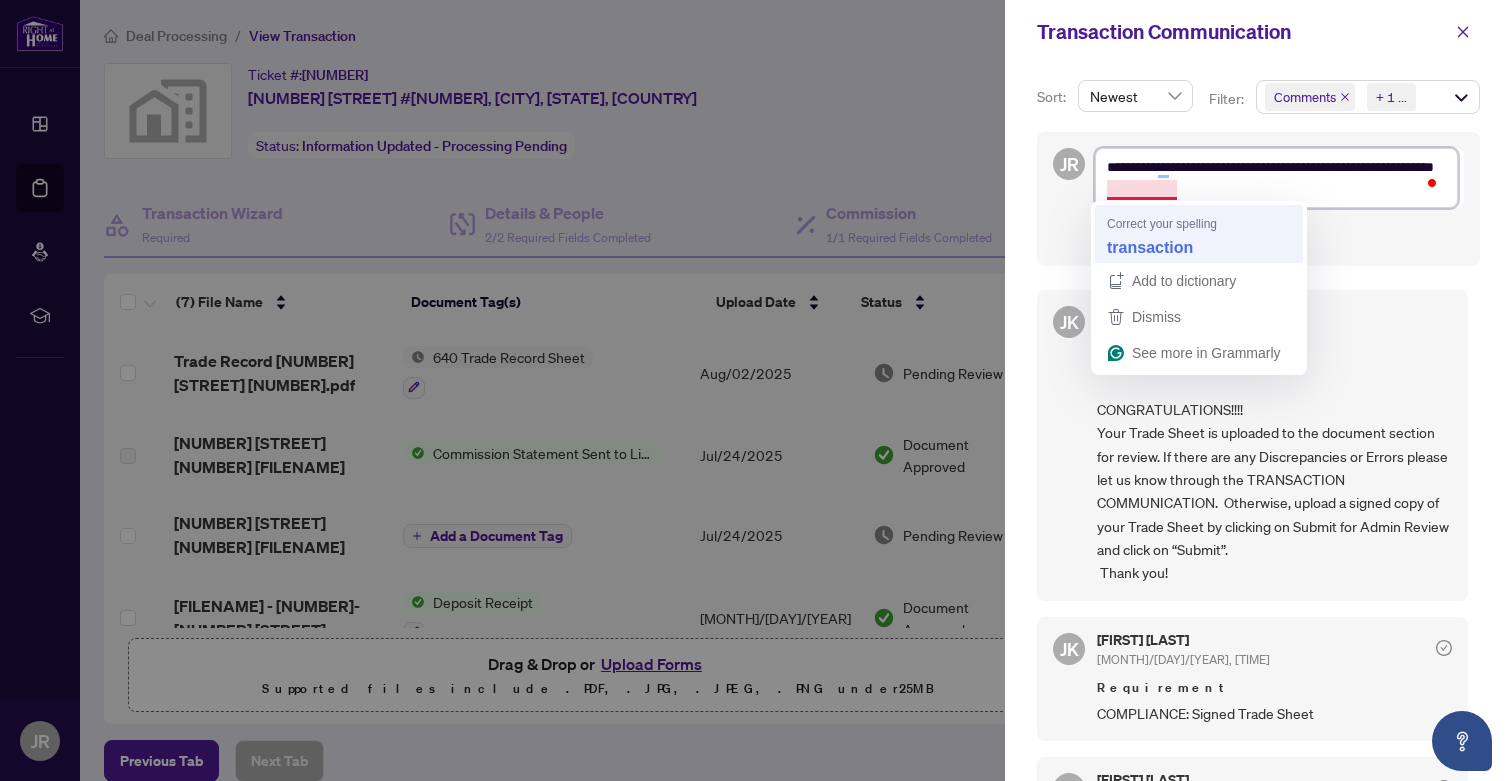 type on "**********" 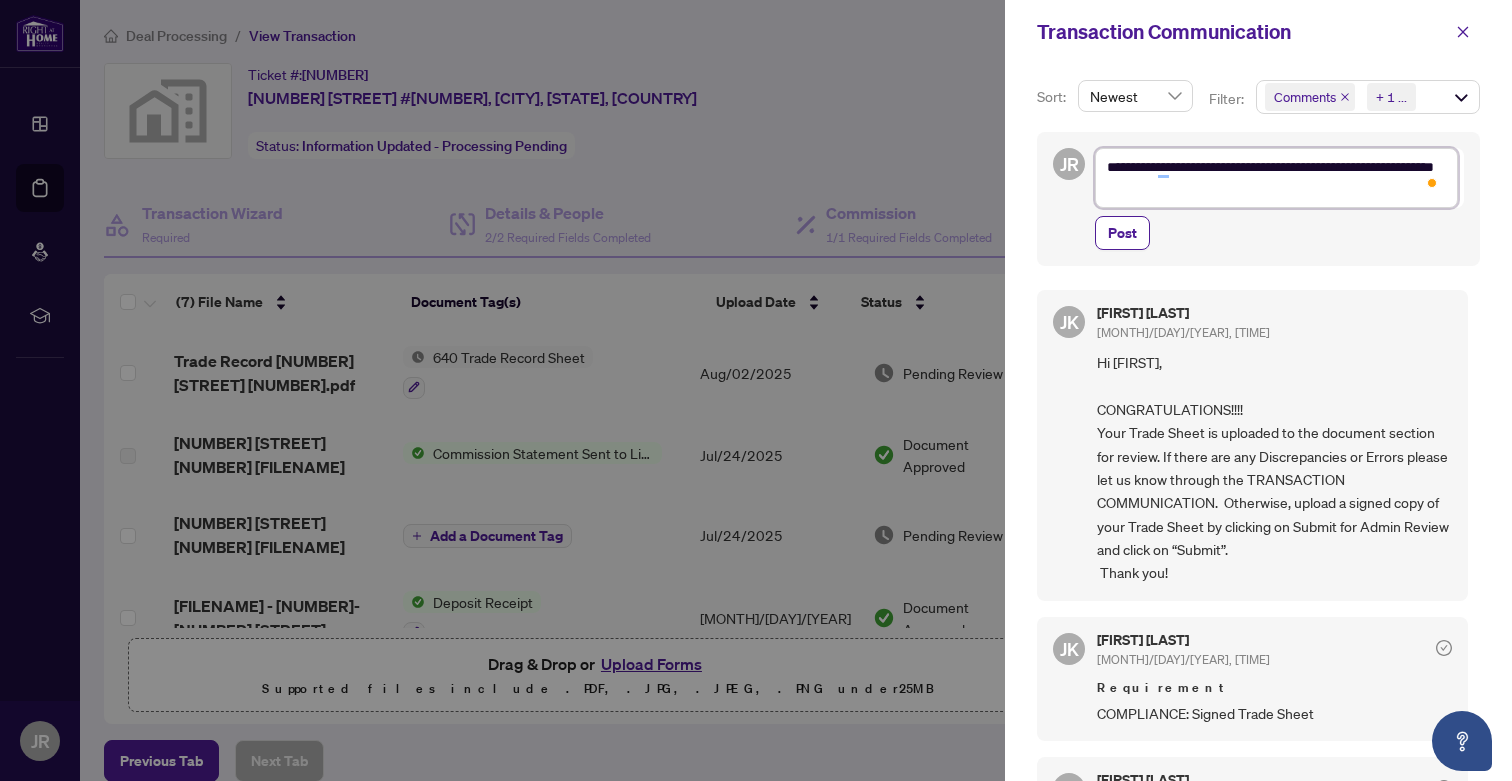 click on "**********" at bounding box center [1276, 178] 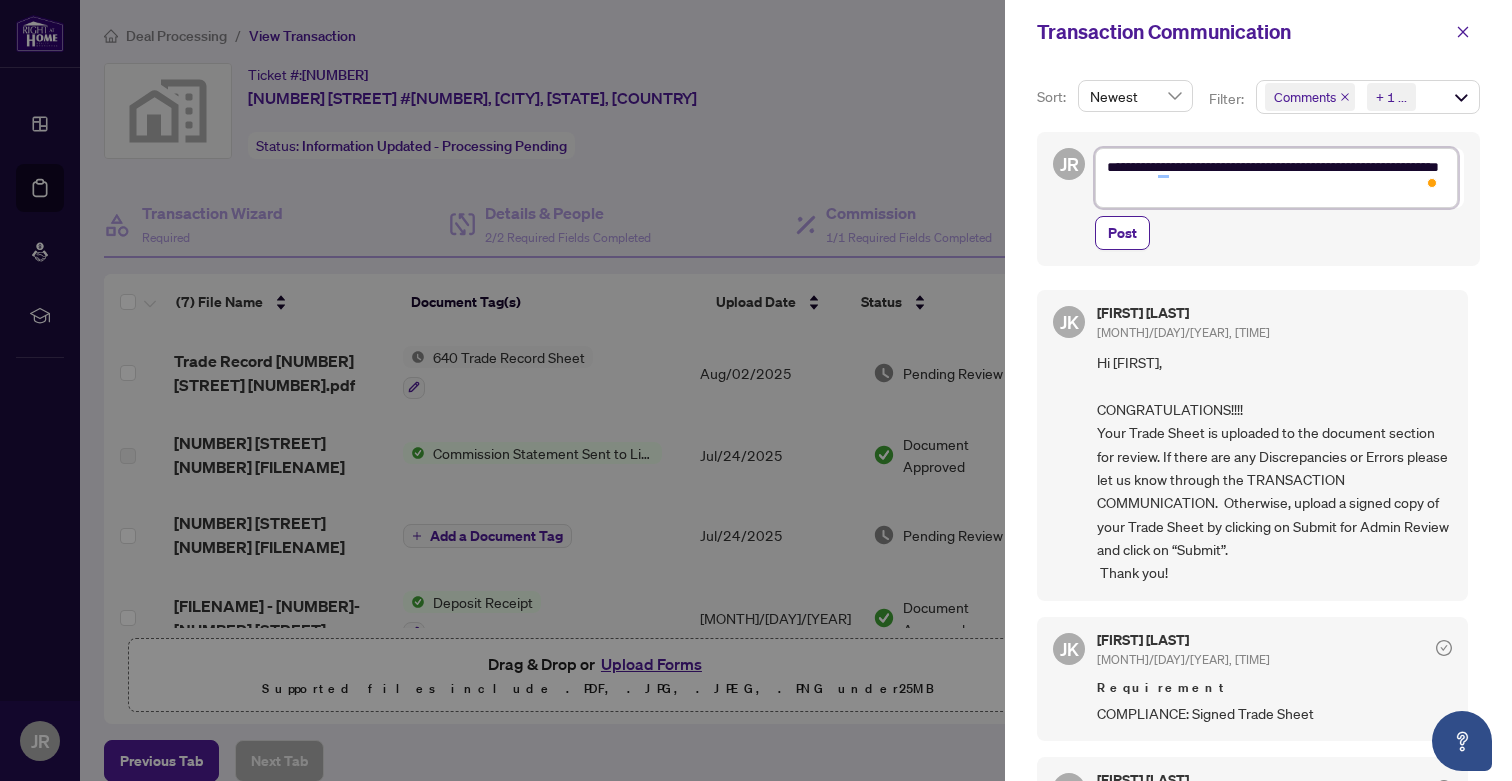 type on "**********" 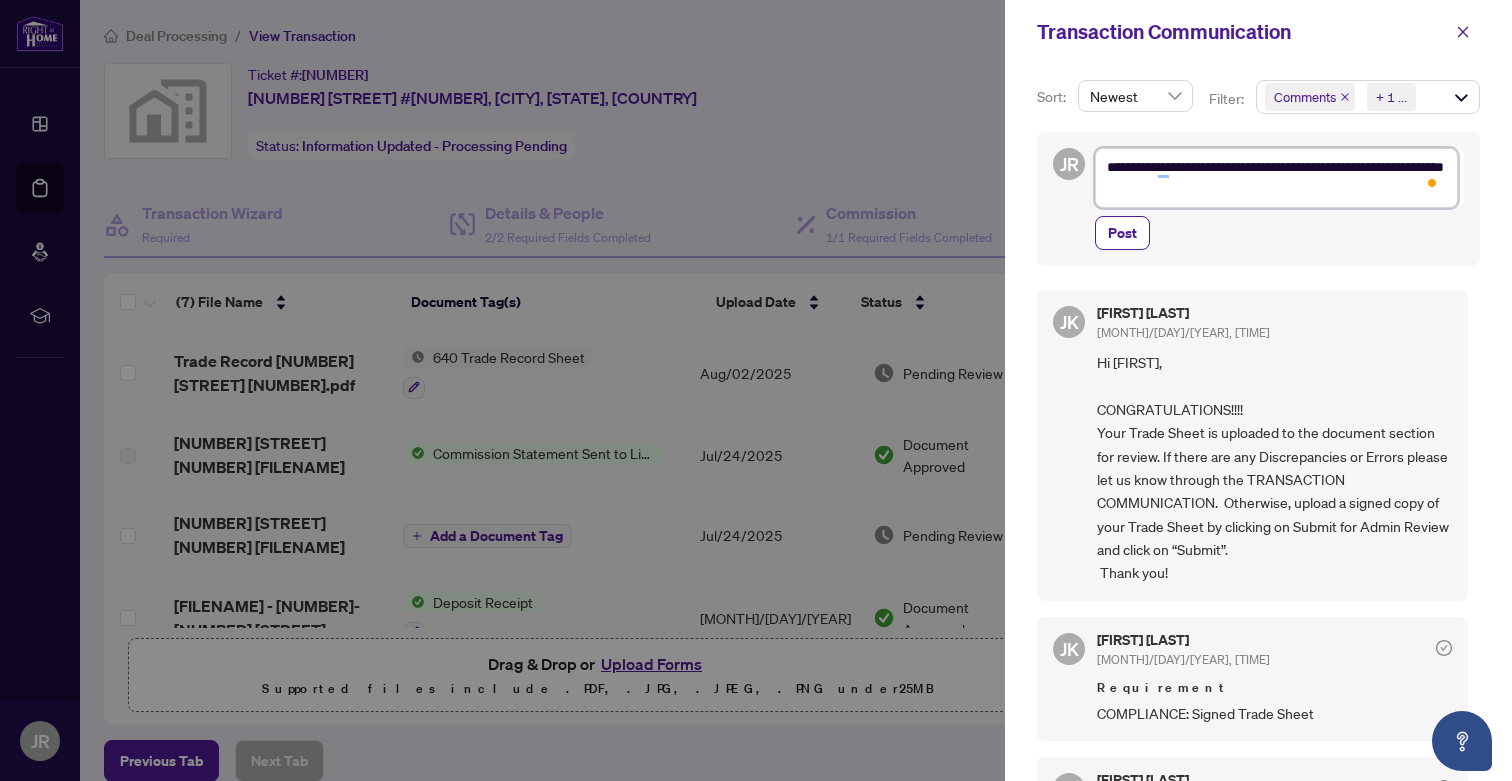 type on "**********" 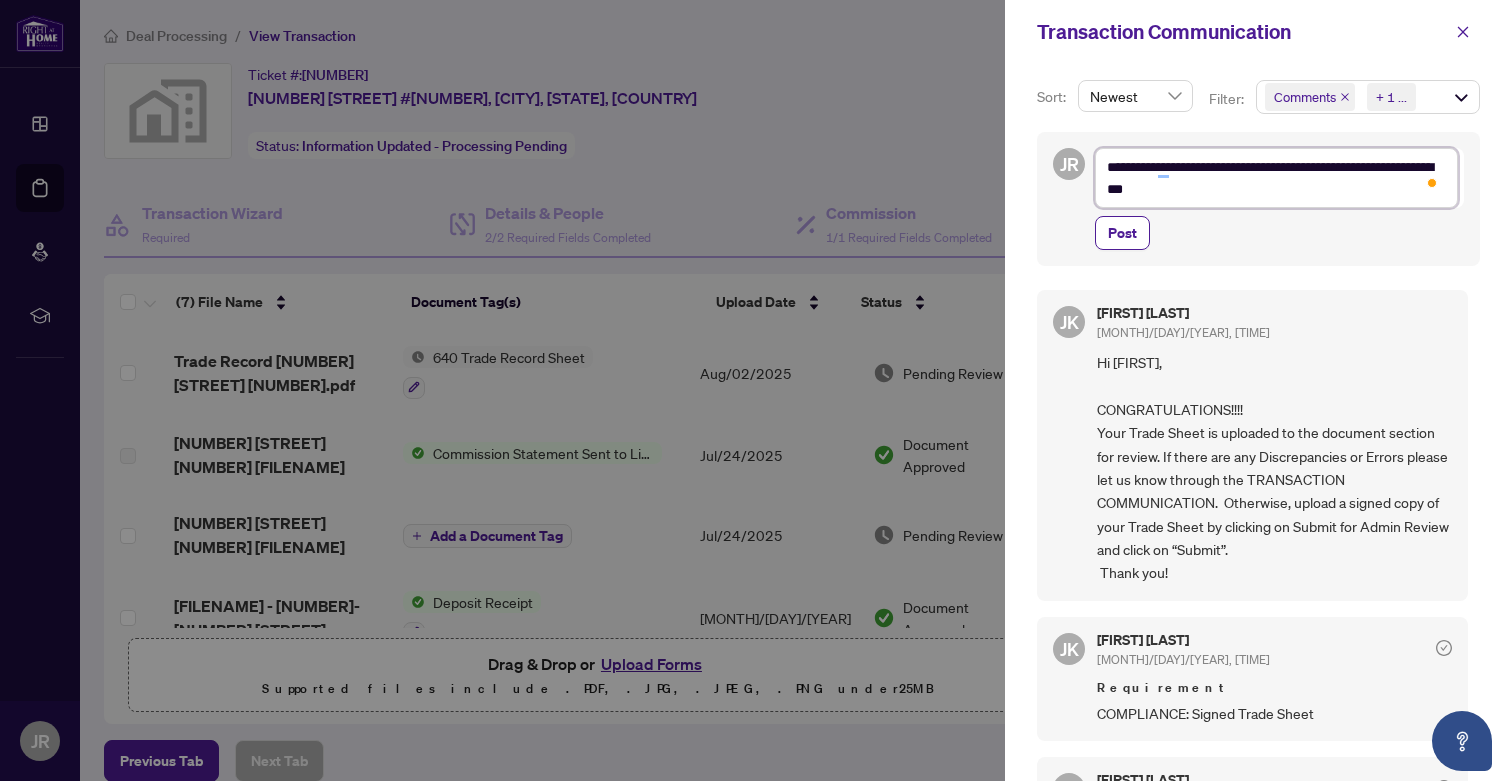 type on "**********" 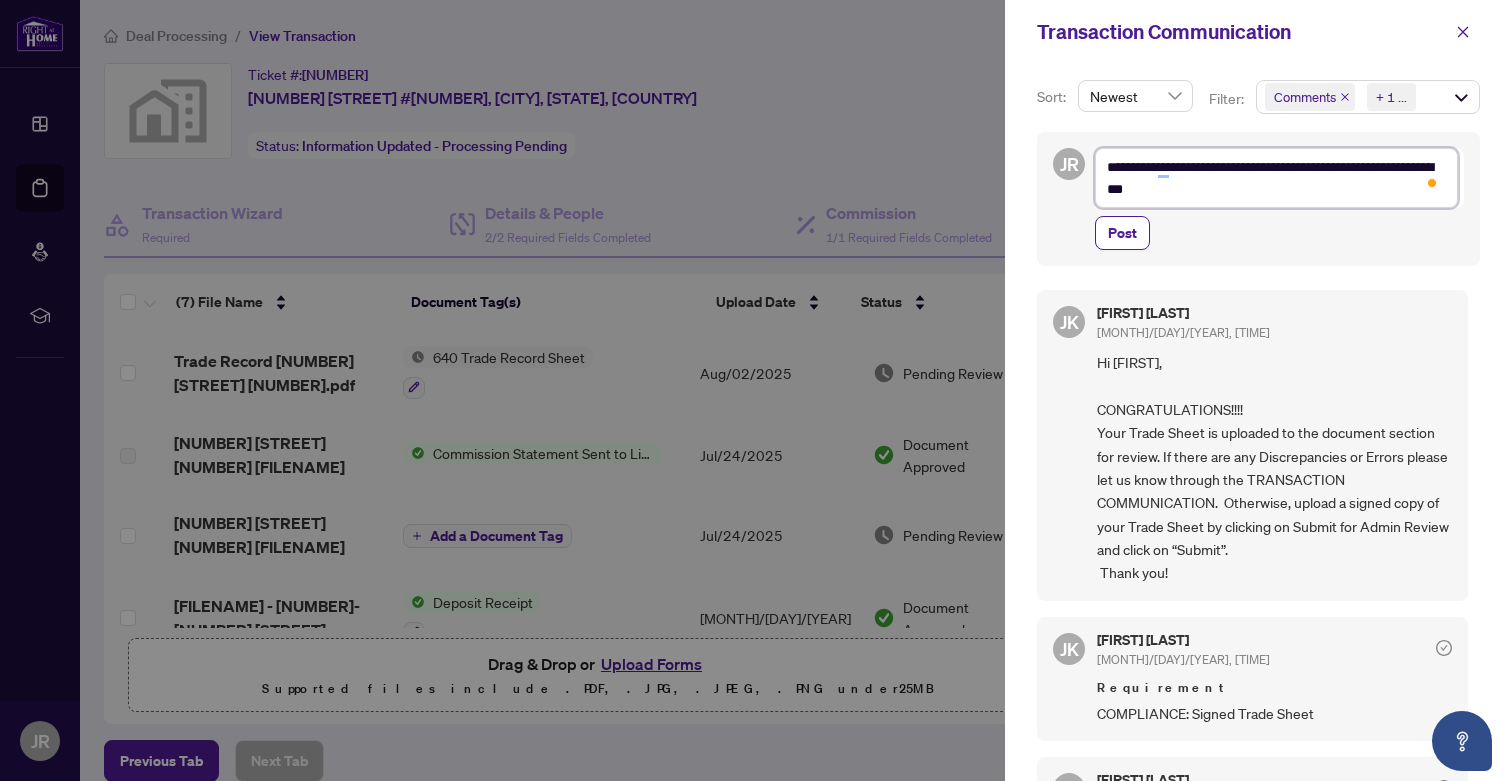 type on "**********" 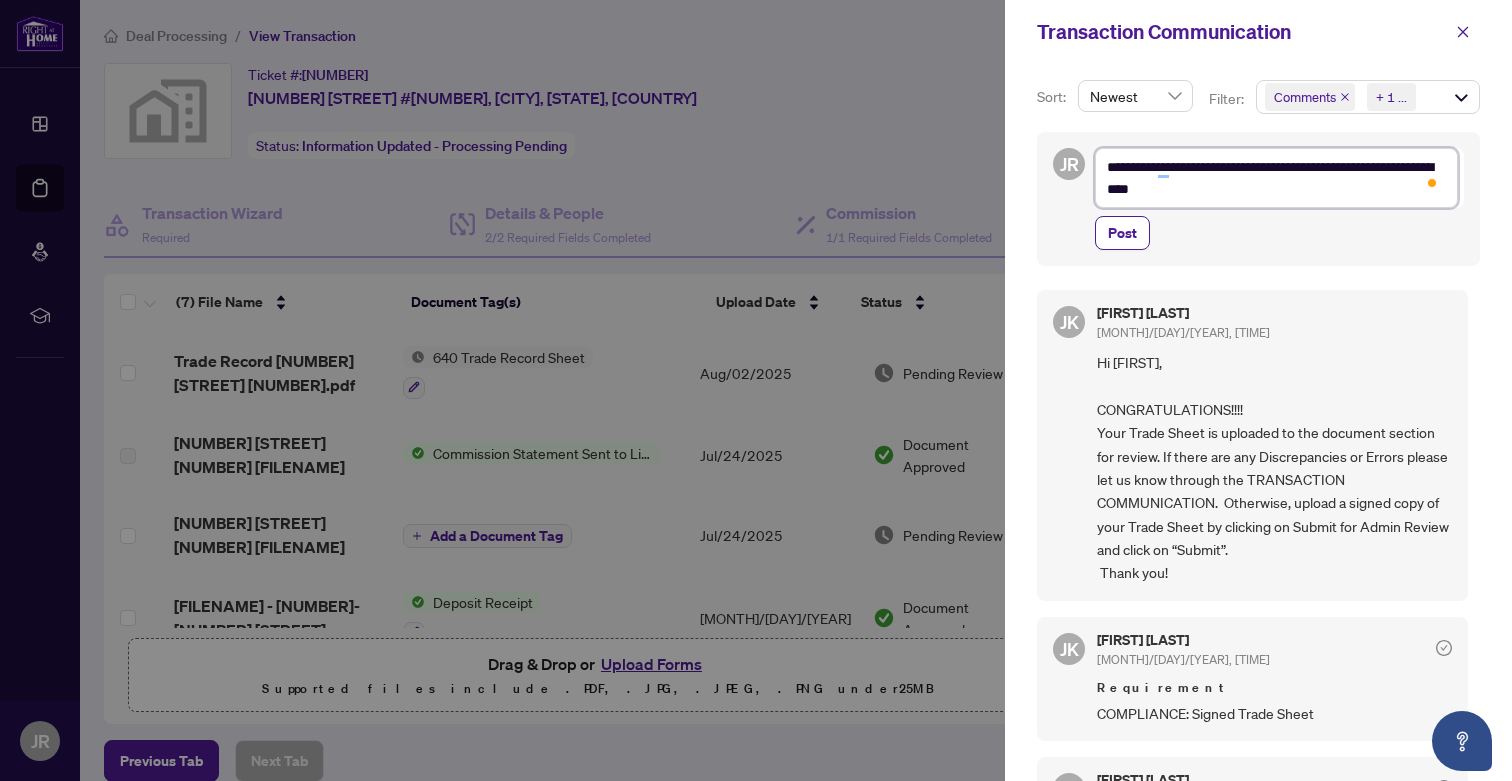 type on "**********" 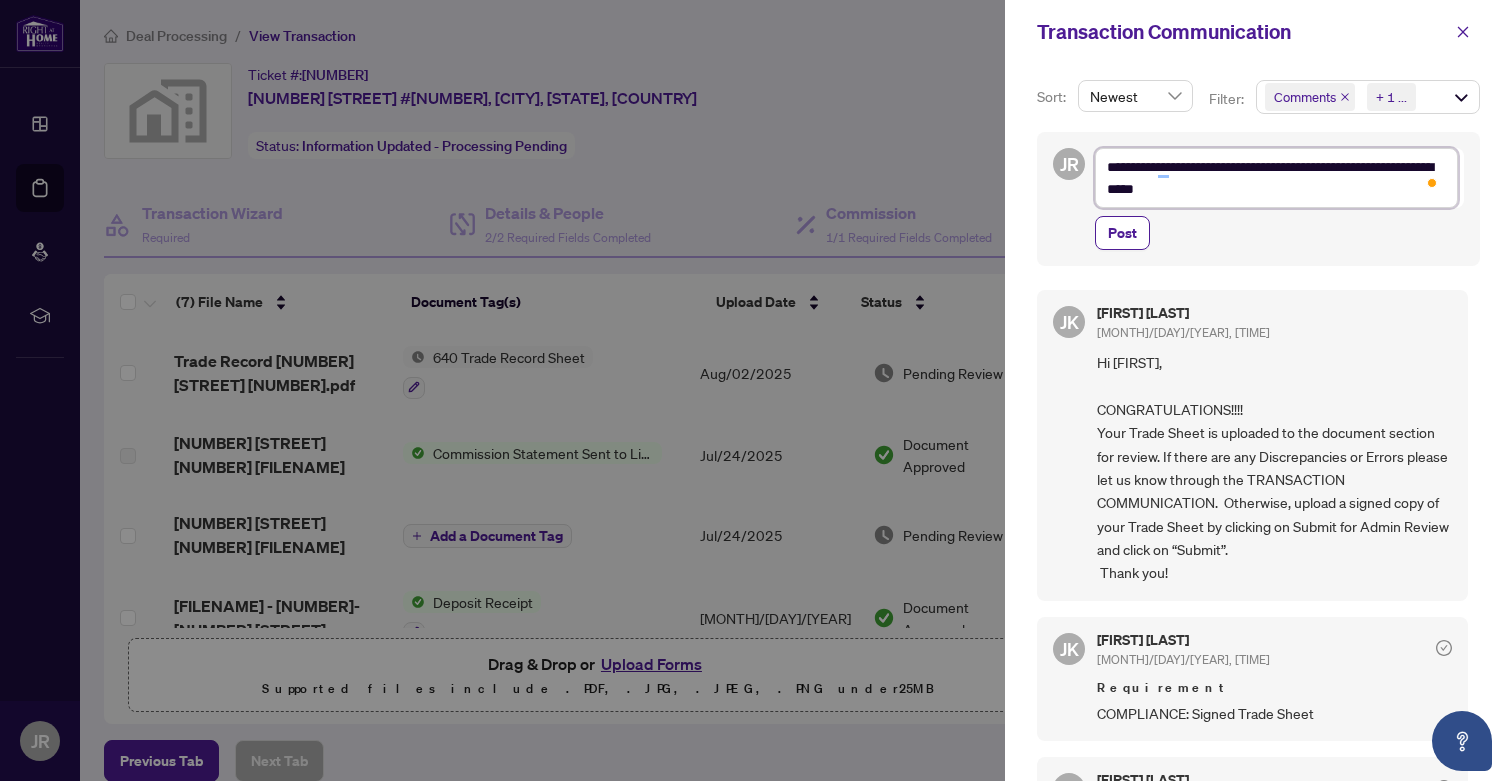 type on "**********" 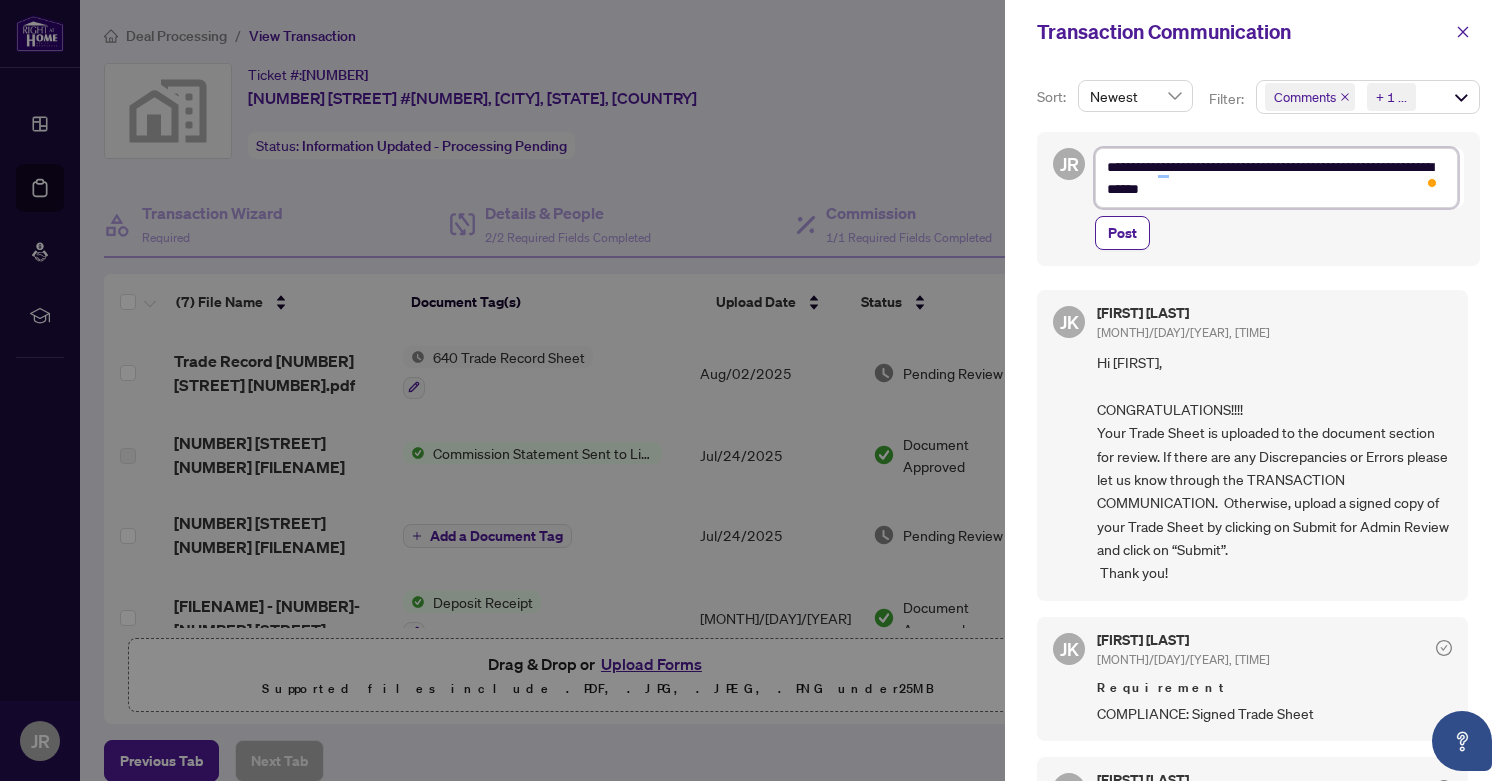 type on "**********" 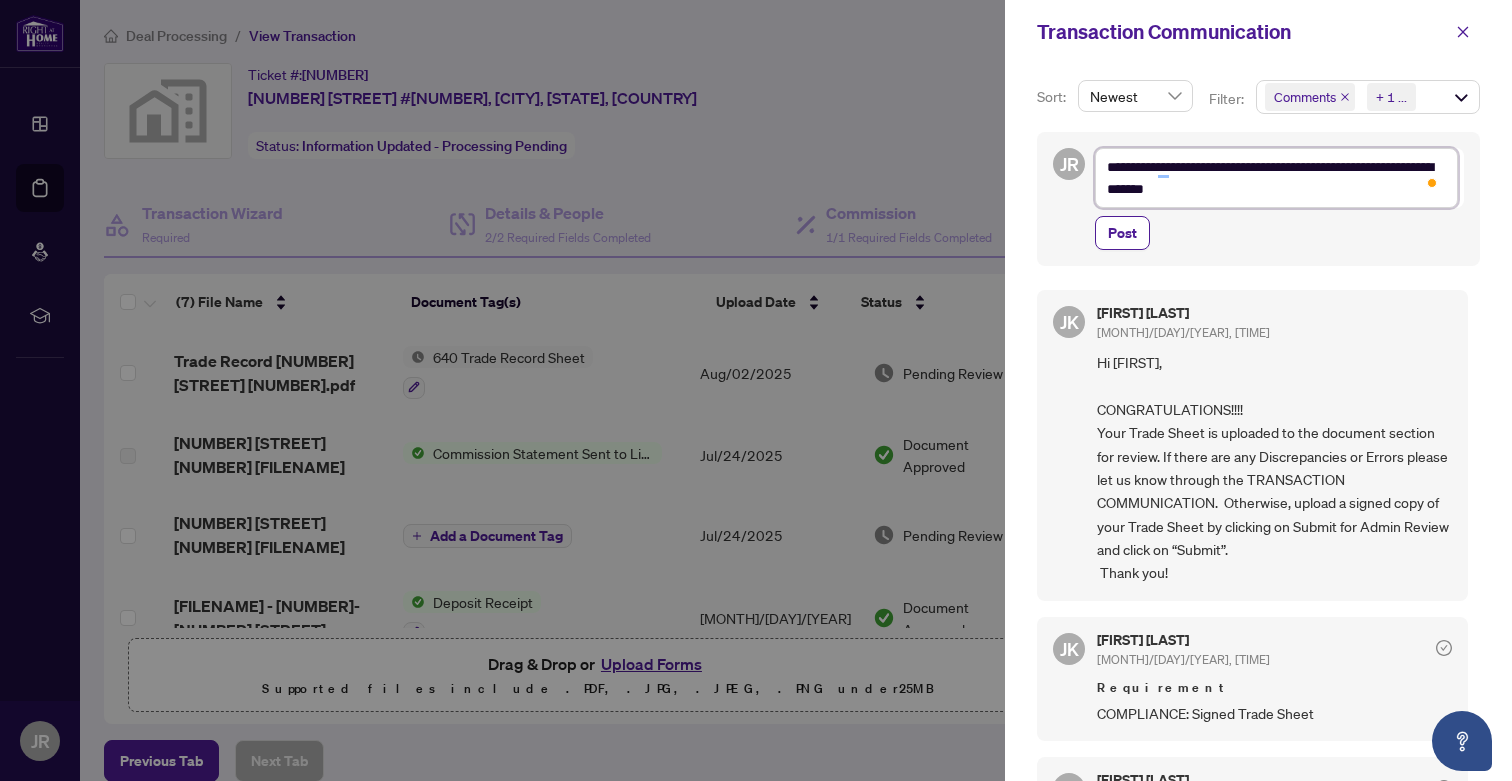 type on "**********" 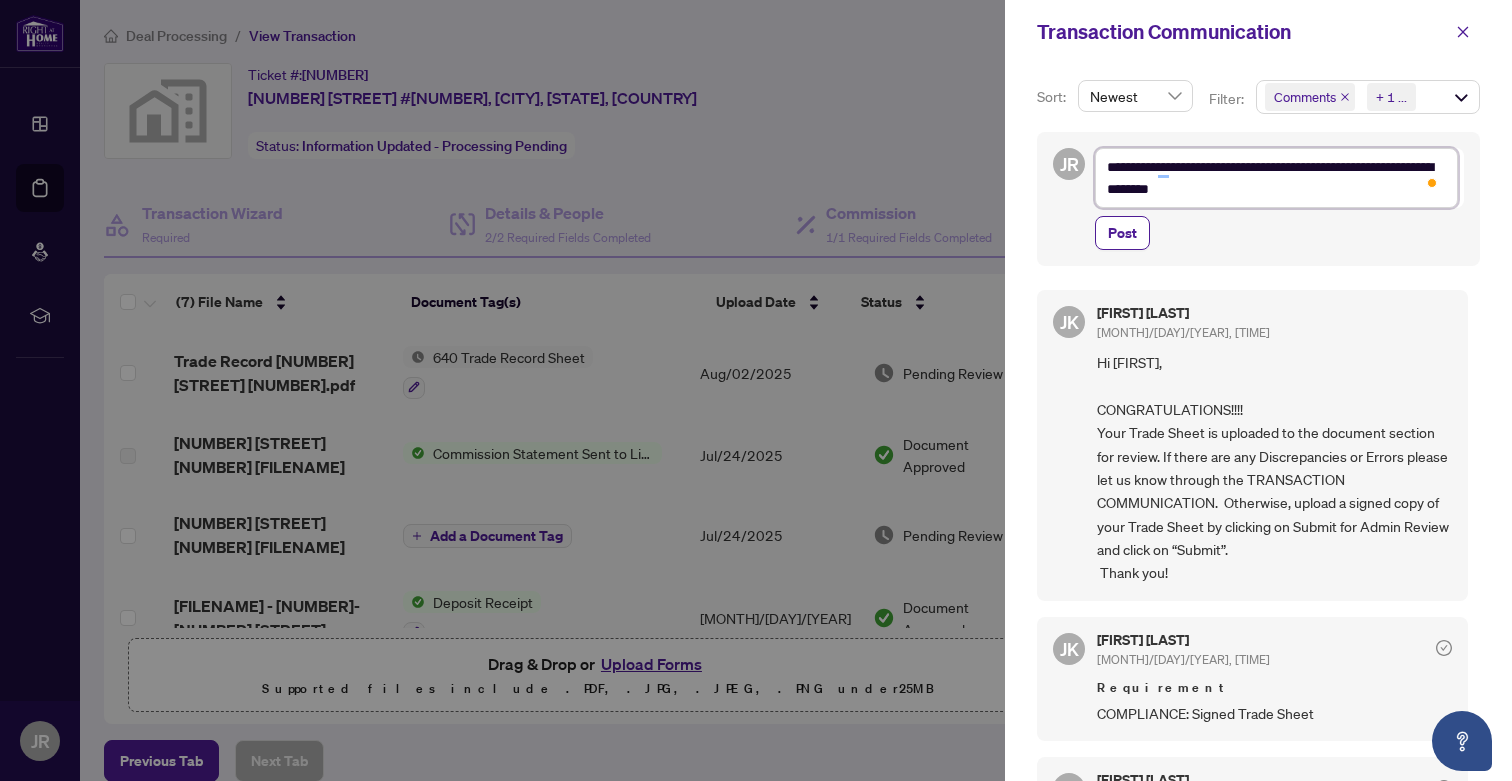 type on "**********" 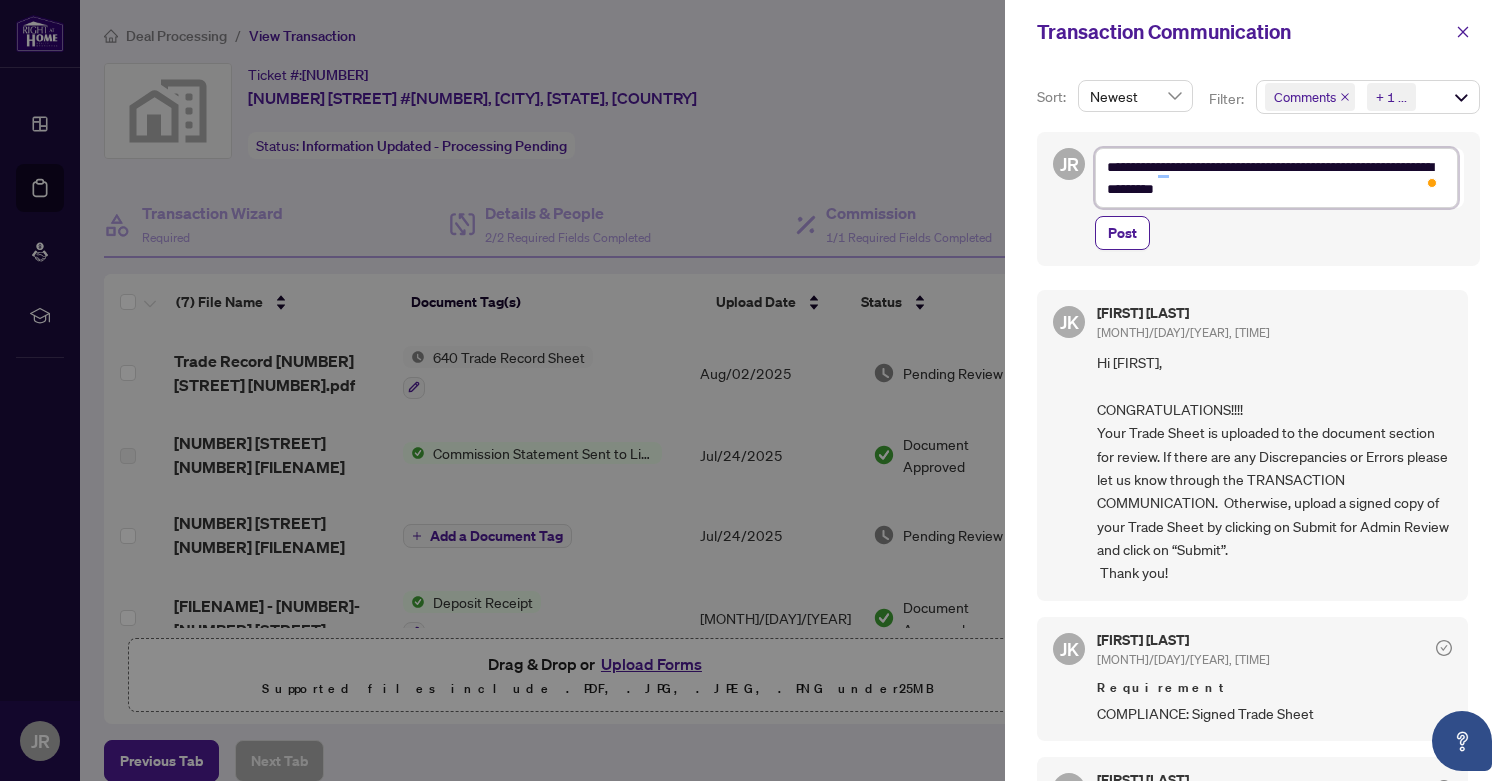 type on "**********" 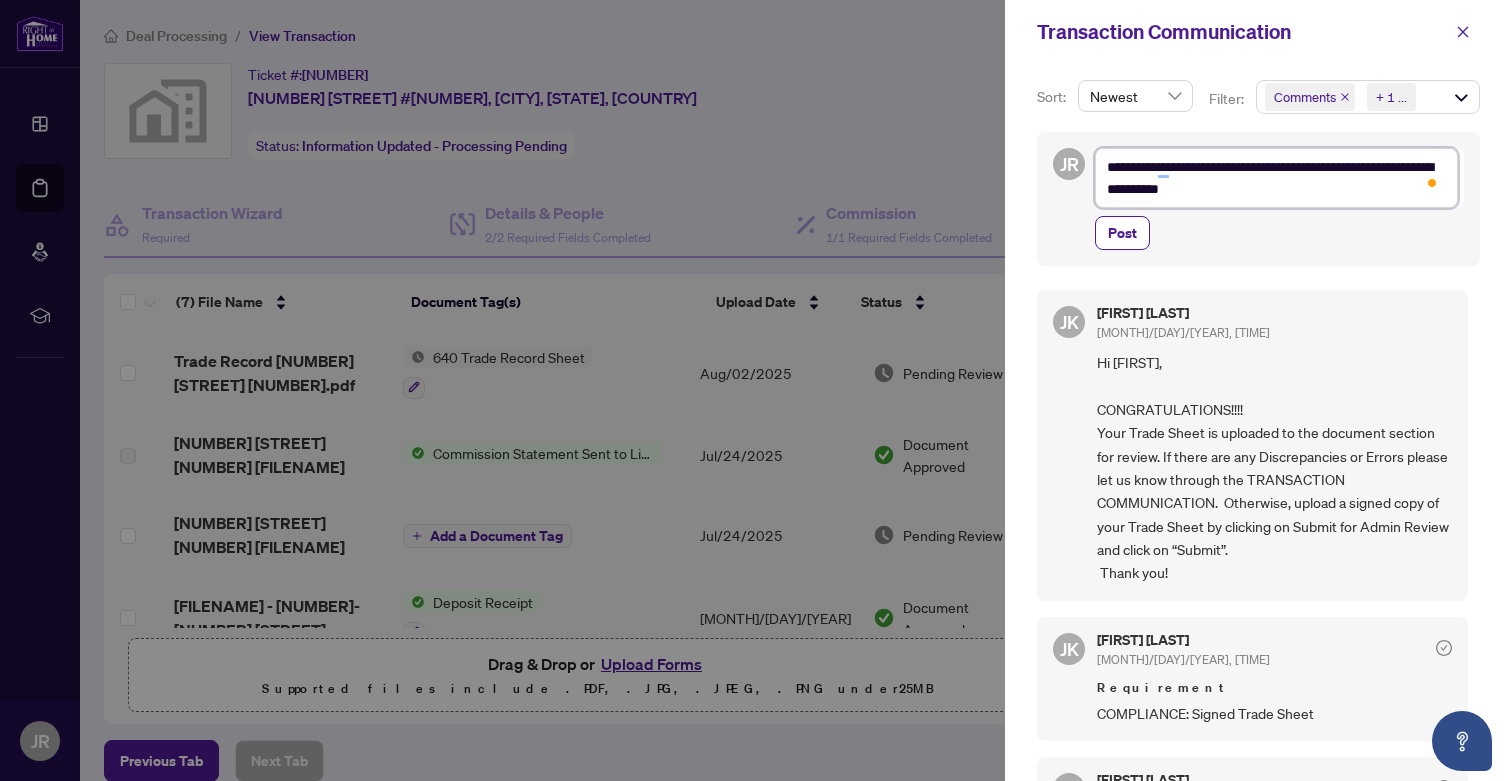 type on "**********" 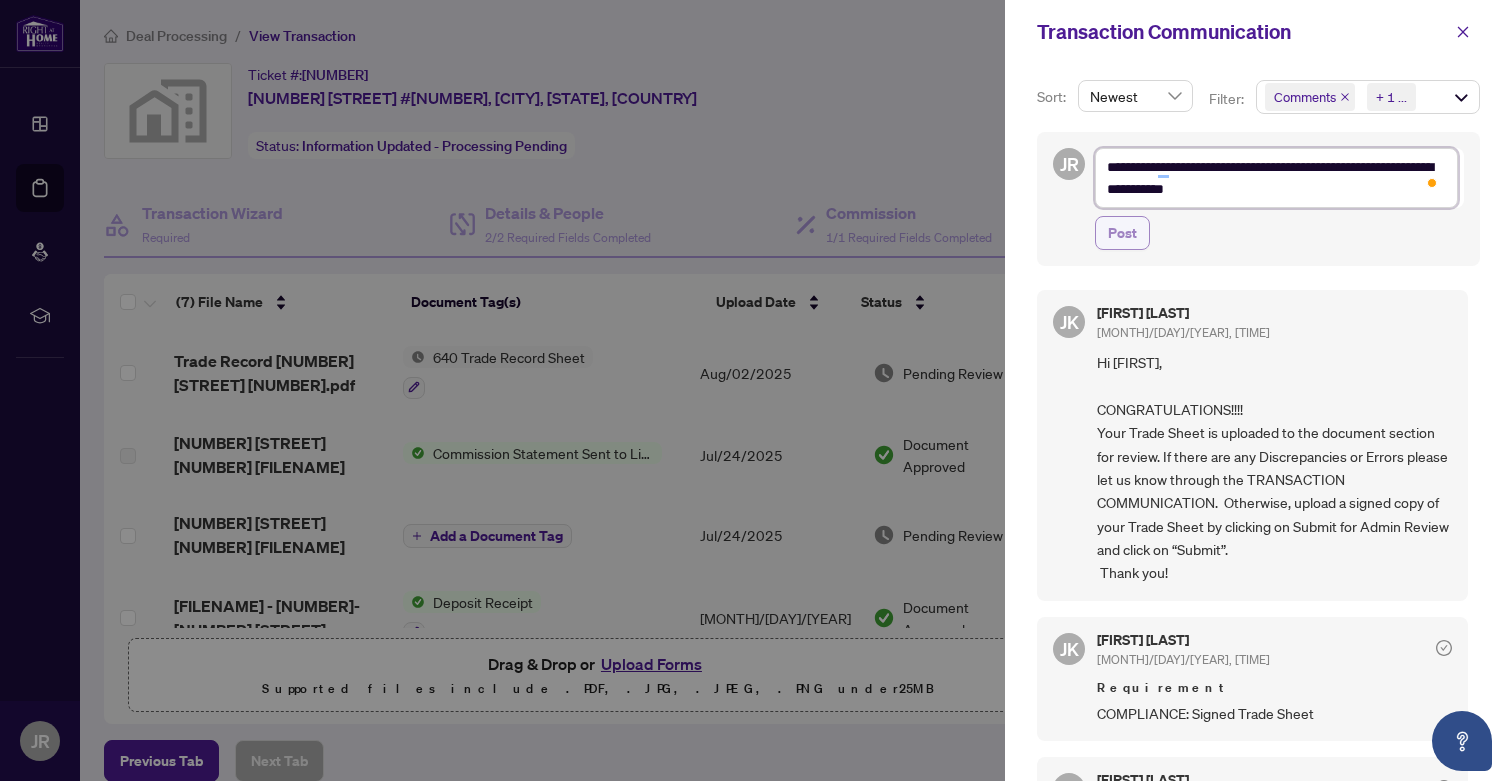 type on "**********" 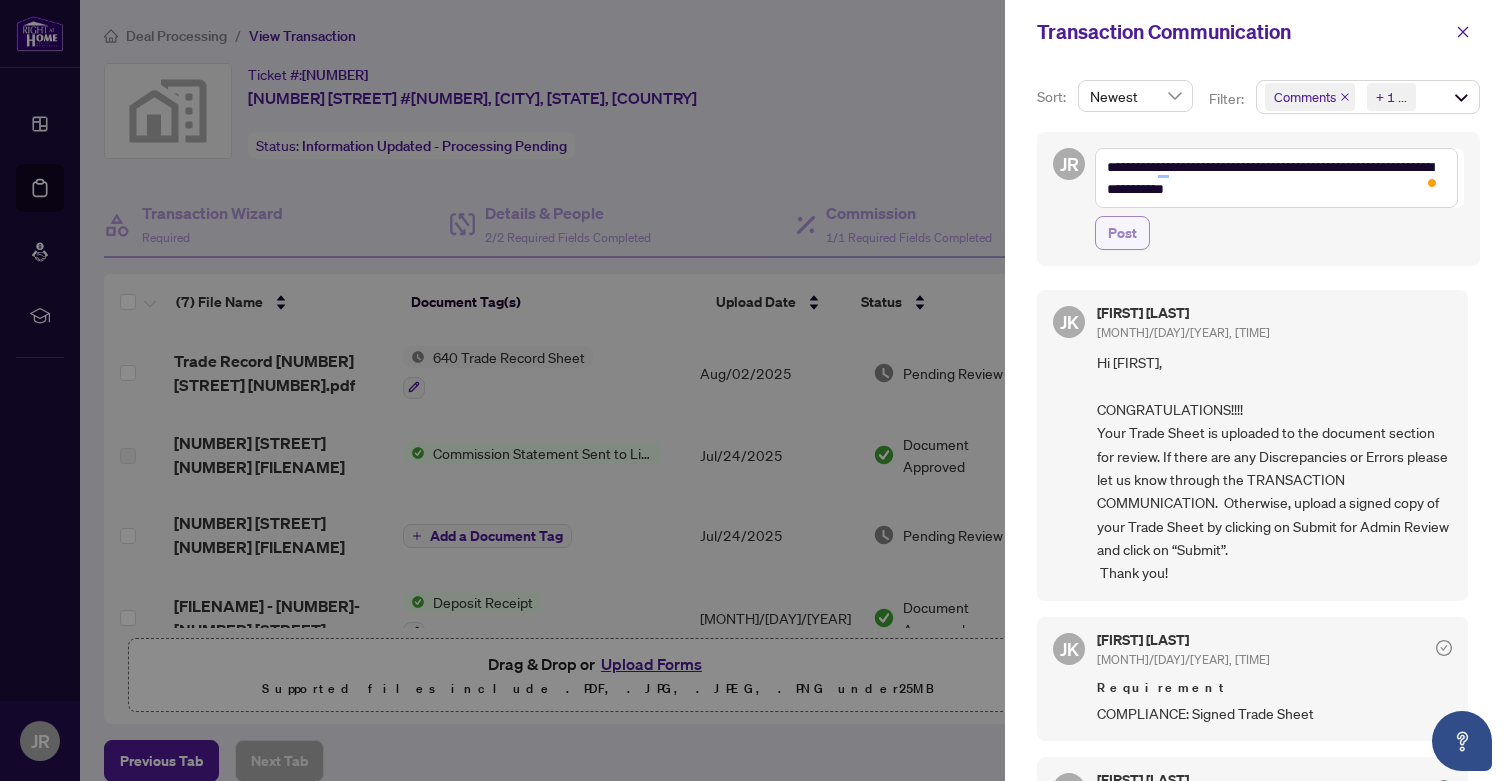 click on "Post" at bounding box center [1122, 233] 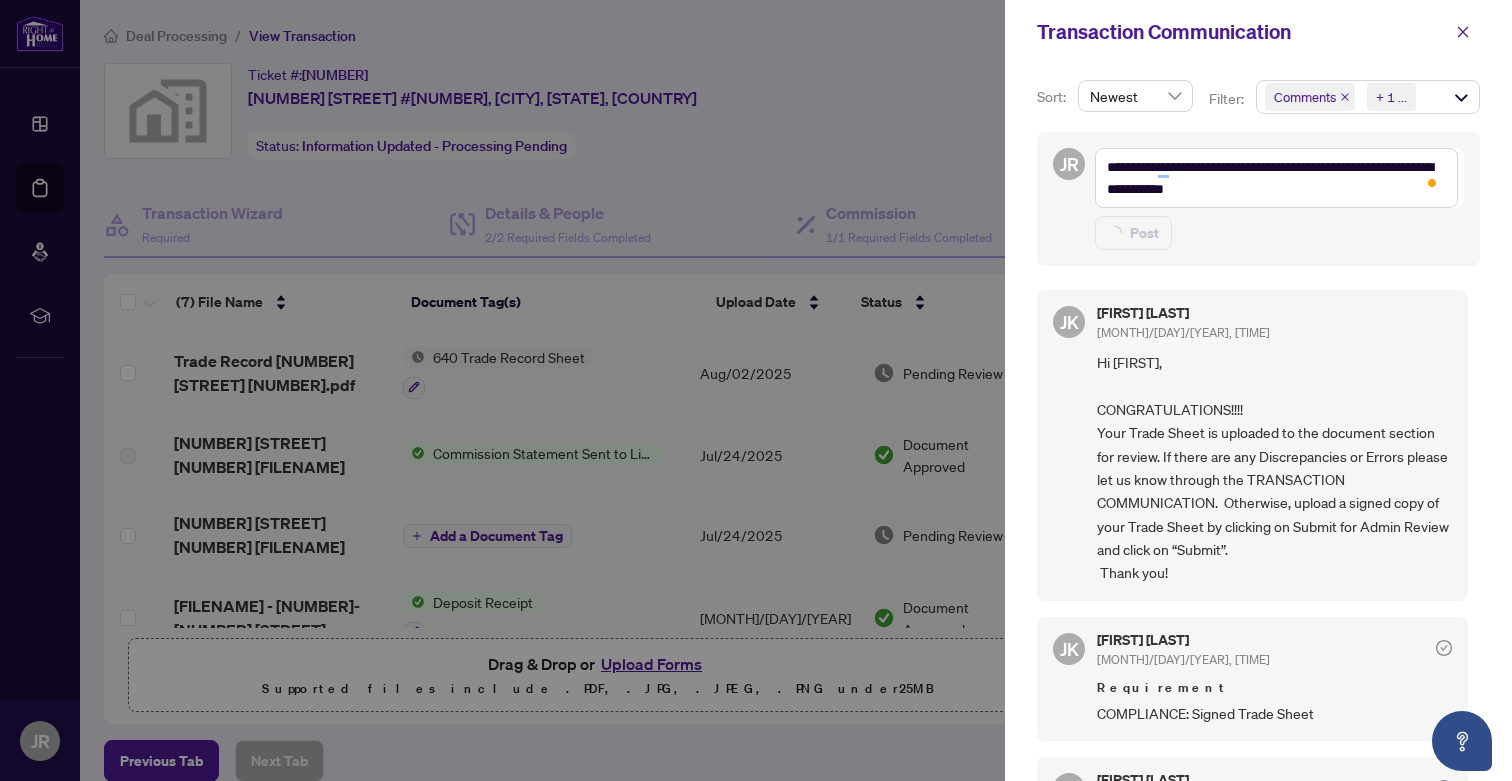 type 